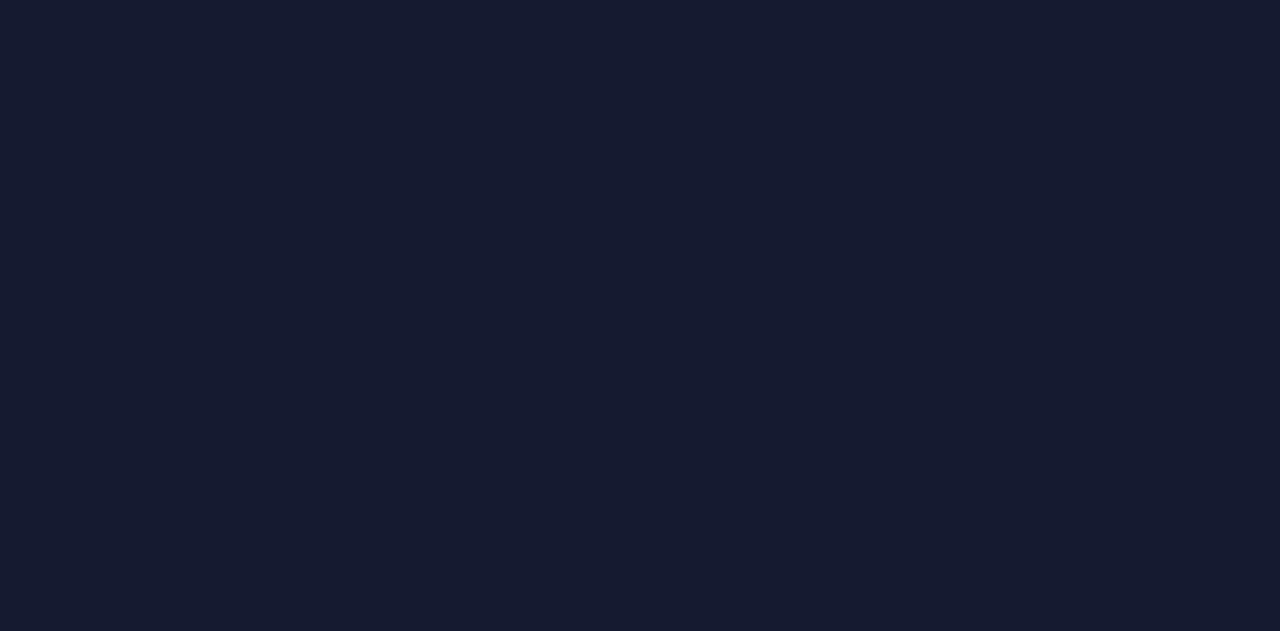 scroll, scrollTop: 0, scrollLeft: 0, axis: both 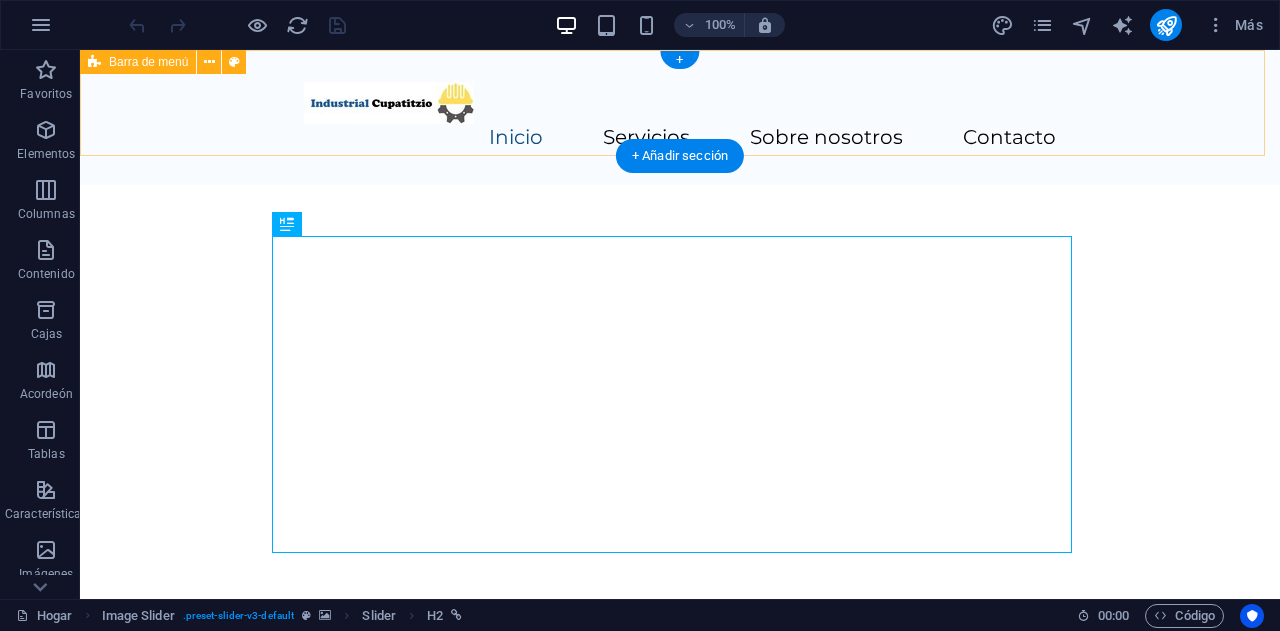 click on "Inicio Servicios Sobre nosotros Contacto" at bounding box center (680, 117) 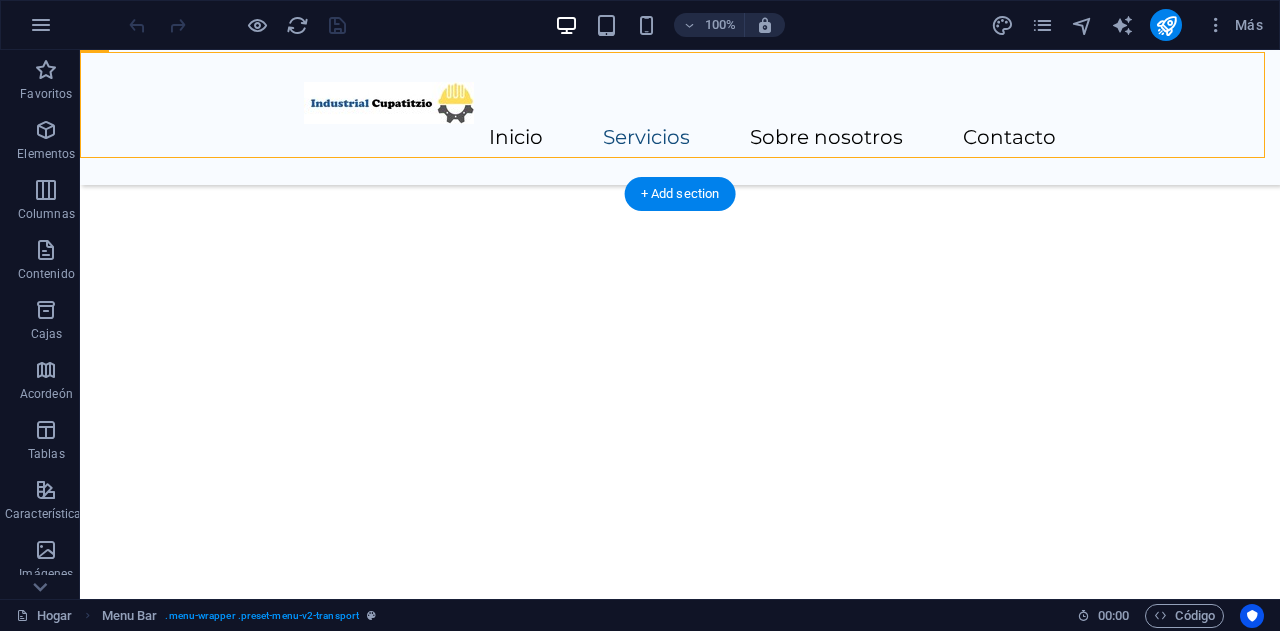 scroll, scrollTop: 482, scrollLeft: 0, axis: vertical 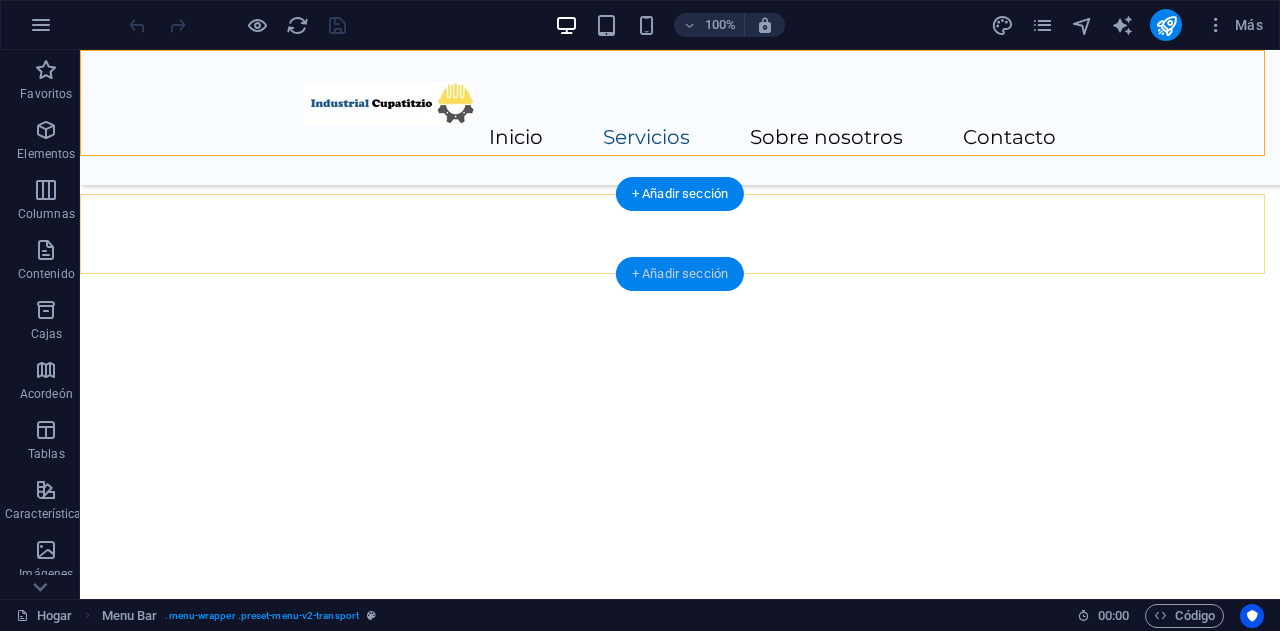 click on "+ Añadir sección" at bounding box center [680, 274] 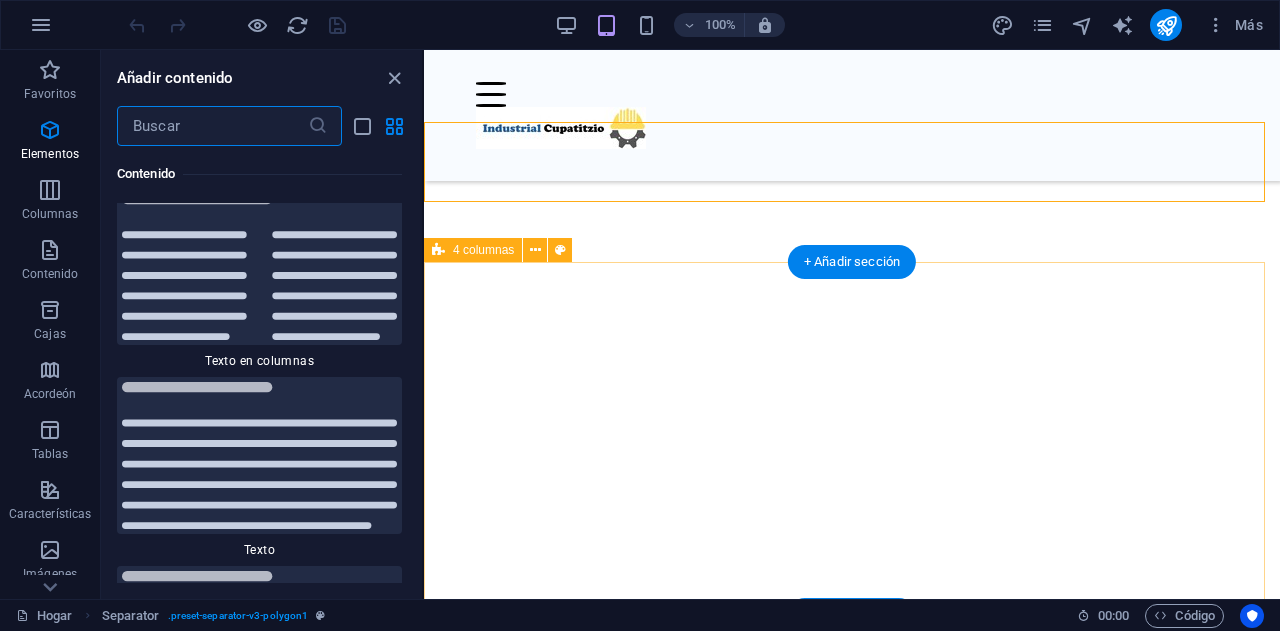 scroll, scrollTop: 6799, scrollLeft: 0, axis: vertical 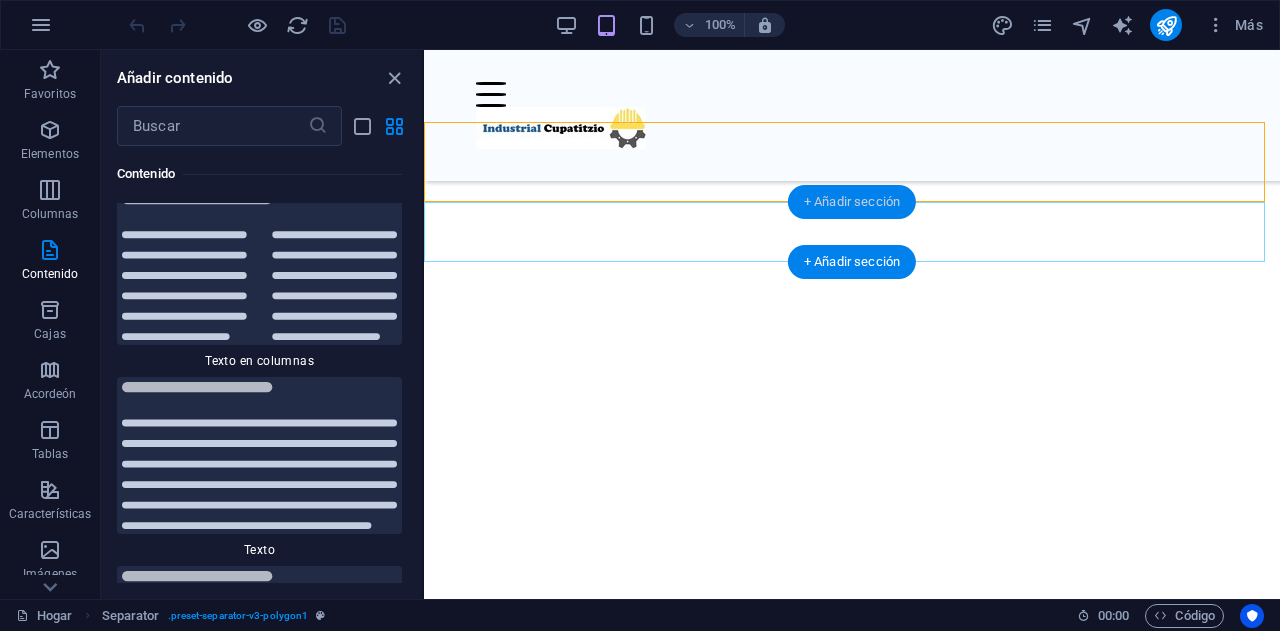 click on "+ Añadir sección" at bounding box center [852, 201] 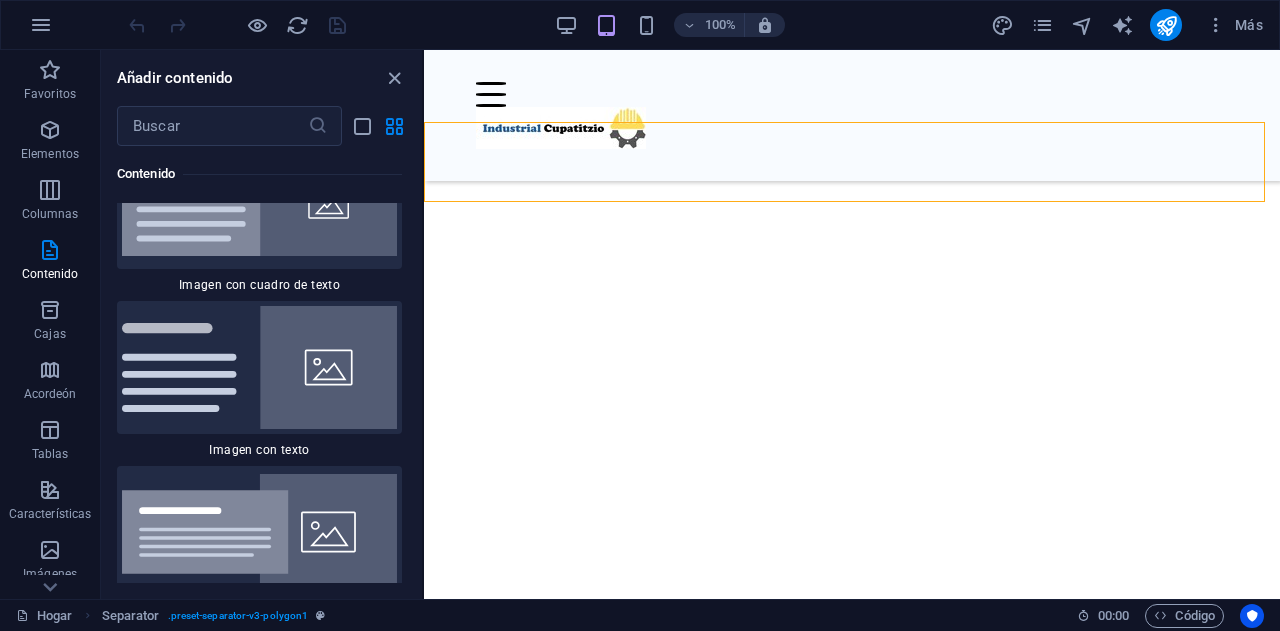 scroll, scrollTop: 7311, scrollLeft: 0, axis: vertical 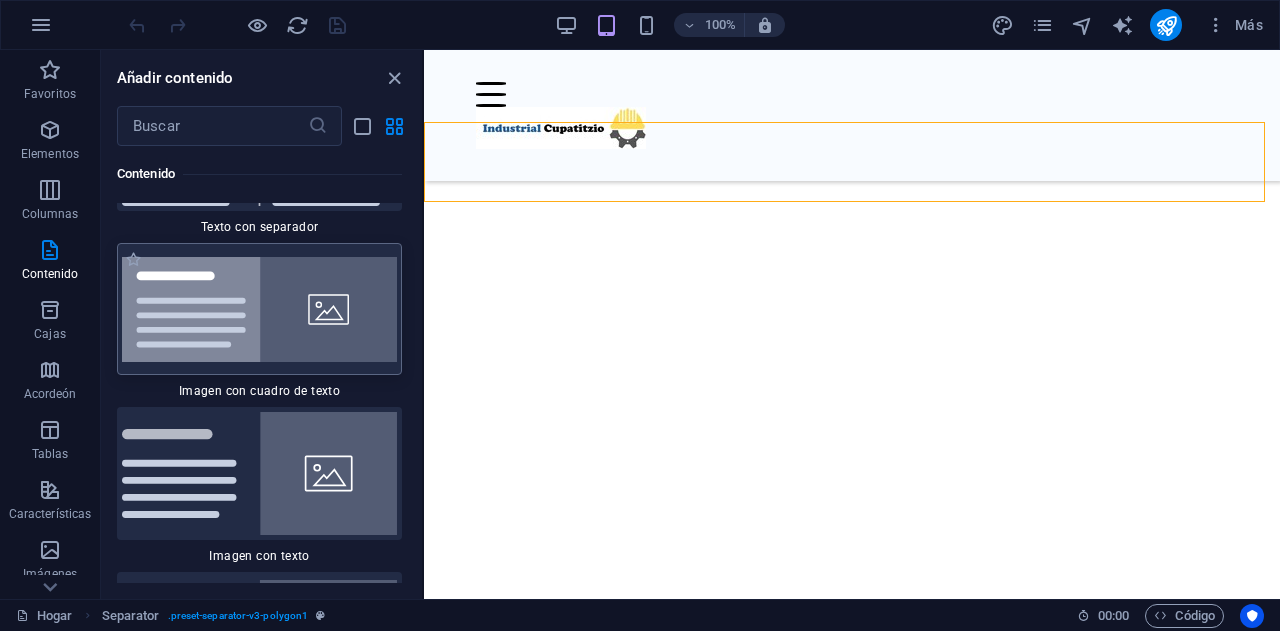 click at bounding box center [259, 309] 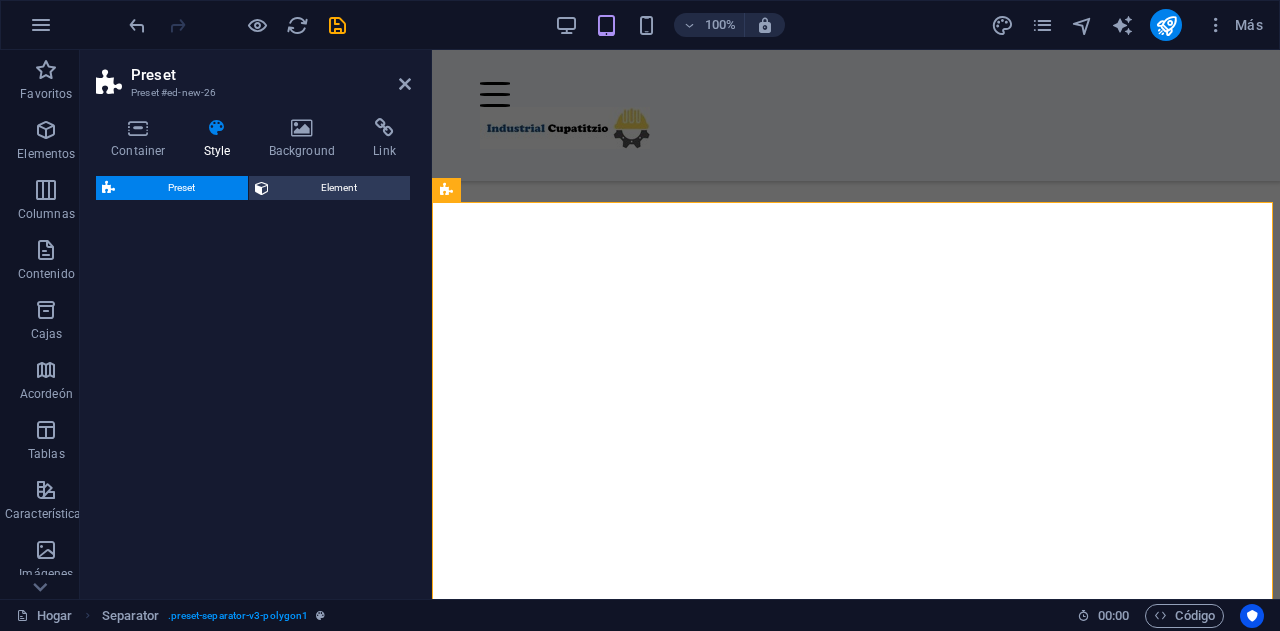 select on "rem" 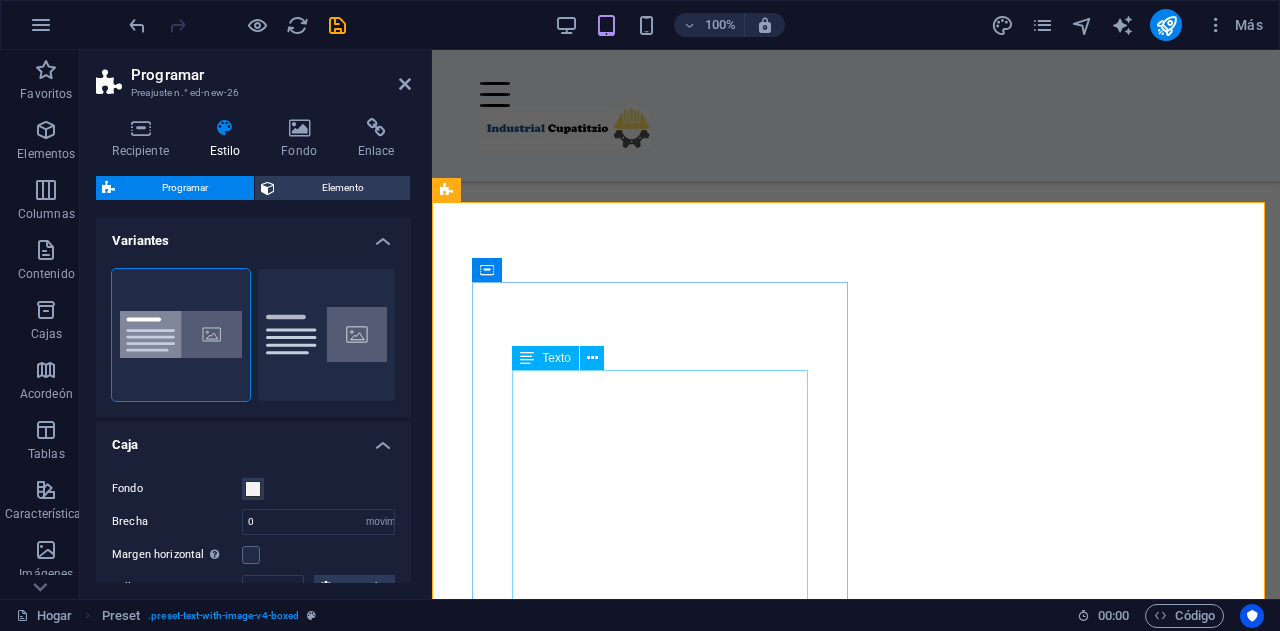 click on "Lorem ipsum dolor sit amet, consectetuer adipiscing elit. Enean commodo ligula eget dolor. Lorem ipsum dolor sit amet, consectetuer adipiscing elit leget dolor. Lorem ipsum dolor sit amet, consectetuer adipiscing elit. Enean commodo ligula eget dolor. Lorem ipsum dolor sit amet, consectetuer adipiscing elit dolor consectetuer adipiscing elit leget dolor. Lorem elit saget ipsum dolor sit amet, consectetuer." at bounding box center (832, 1381) 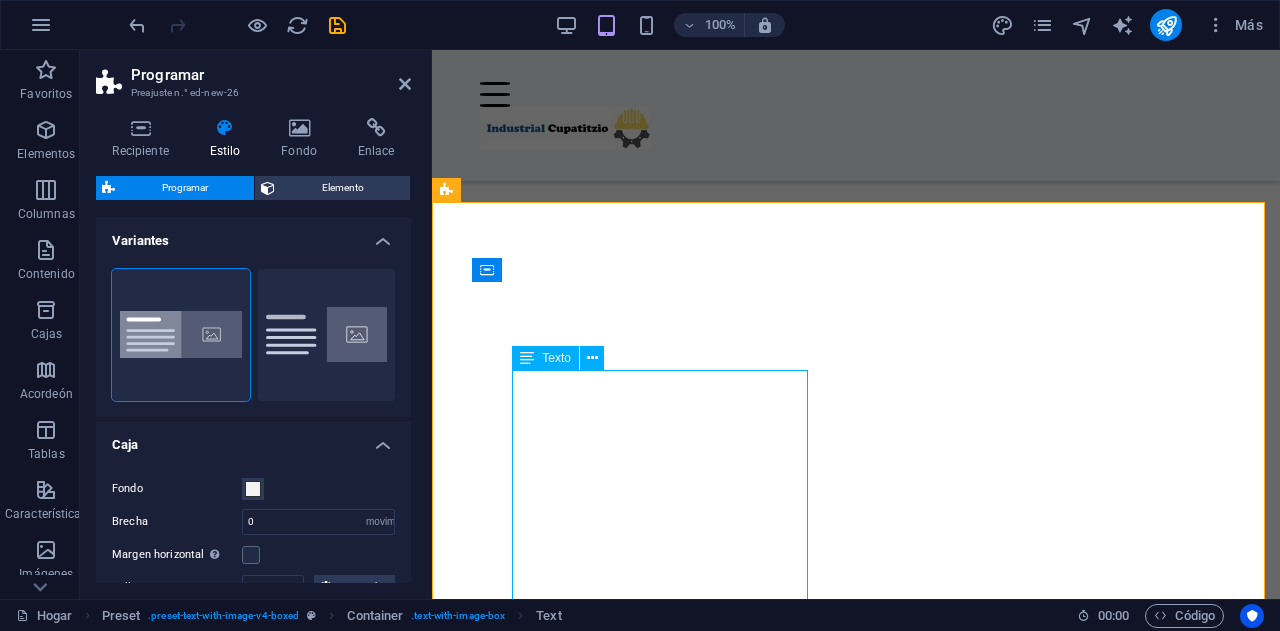 click on "Lorem ipsum dolor sit amet, consectetuer adipiscing elit. Enean commodo ligula eget dolor. Lorem ipsum dolor sit amet, consectetuer adipiscing elit leget dolor. Lorem ipsum dolor sit amet, consectetuer adipiscing elit. Enean commodo ligula eget dolor. Lorem ipsum dolor sit amet, consectetuer adipiscing elit dolor consectetuer adipiscing elit leget dolor. Lorem elit saget ipsum dolor sit amet, consectetuer." at bounding box center (832, 1381) 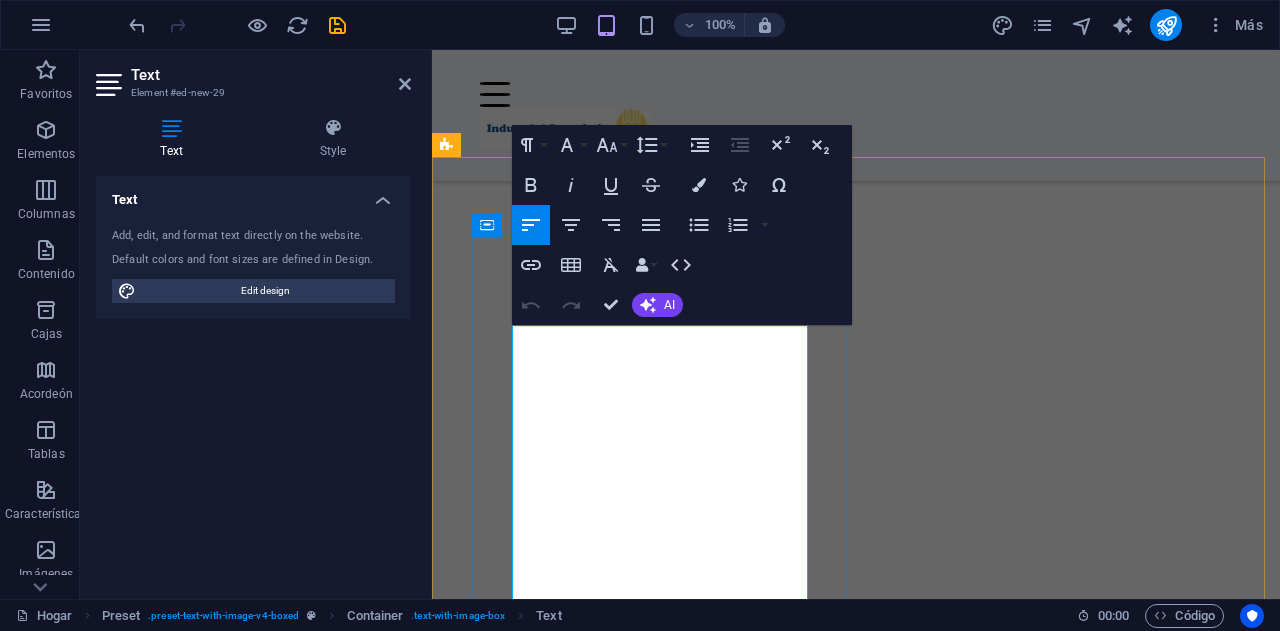 scroll, scrollTop: 527, scrollLeft: 0, axis: vertical 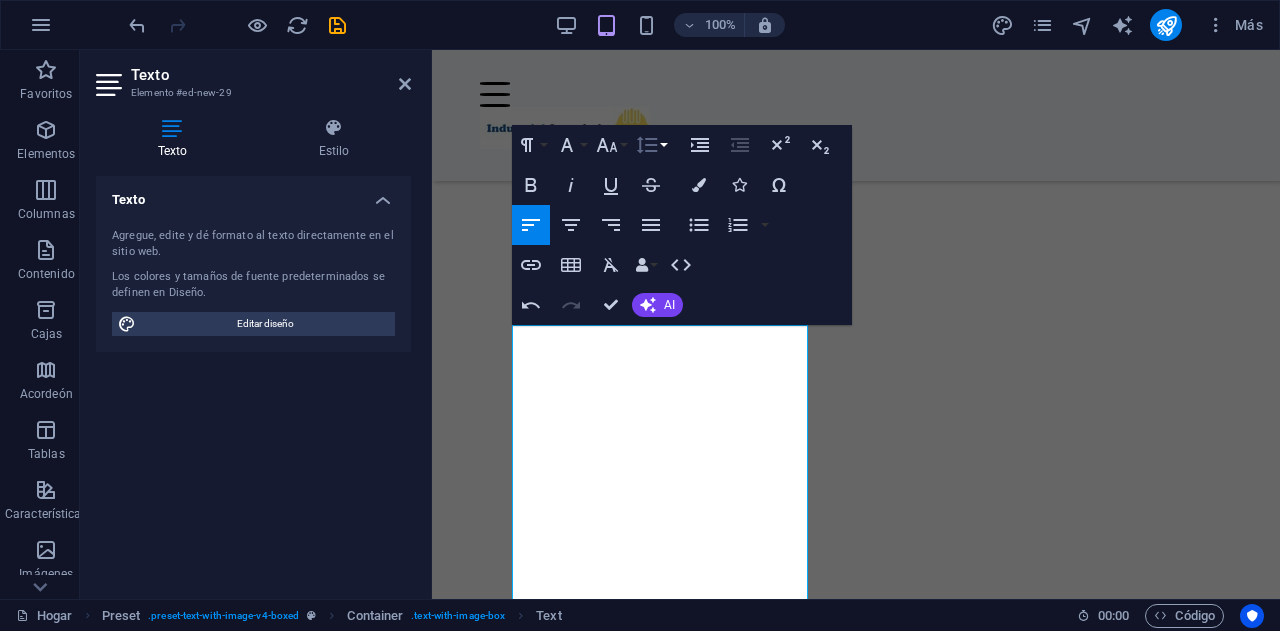 click 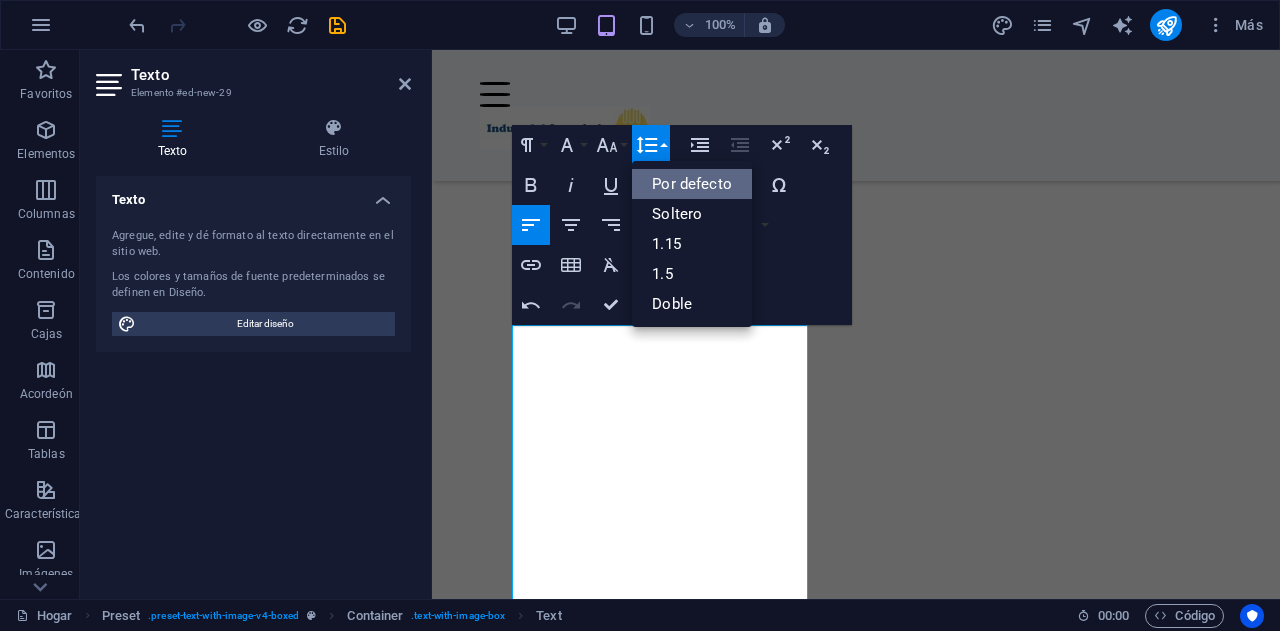 scroll, scrollTop: 0, scrollLeft: 0, axis: both 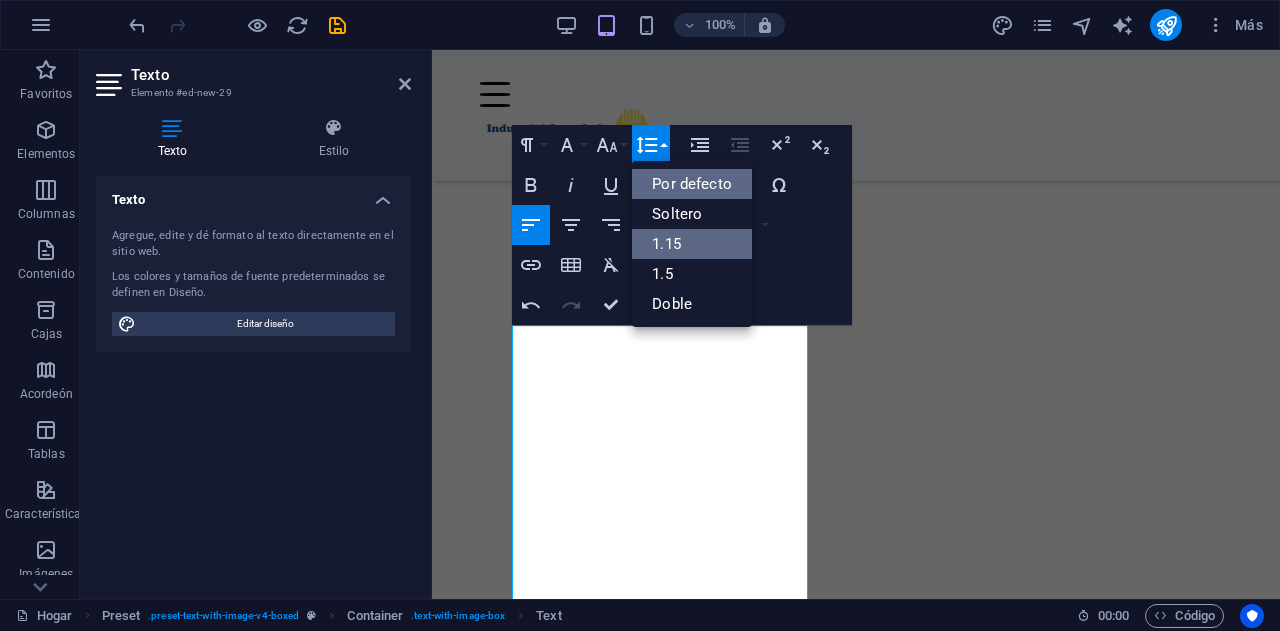 click on "1.15" at bounding box center [692, 244] 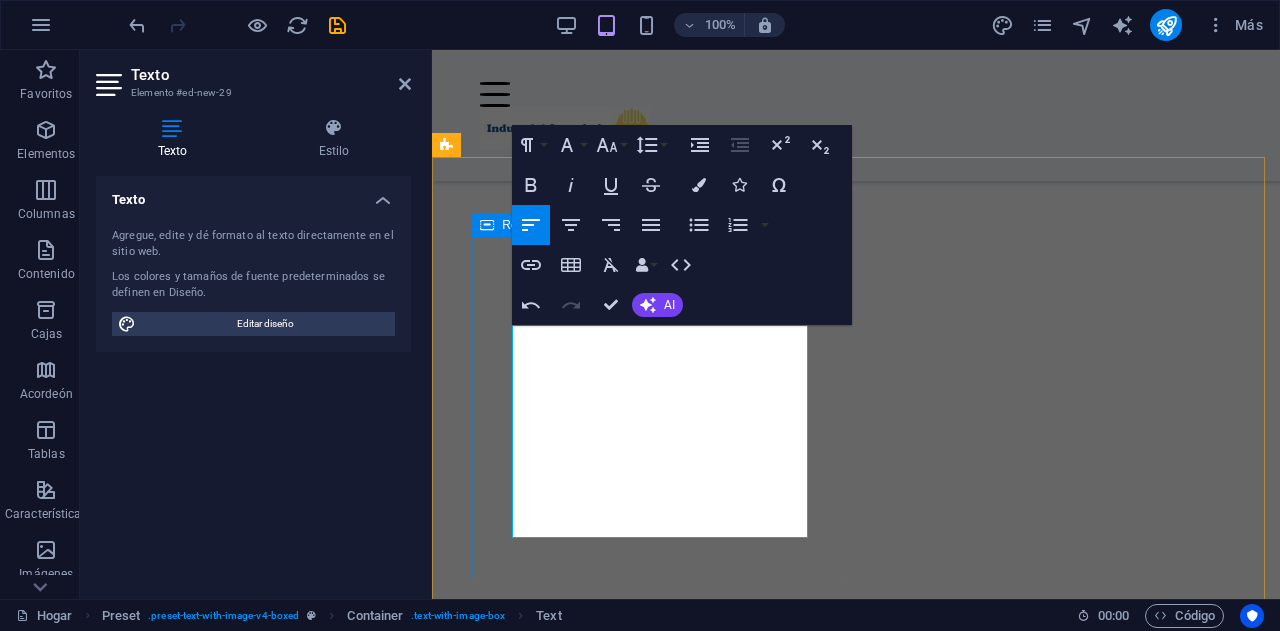 click on "Nuevo titular La neumática es la  tecnología que utiliza el aire comprimido como medio para transmitir energía y generar movimiento o controlar sistemas mecánicos .   Se basa en la compresión y expansión del aire para realizar trabajo, y se aplica en diversas industrias para automatización, herramientas y transporte." at bounding box center (832, 1347) 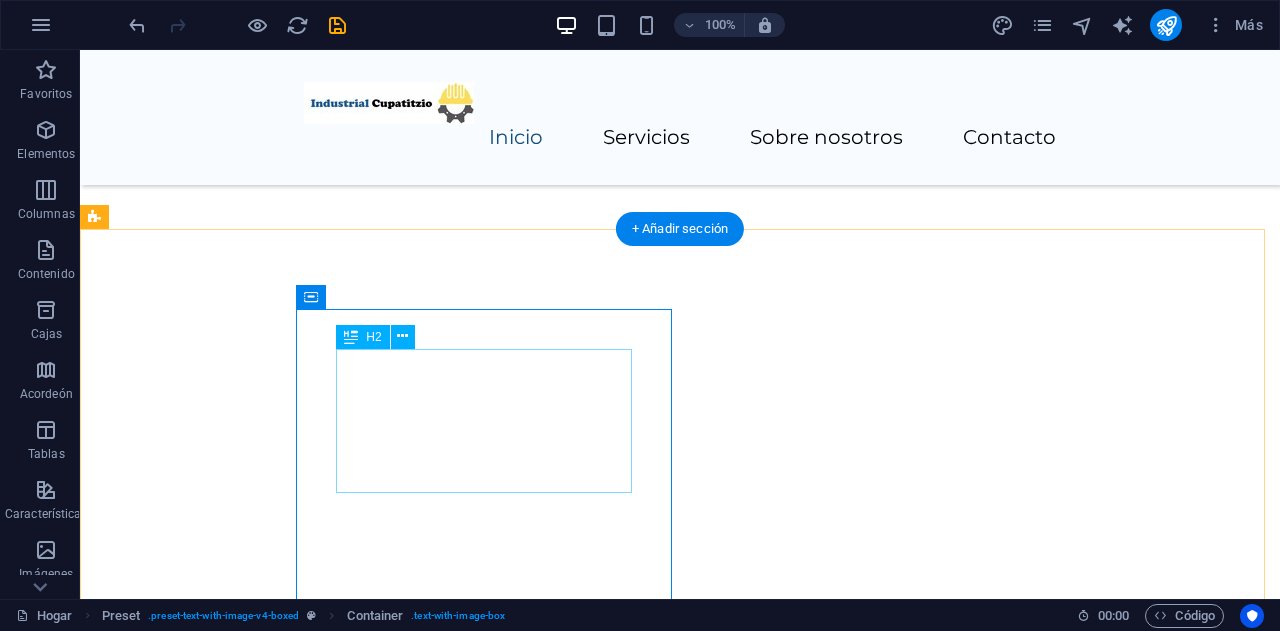 click on "Nuevo titular" at bounding box center (480, 2331) 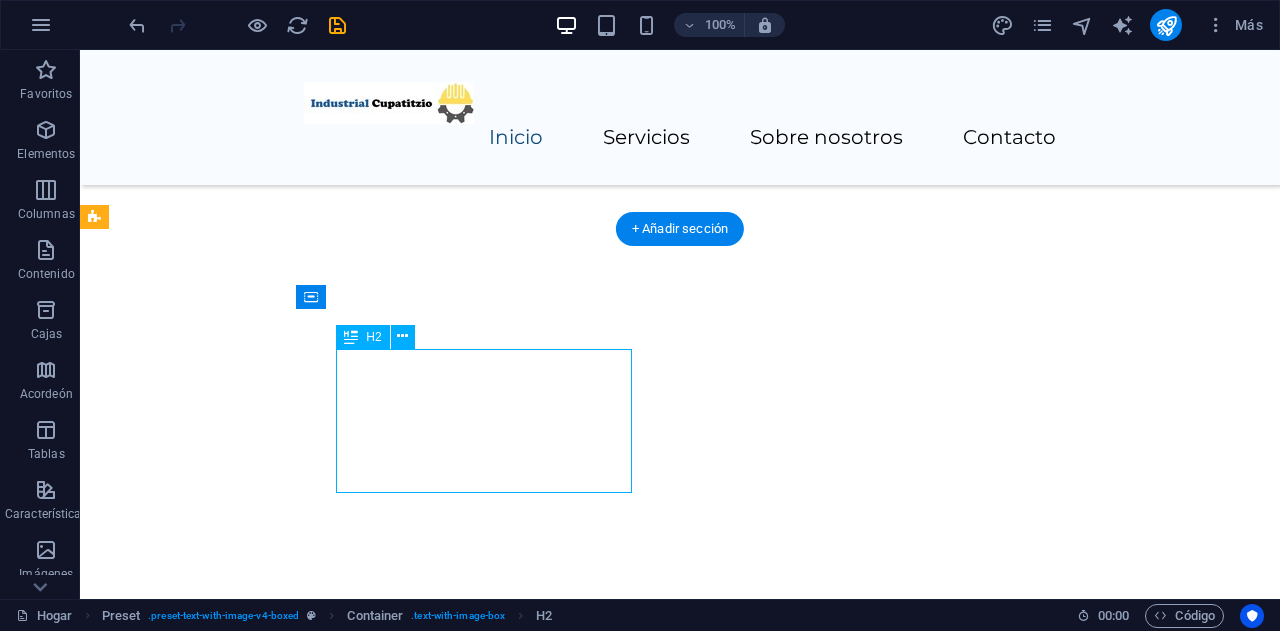 click on "Nuevo titular" at bounding box center [480, 2331] 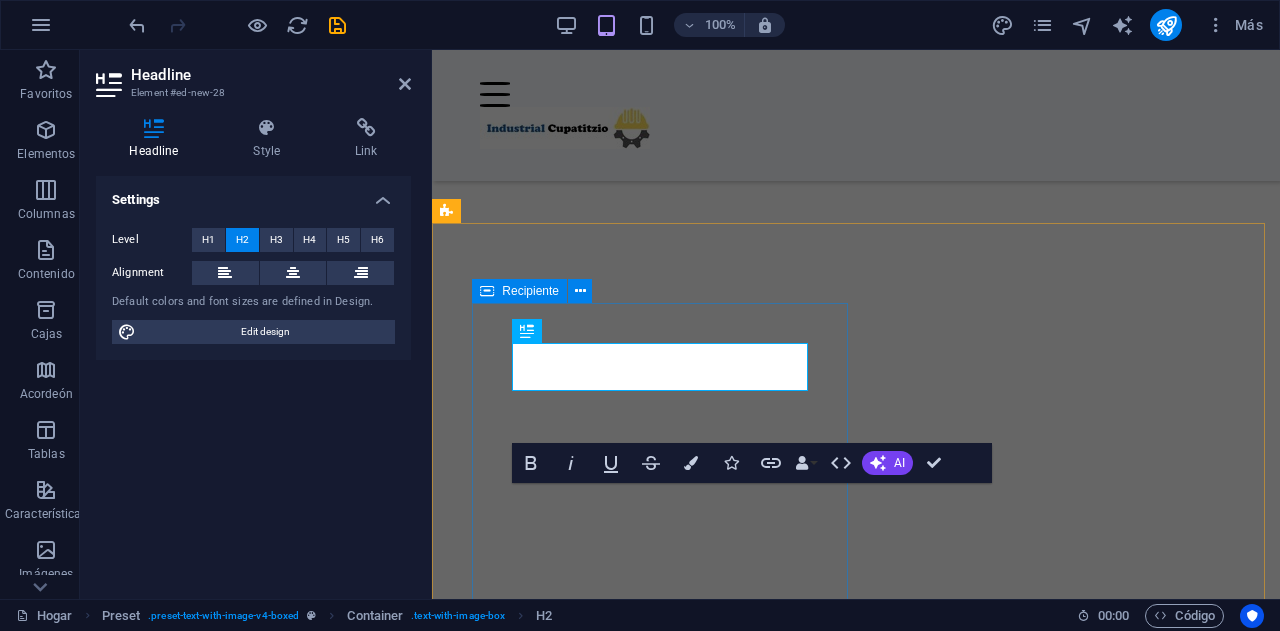 scroll, scrollTop: 455, scrollLeft: 0, axis: vertical 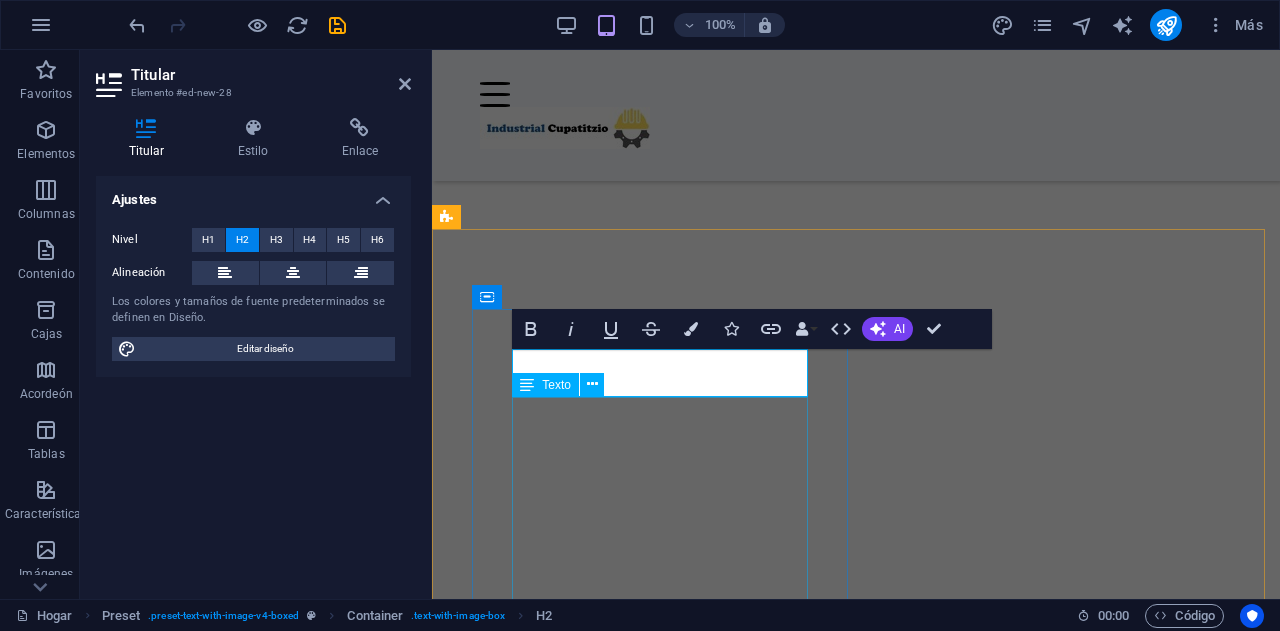 type 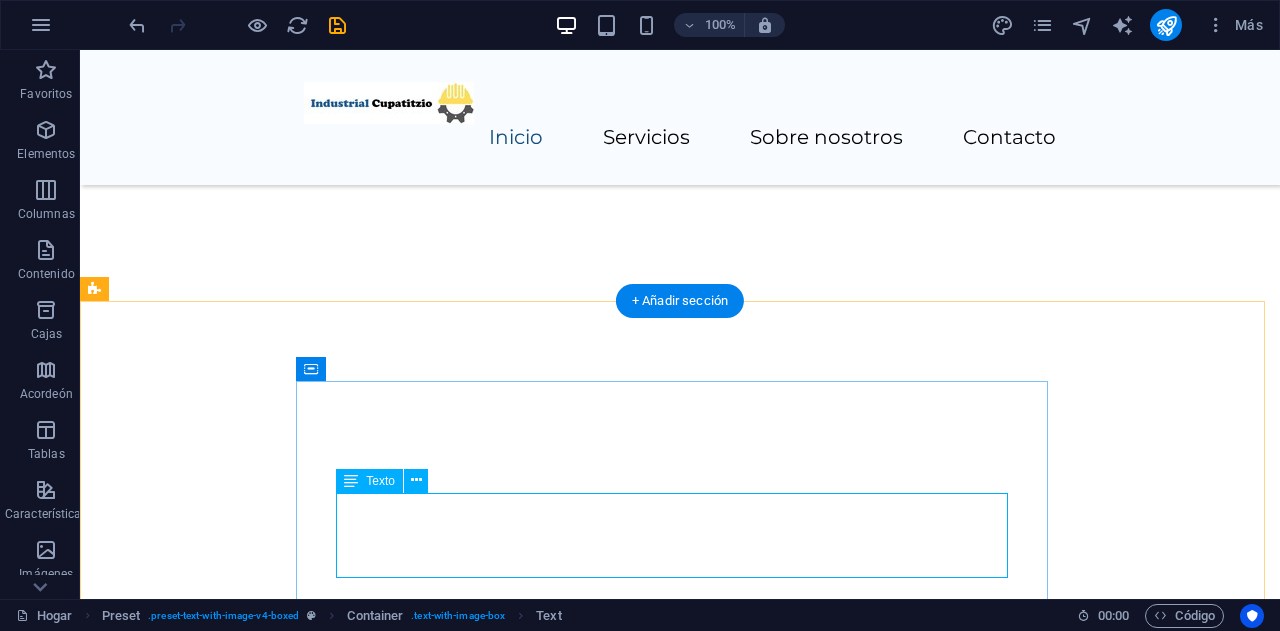 click on "La neumática es la  tecnología que utiliza el aire comprimido como medio para transmitir energía y generar movimiento o controlar sistemas mecánicos .    Se basa en la compresión y expansión del aire para realizar trabajo, y se aplica en diversas industrias para automatización, herramientas y transporte." at bounding box center (480, 2480) 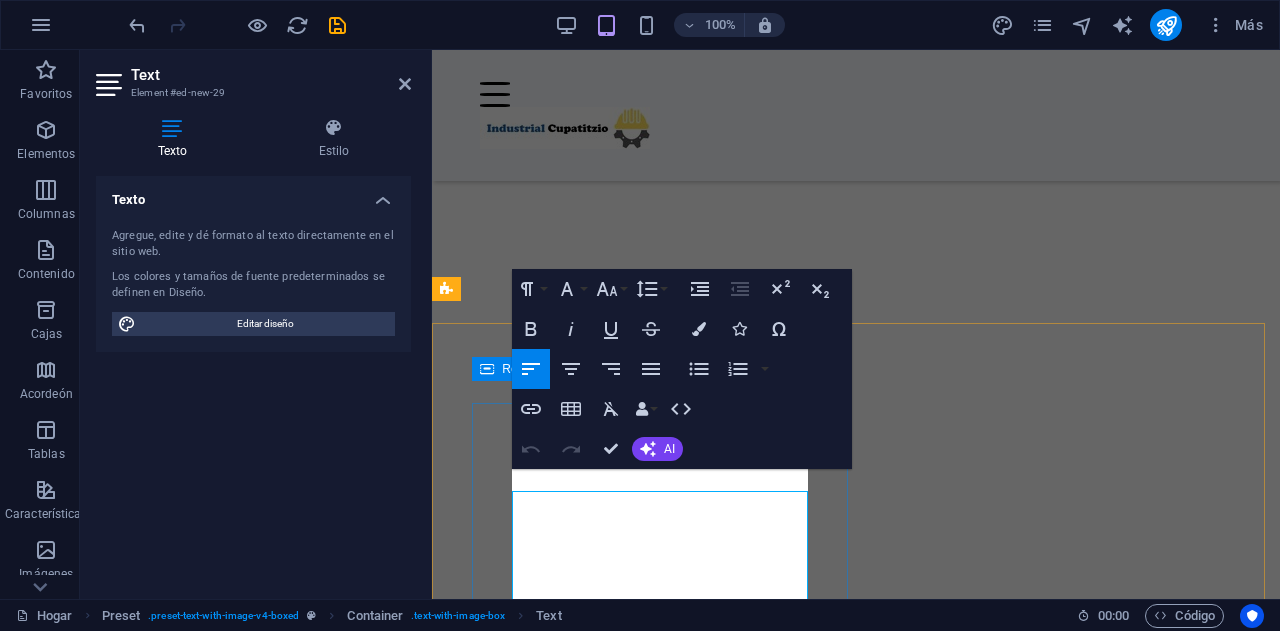 scroll, scrollTop: 383, scrollLeft: 0, axis: vertical 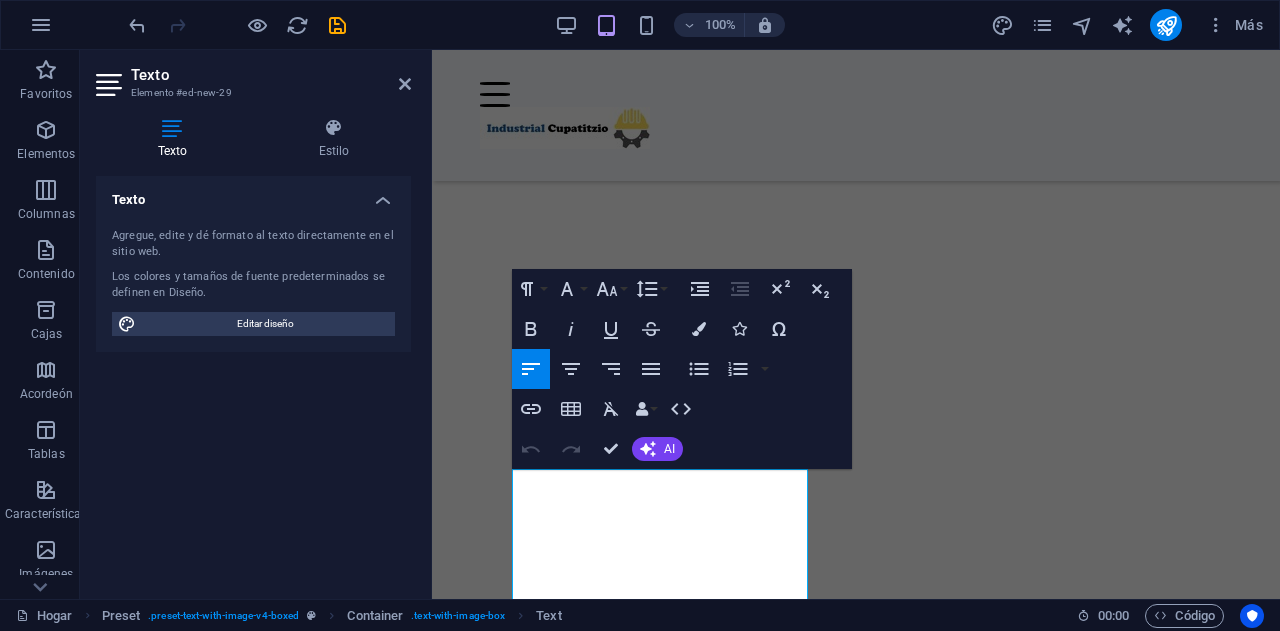 click 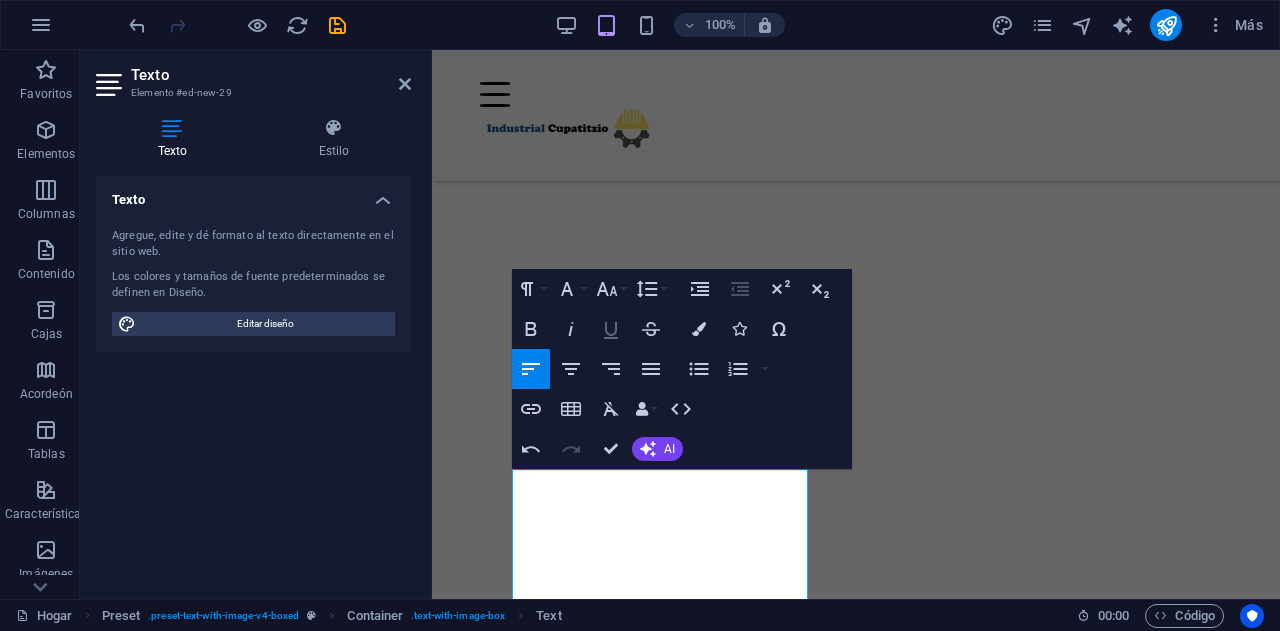click 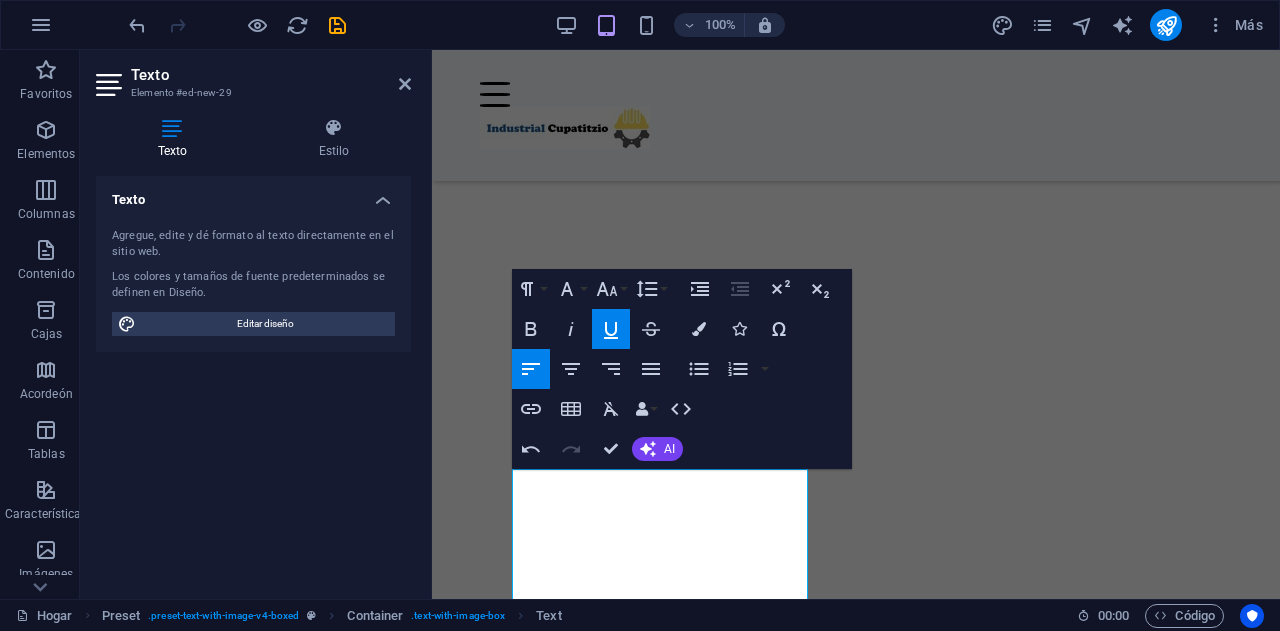 click 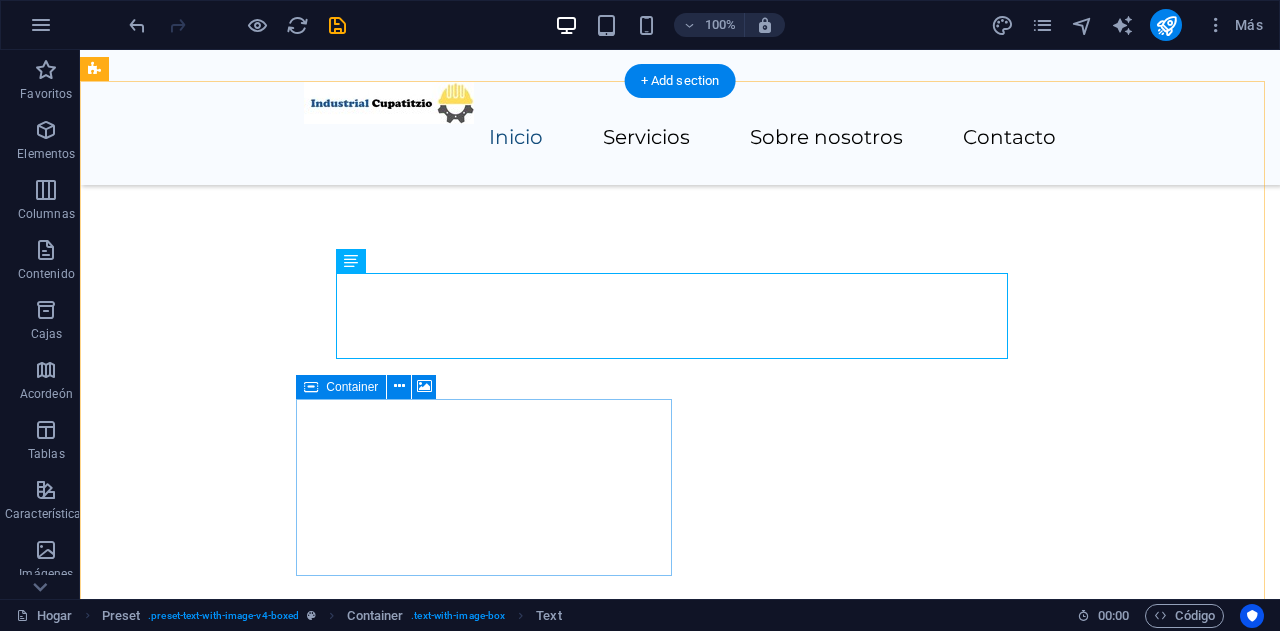 scroll, scrollTop: 677, scrollLeft: 0, axis: vertical 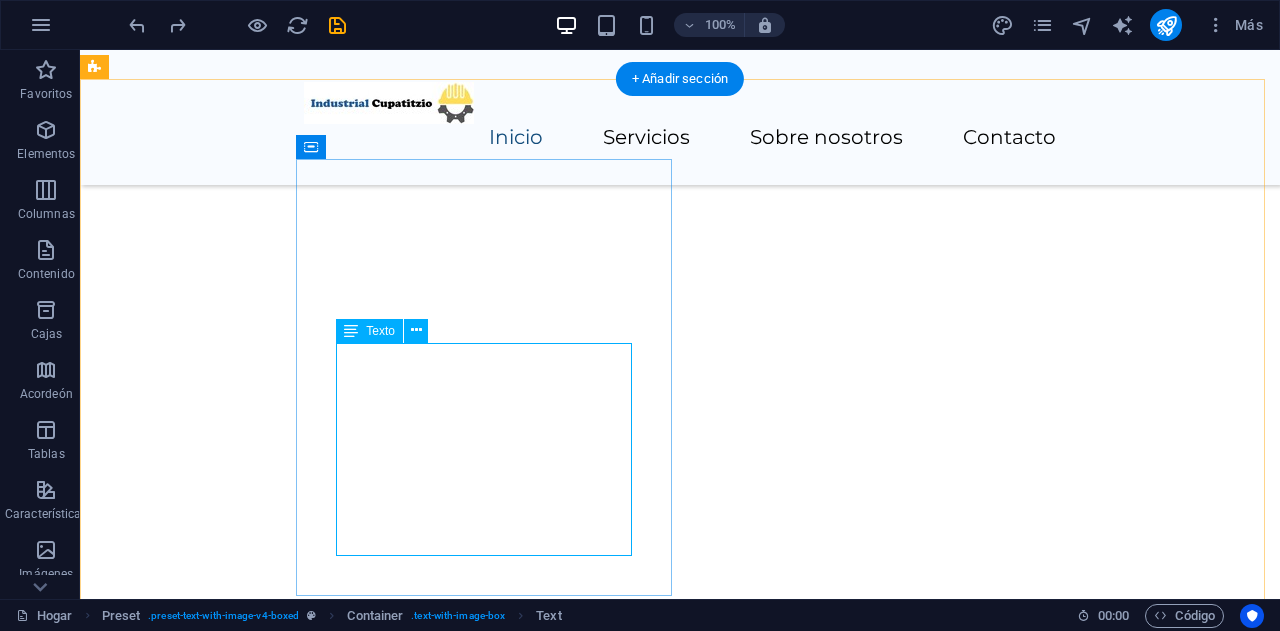 click on "La neumática es la  tecnología que utiliza el aire comprimido como medio para transmitir energía y generar movimiento o controlar sistemas mecánicos .     Se basa en la compresión y expansión del aire para realizar trabajo, y se aplica en diversas industrias para automatización, herramientas y transporte." at bounding box center [480, 2186] 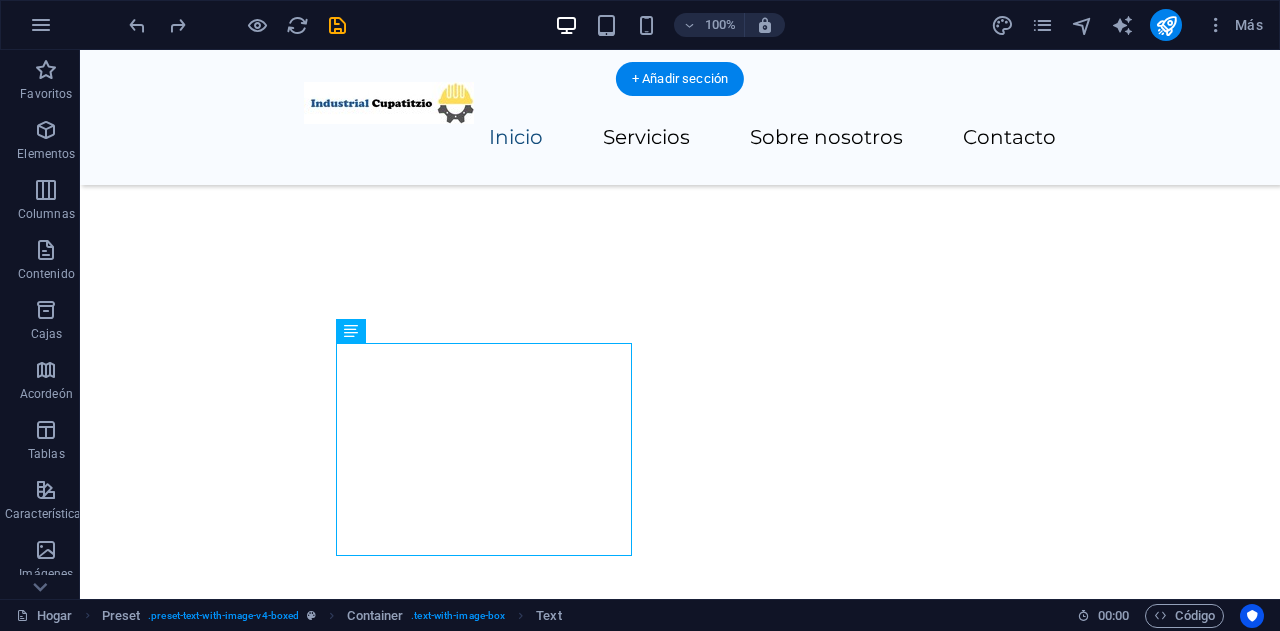 click at bounding box center (480, 2486) 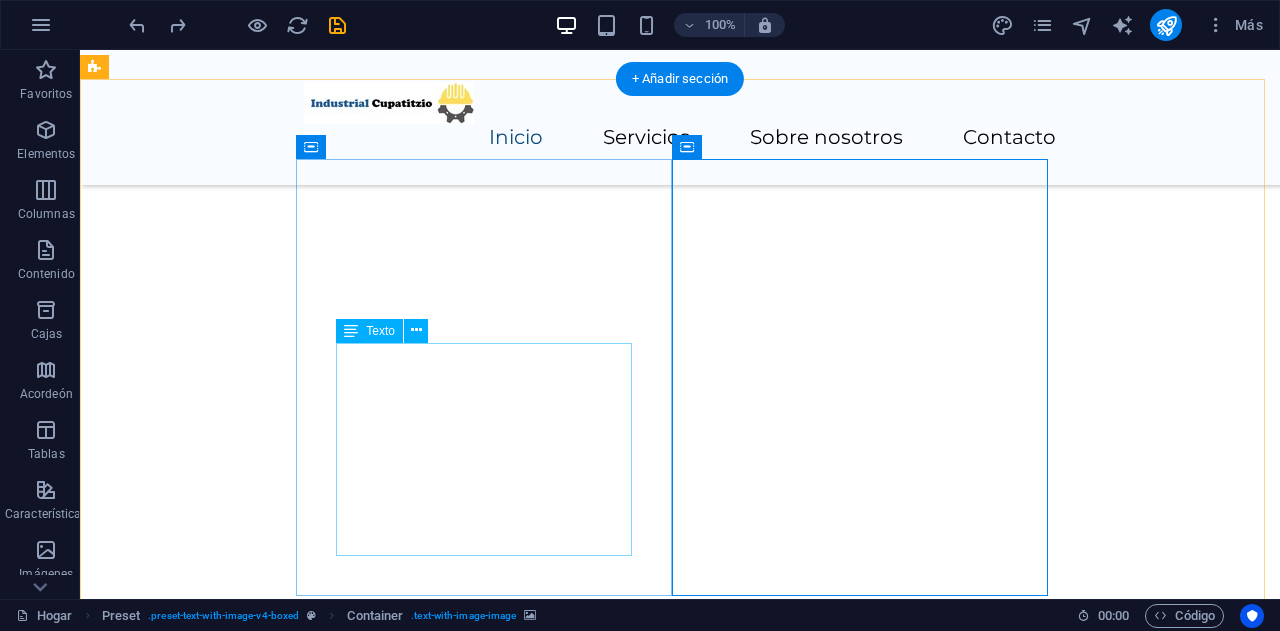 click on "La neumática es la  tecnología que utiliza el aire comprimido como medio para transmitir energía y generar movimiento o controlar sistemas mecánicos .     Se basa en la compresión y expansión del aire para realizar trabajo, y se aplica en diversas industrias para automatización, herramientas y transporte." at bounding box center (480, 2186) 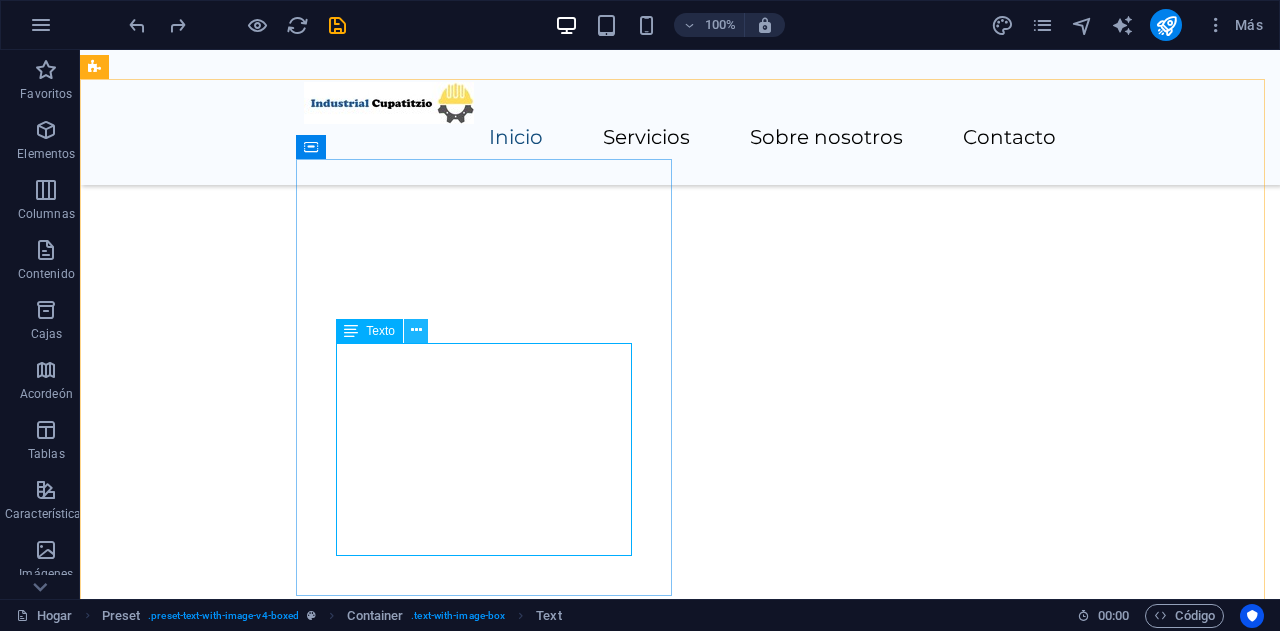 click at bounding box center [416, 330] 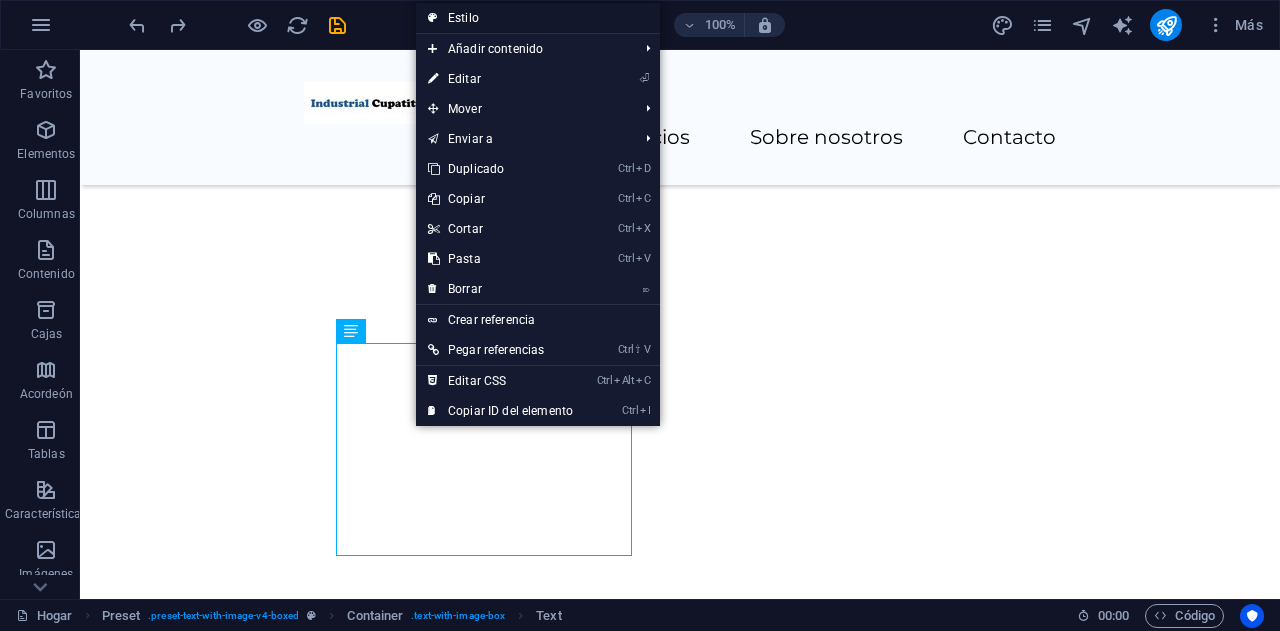 click on "Estilo" at bounding box center [538, 18] 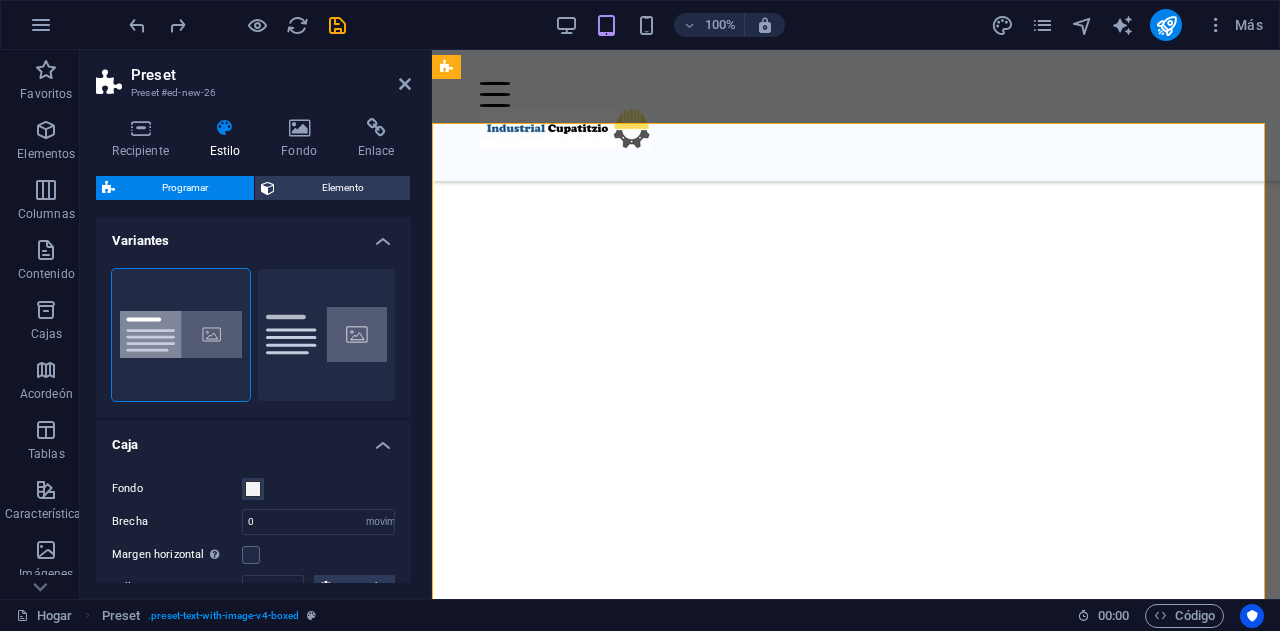 scroll, scrollTop: 605, scrollLeft: 0, axis: vertical 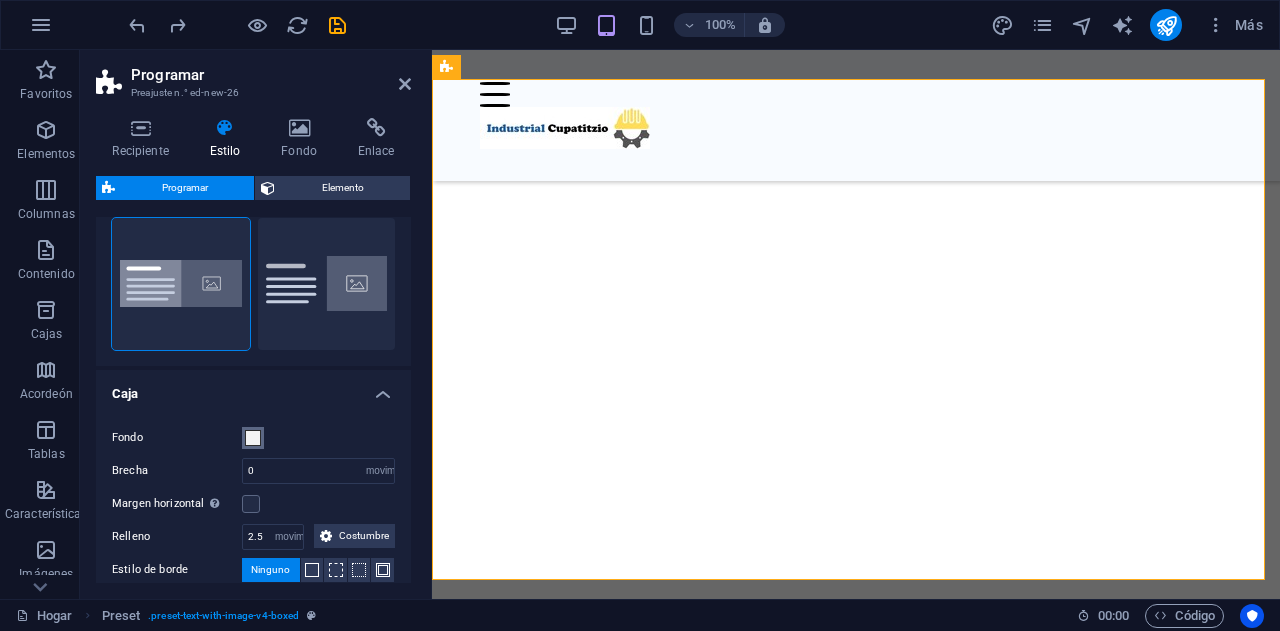 click at bounding box center [253, 438] 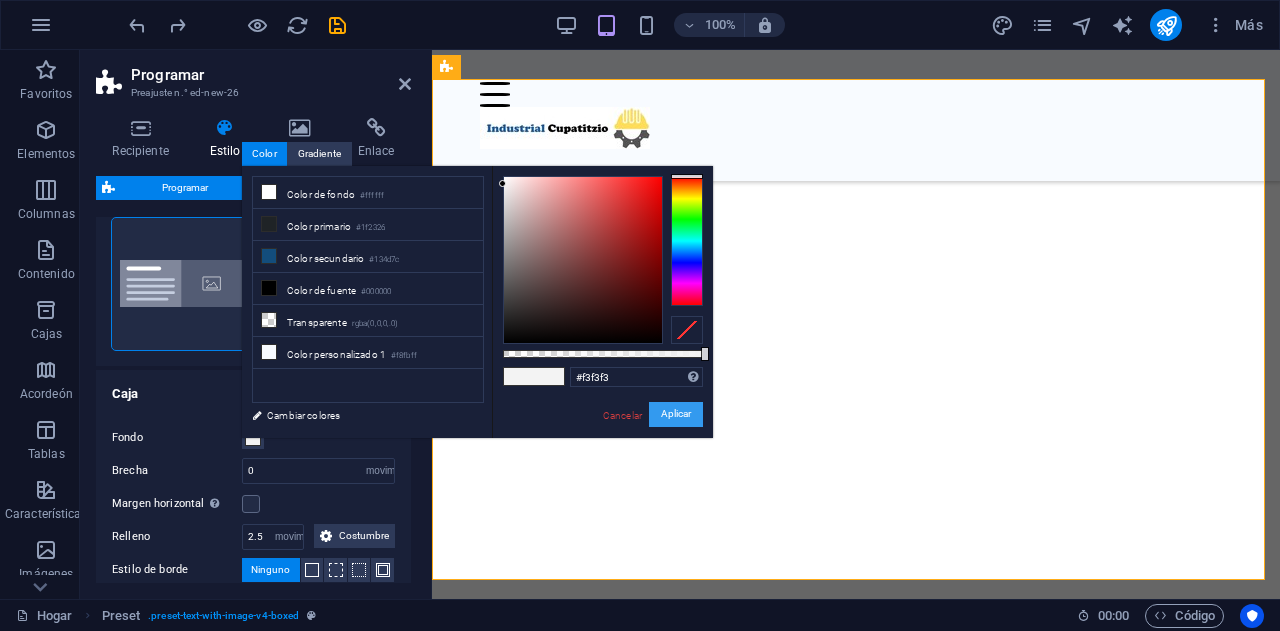 click on "Aplicar" at bounding box center (676, 414) 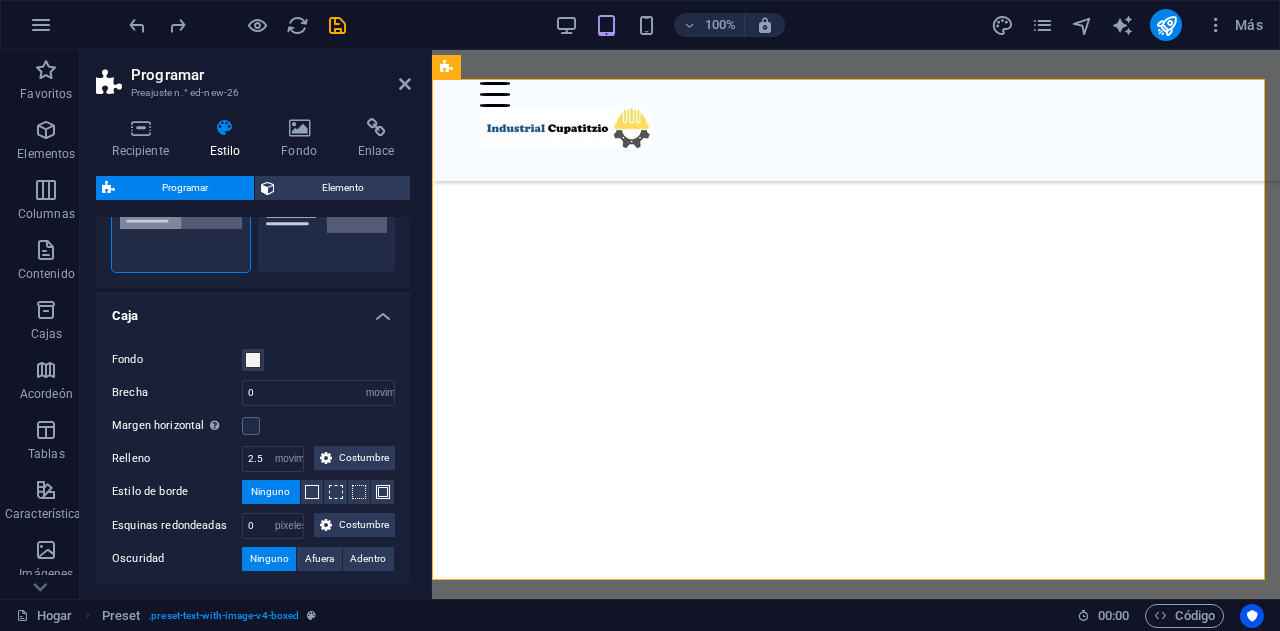scroll, scrollTop: 0, scrollLeft: 0, axis: both 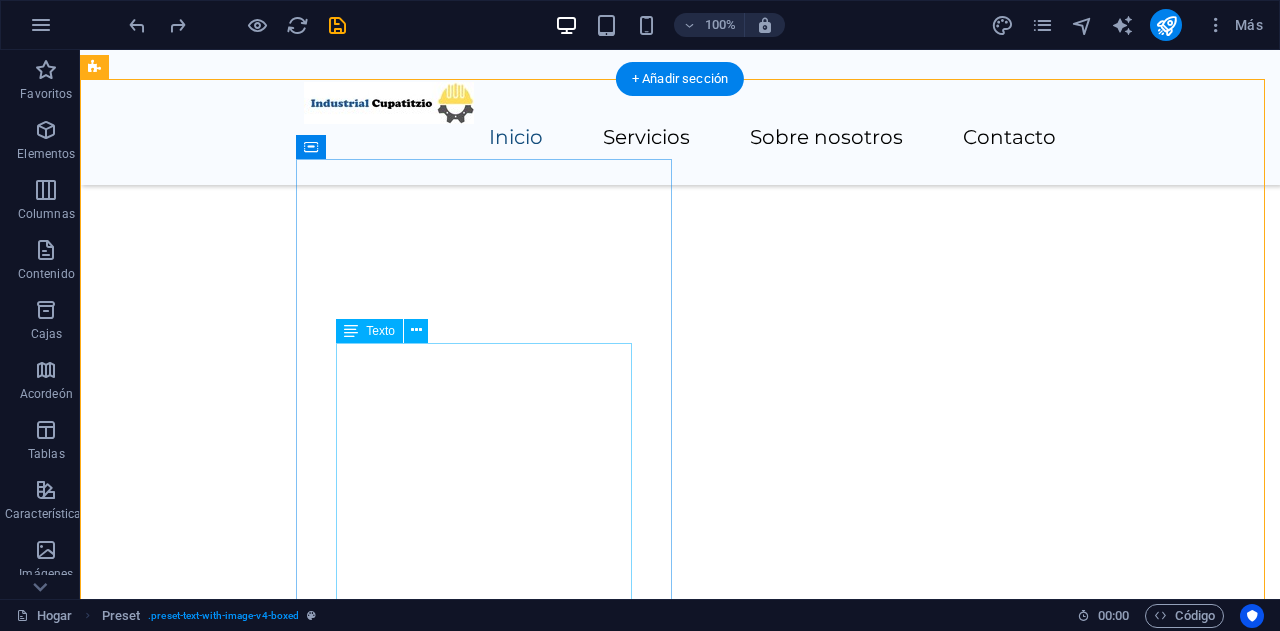 click on "Lorem ipsum dolor sit amet, consectetuer adipiscing elit. Enean commodo ligula eget dolor. Lorem ipsum dolor sit amet, consectetuer adipiscing elit leget dolor. Lorem ipsum dolor sit amet, consectetuer adipiscing elit. Enean commodo ligula eget dolor. Lorem ipsum dolor sit amet, consectetuer adipiscing elit dolor consectetuer adipiscing elit leget dolor. Lorem elit saget ipsum dolor sit amet, consectetuer." at bounding box center [480, 2231] 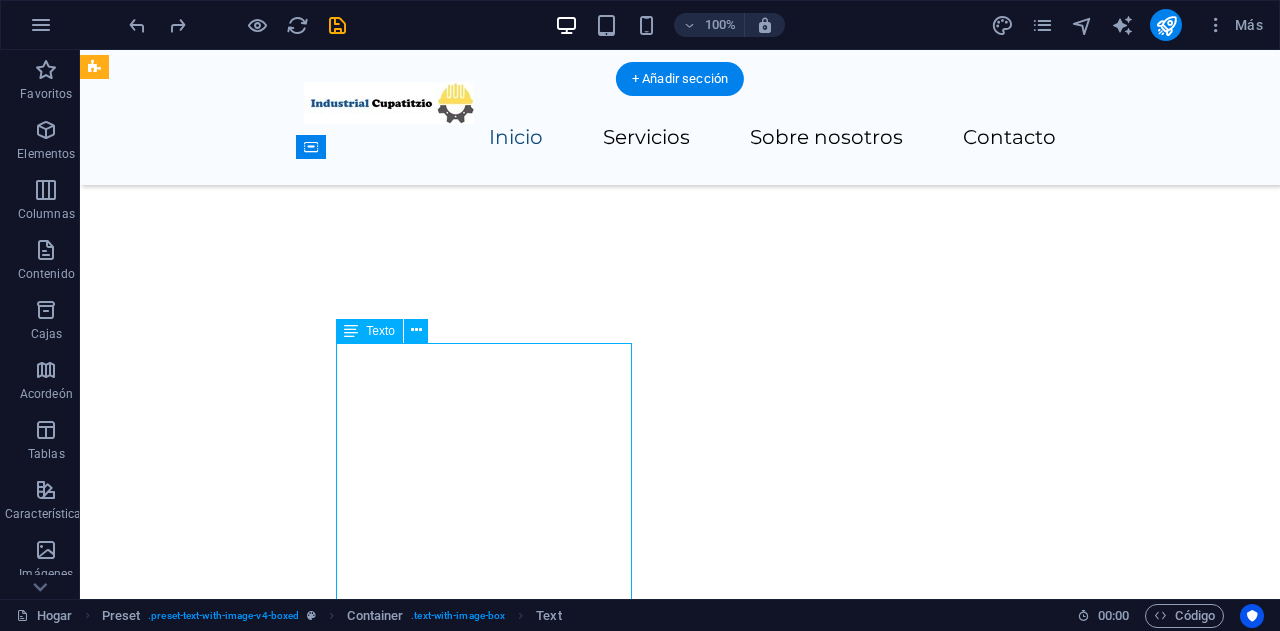 click on "Lorem ipsum dolor sit amet, consectetuer adipiscing elit. Enean commodo ligula eget dolor. Lorem ipsum dolor sit amet, consectetuer adipiscing elit leget dolor. Lorem ipsum dolor sit amet, consectetuer adipiscing elit. Enean commodo ligula eget dolor. Lorem ipsum dolor sit amet, consectetuer adipiscing elit dolor consectetuer adipiscing elit leget dolor. Lorem elit saget ipsum dolor sit amet, consectetuer." at bounding box center (480, 2231) 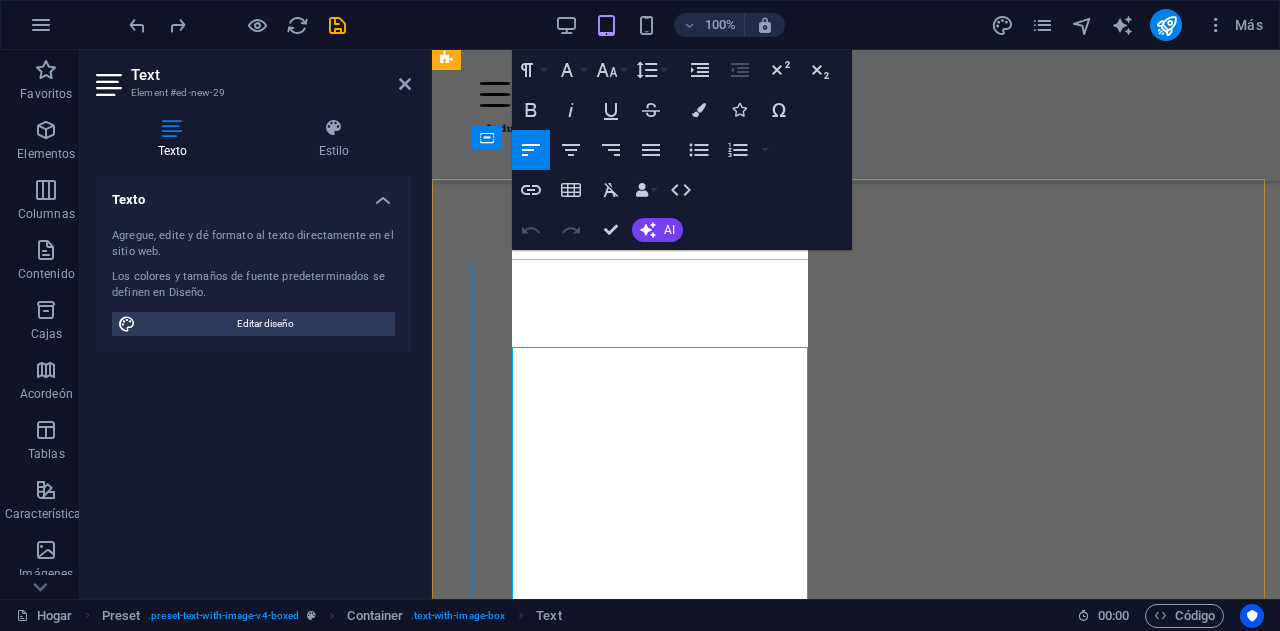 scroll, scrollTop: 605, scrollLeft: 0, axis: vertical 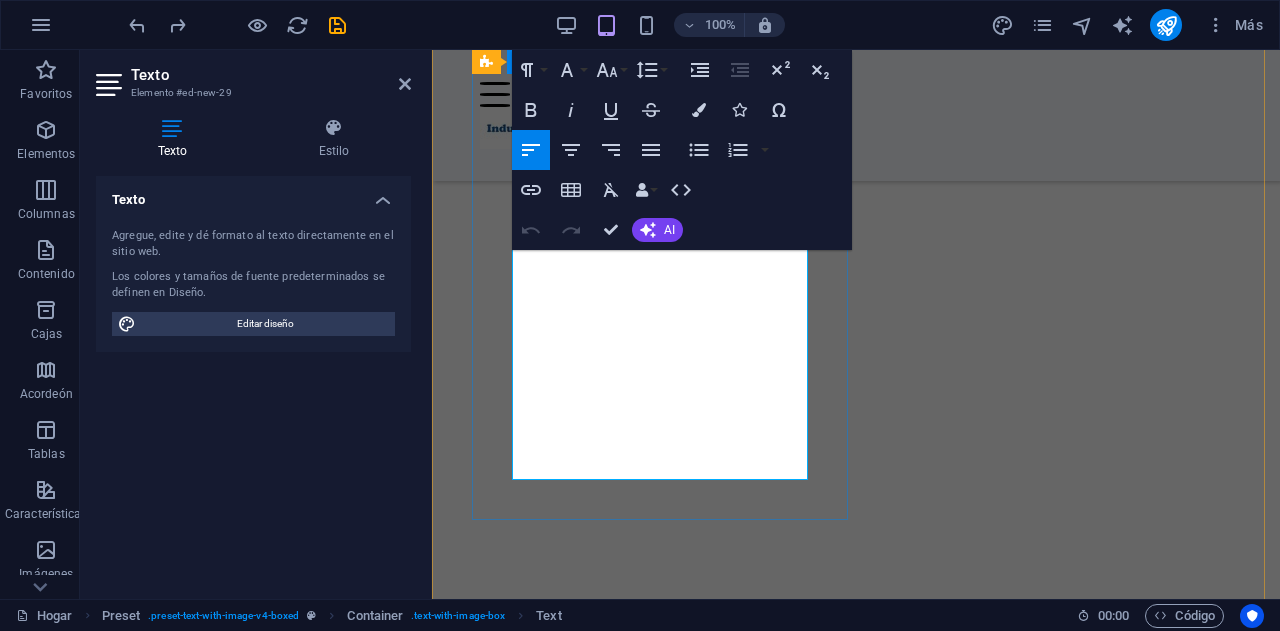drag, startPoint x: 512, startPoint y: 271, endPoint x: 777, endPoint y: 493, distance: 345.70074 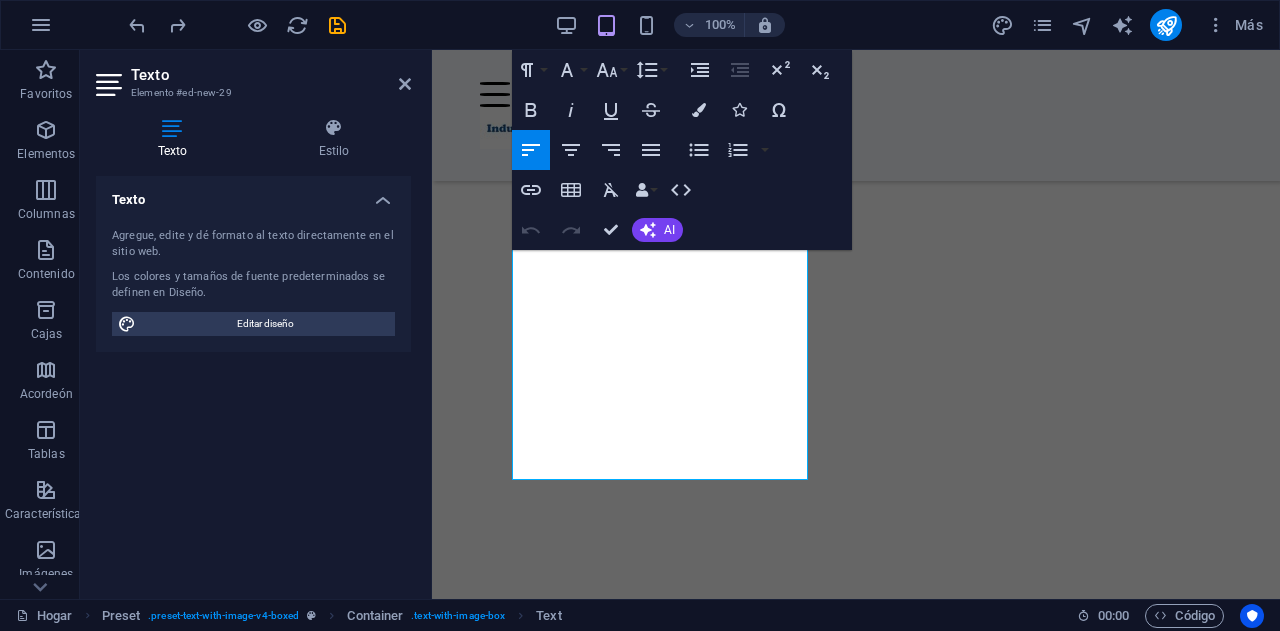 type 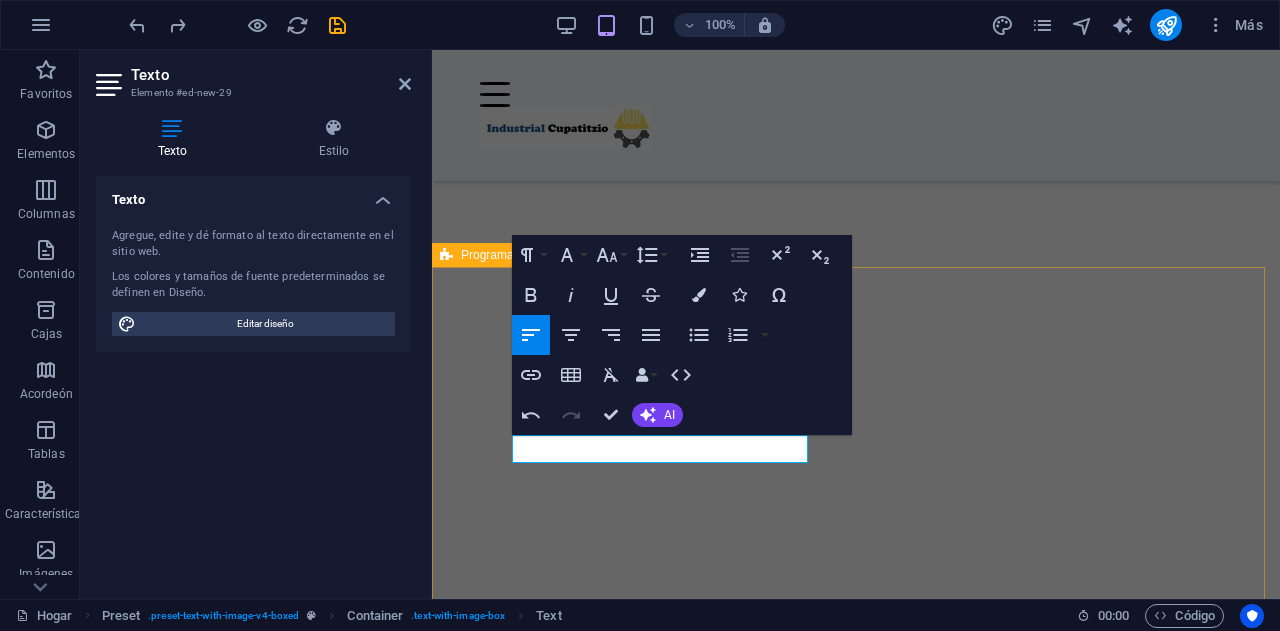 scroll, scrollTop: 417, scrollLeft: 0, axis: vertical 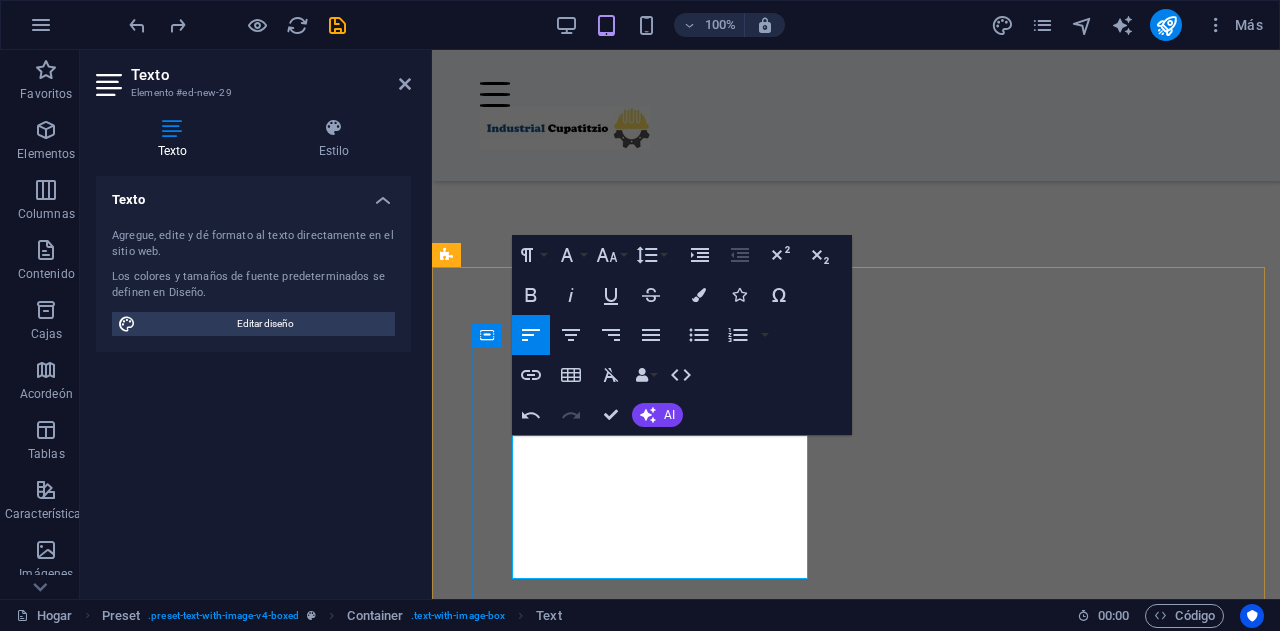 click on "La neumática es la tecnología que utiliza el aire comprimido como medio para transmitir energía o transformar movimiento" at bounding box center (828, 1468) 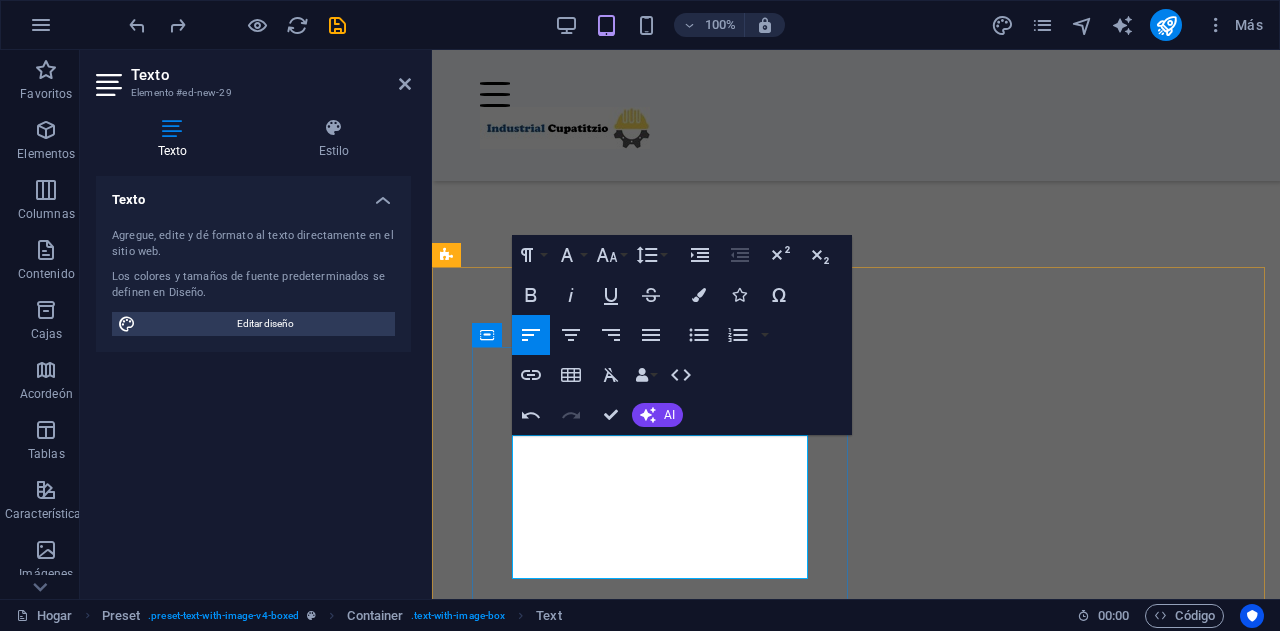 click on "La neumática es la tecnología que utiliza el aire comprimido como medio para transmitir energía o transformar movimiento" at bounding box center [828, 1468] 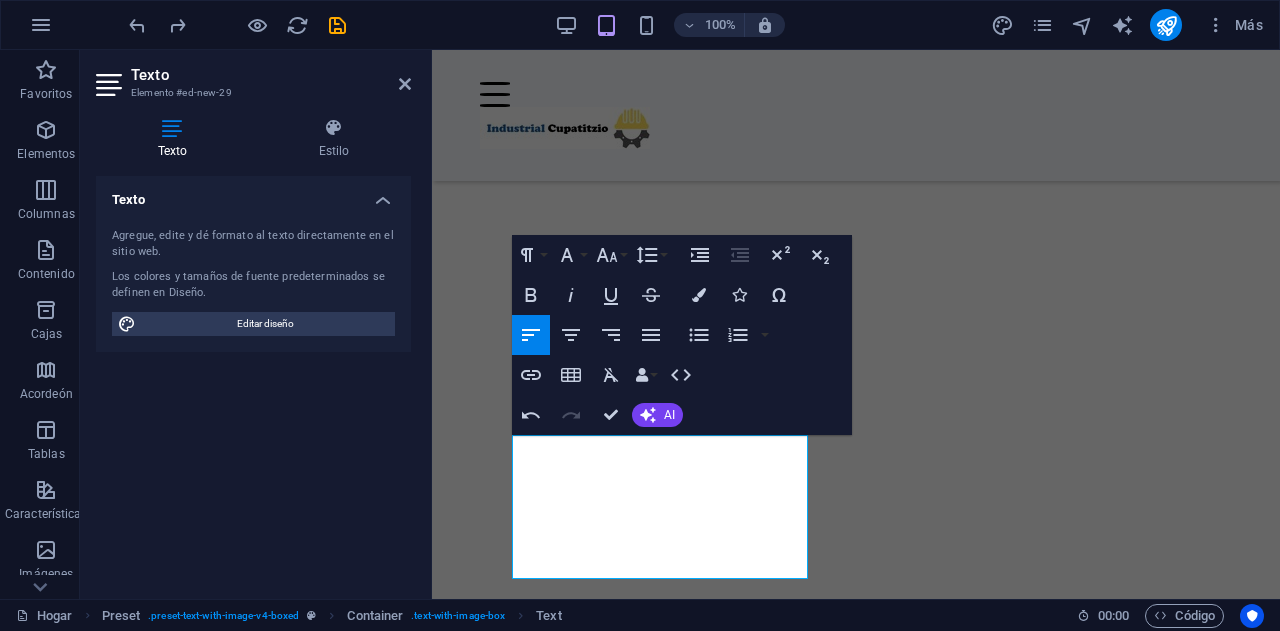 scroll, scrollTop: 422, scrollLeft: 0, axis: vertical 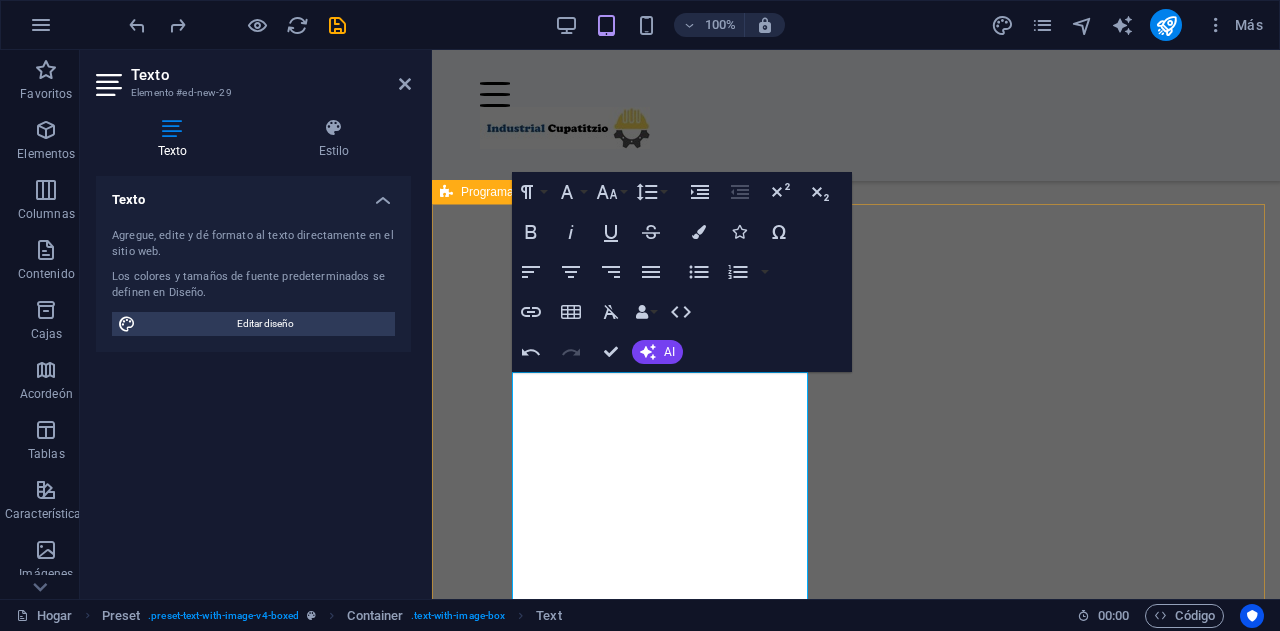 click on "Nuevo titular La neumática es la tecnología que utiliza el aire comprimido como medio para transmitir energía o generar movimiento o controlar sistemas mecánicos. Se basa en la compresión y expansión del aire para realizar trabajo. Suelta el contenido aquí o  Añadir elementos  Pegar portapapeles" at bounding box center [856, 1660] 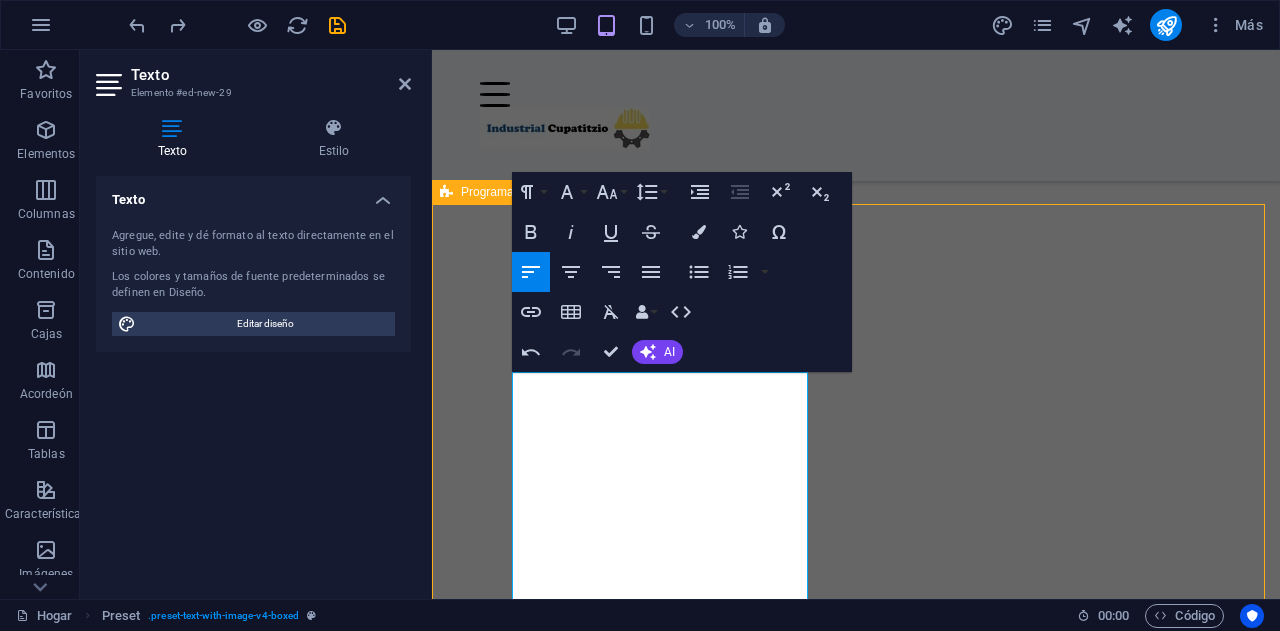 scroll, scrollTop: 648, scrollLeft: 0, axis: vertical 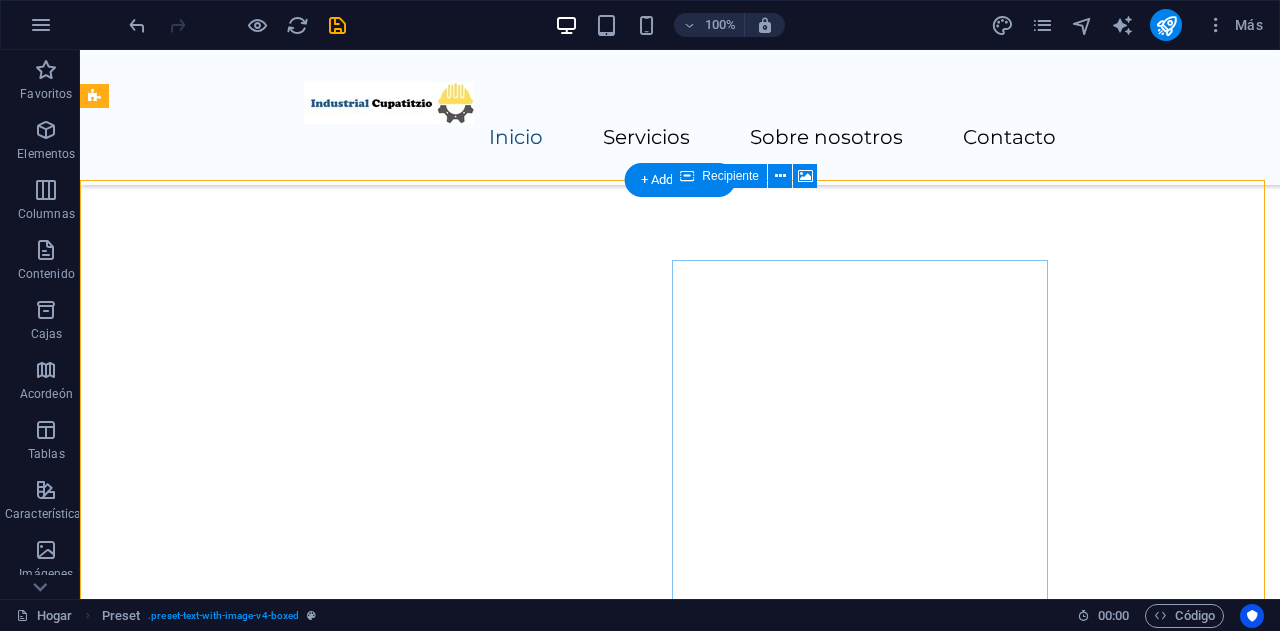 click on "Suelta el contenido aquí o  Añadir elementos  Pegar portapapeles" at bounding box center [480, 2465] 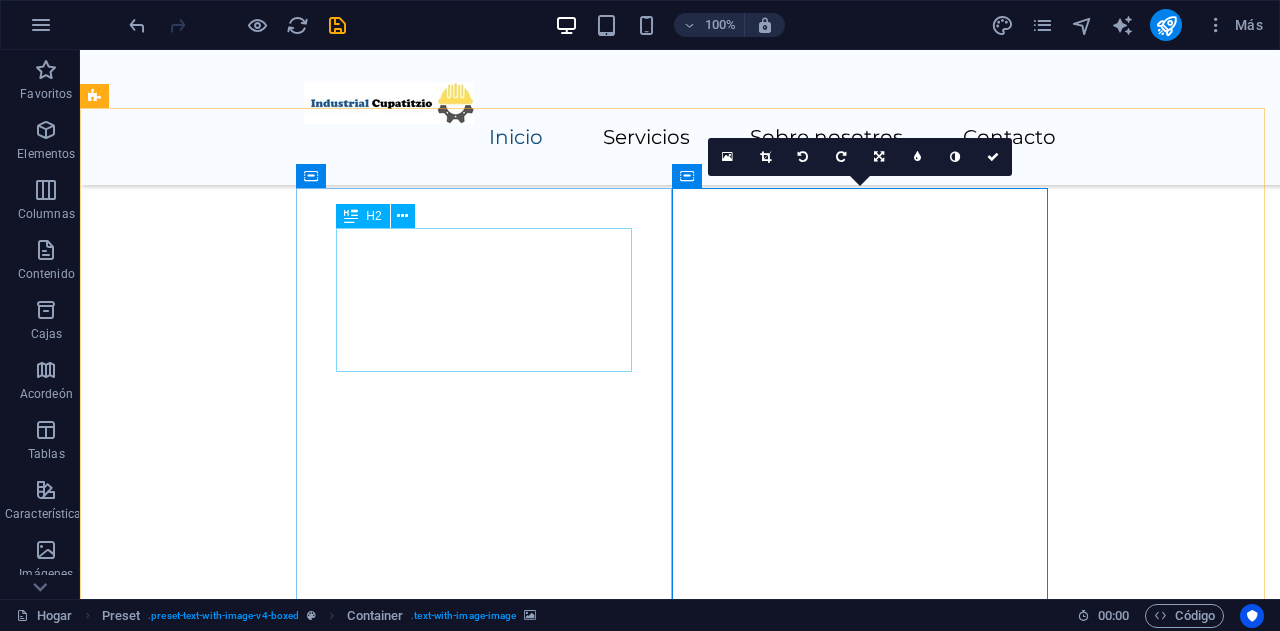 click on "Nuevo titular" at bounding box center (480, 2138) 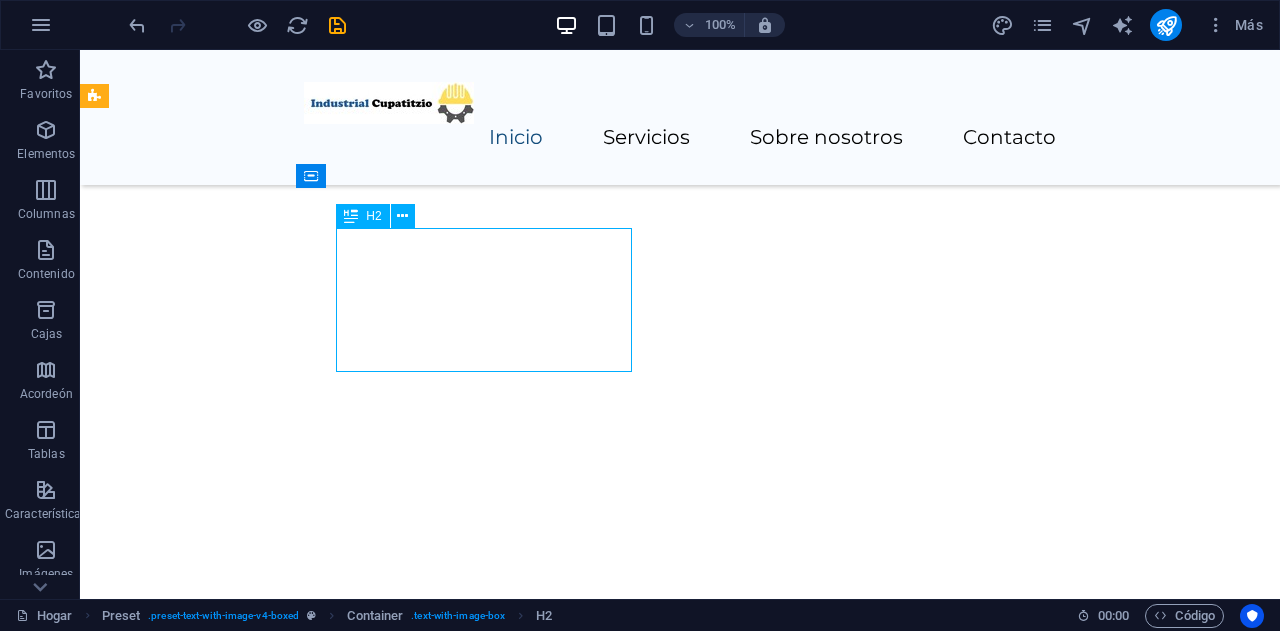 click on "Nuevo titular" at bounding box center [480, 2138] 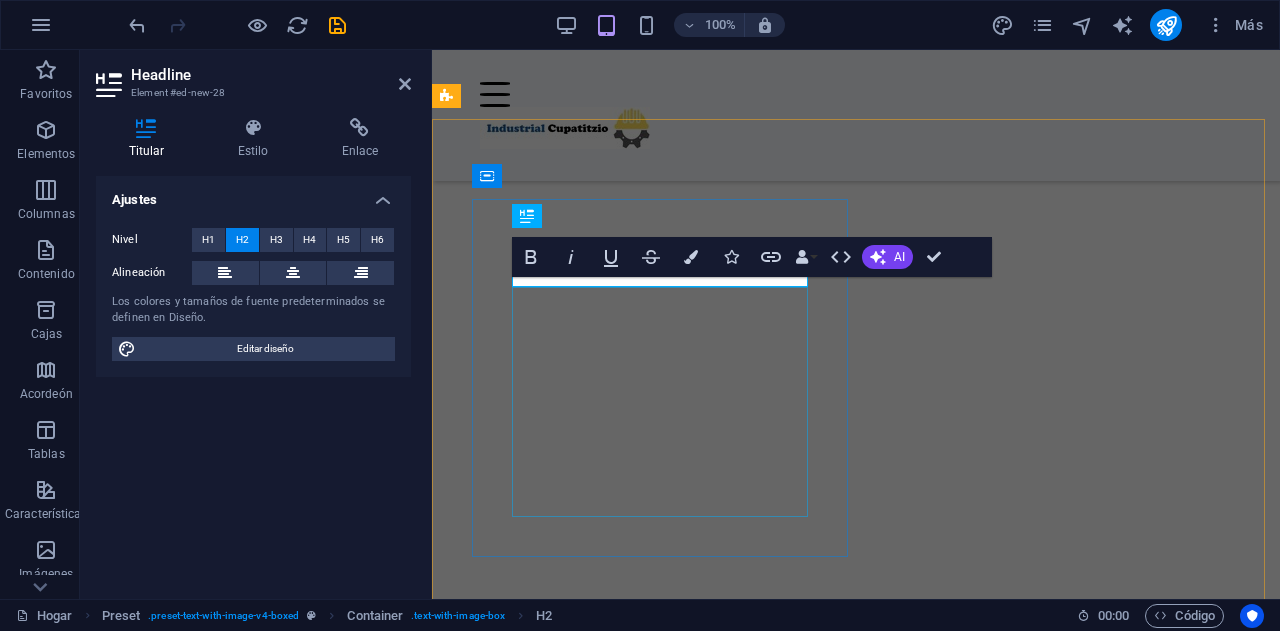 scroll, scrollTop: 576, scrollLeft: 0, axis: vertical 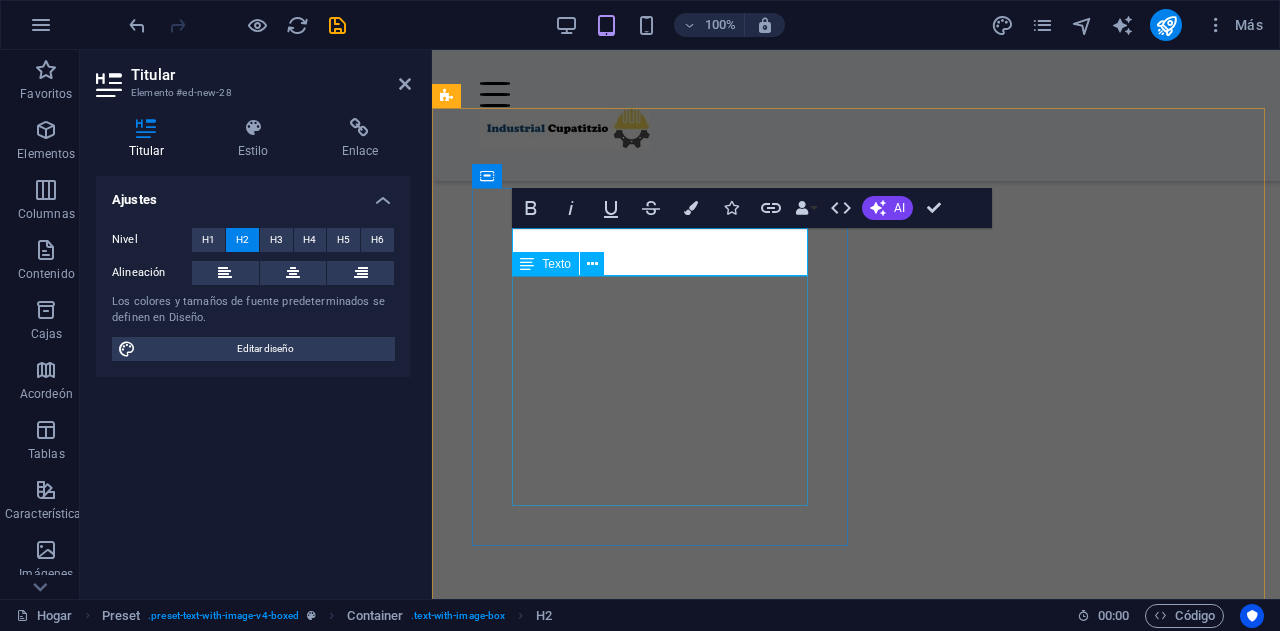 type 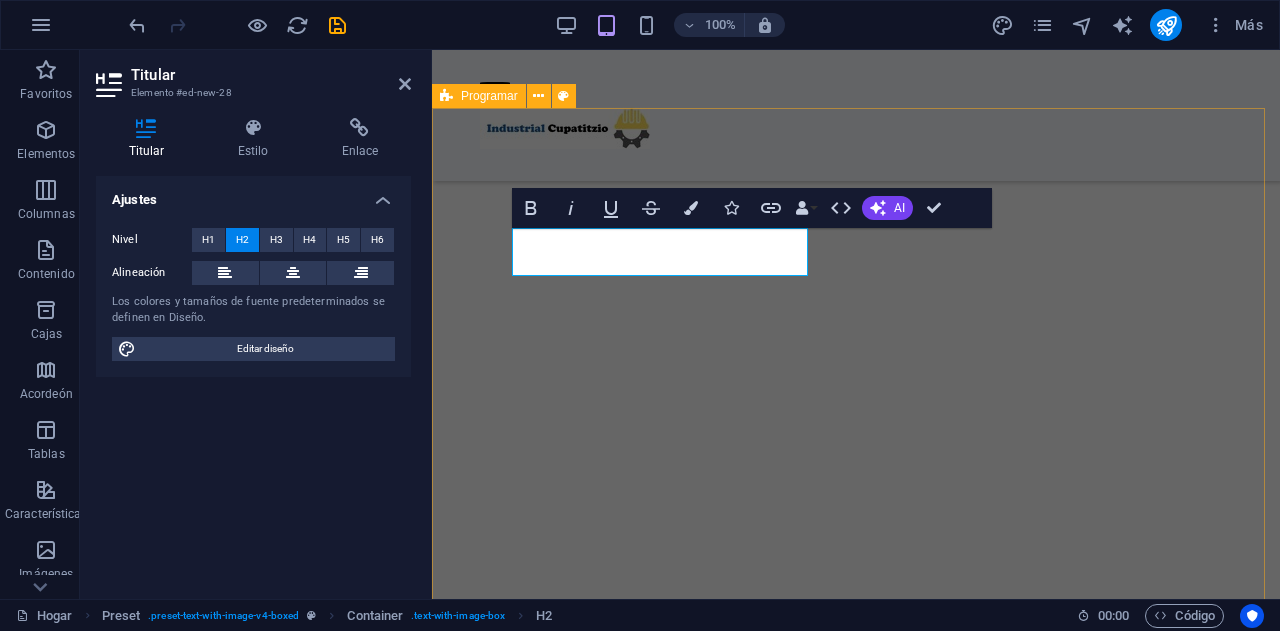 click on "Neumática La neumática es la tecnología que utiliza el aire comprimido como medio para transmitir energía o generar movimiento o controlar sistemas mecánicos. Se basa en la compresión y expansión del aire para realizar el trabajo. Suelta el contenido aquí o  Añadir elementos  Pegar portapapeles" at bounding box center [856, 1564] 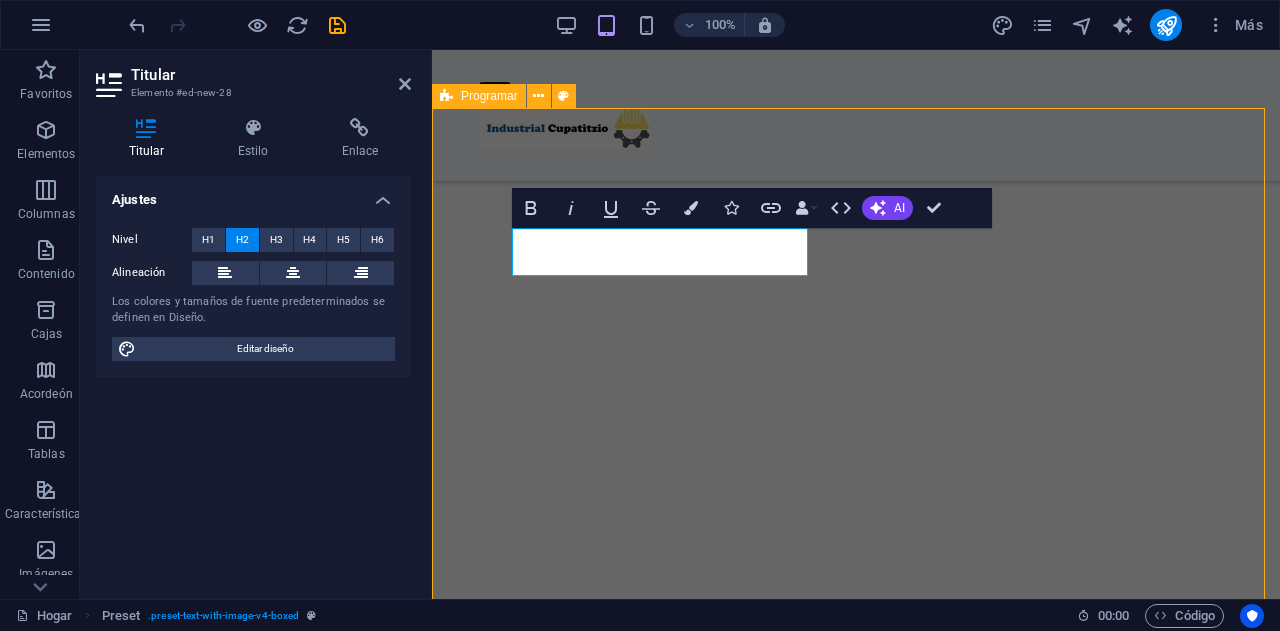 scroll, scrollTop: 648, scrollLeft: 0, axis: vertical 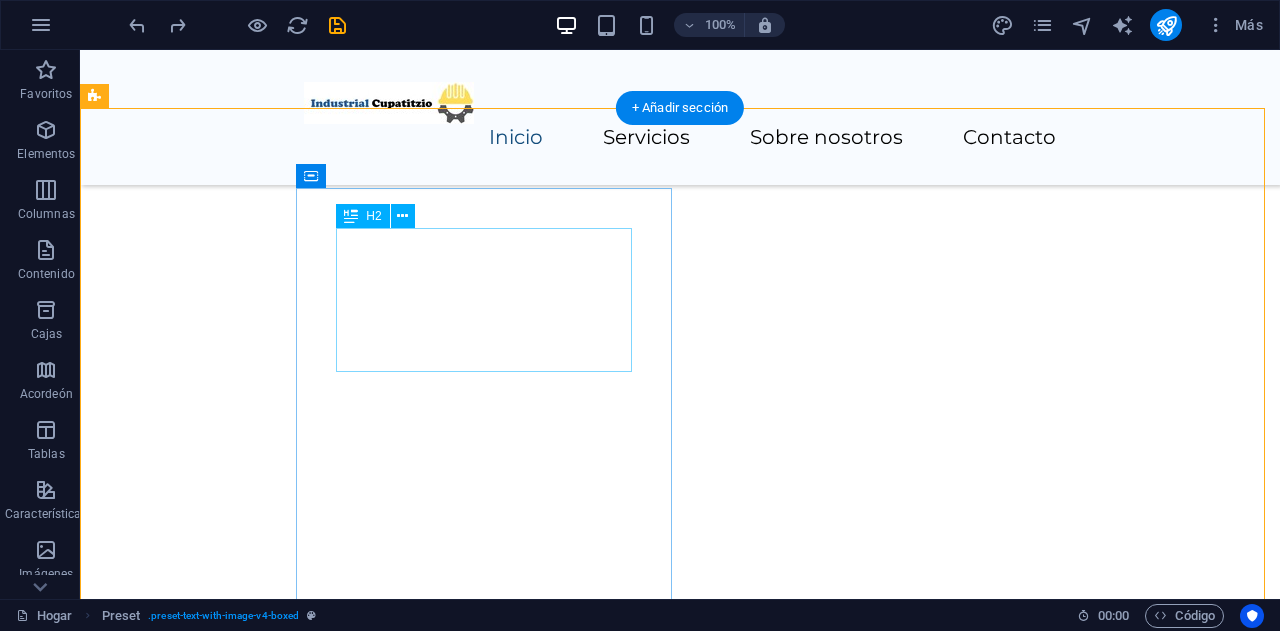 click on "Nuevo titular" at bounding box center (480, 2138) 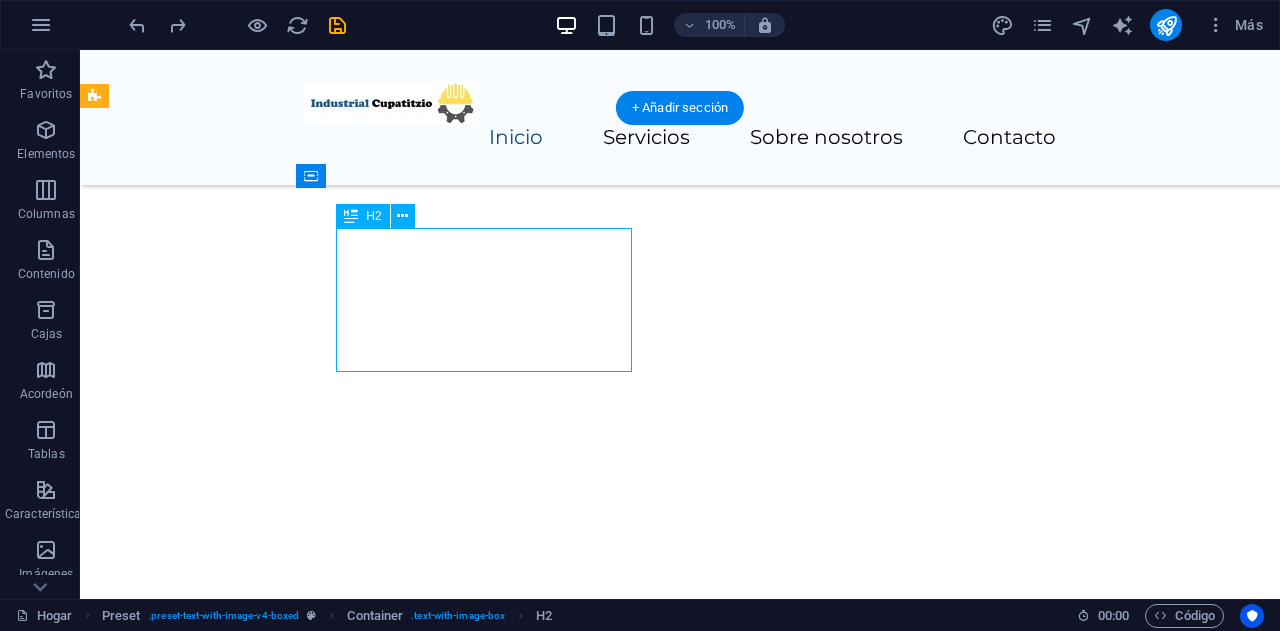 click on "Nuevo titular" at bounding box center (480, 2138) 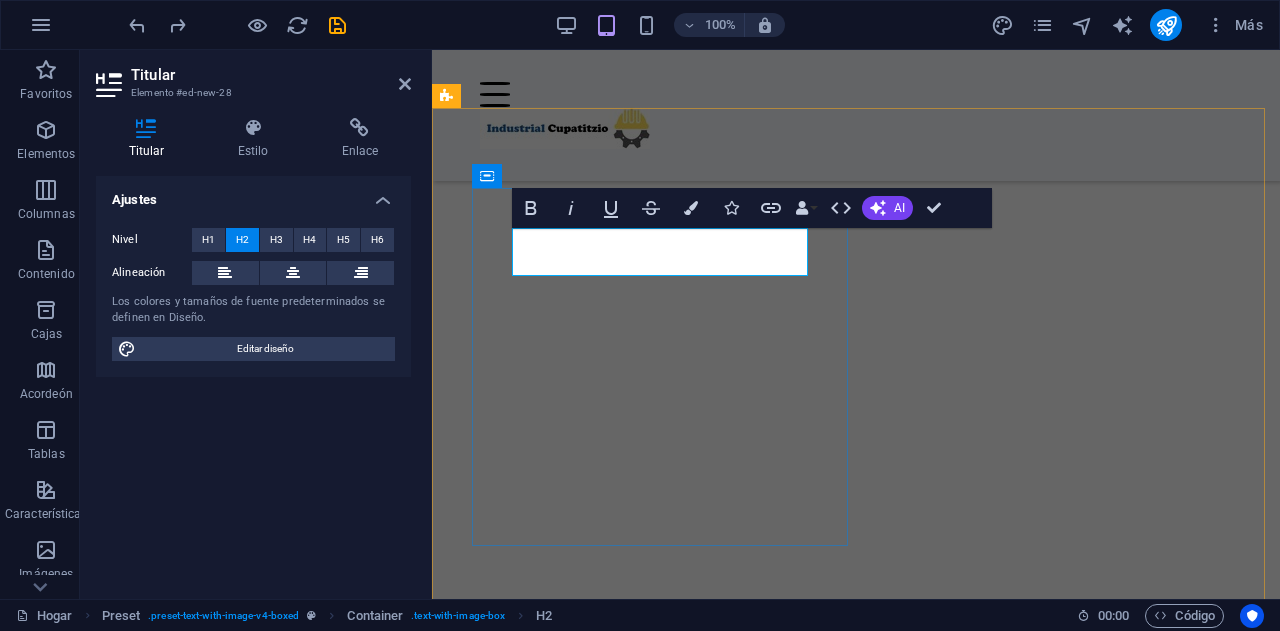 type 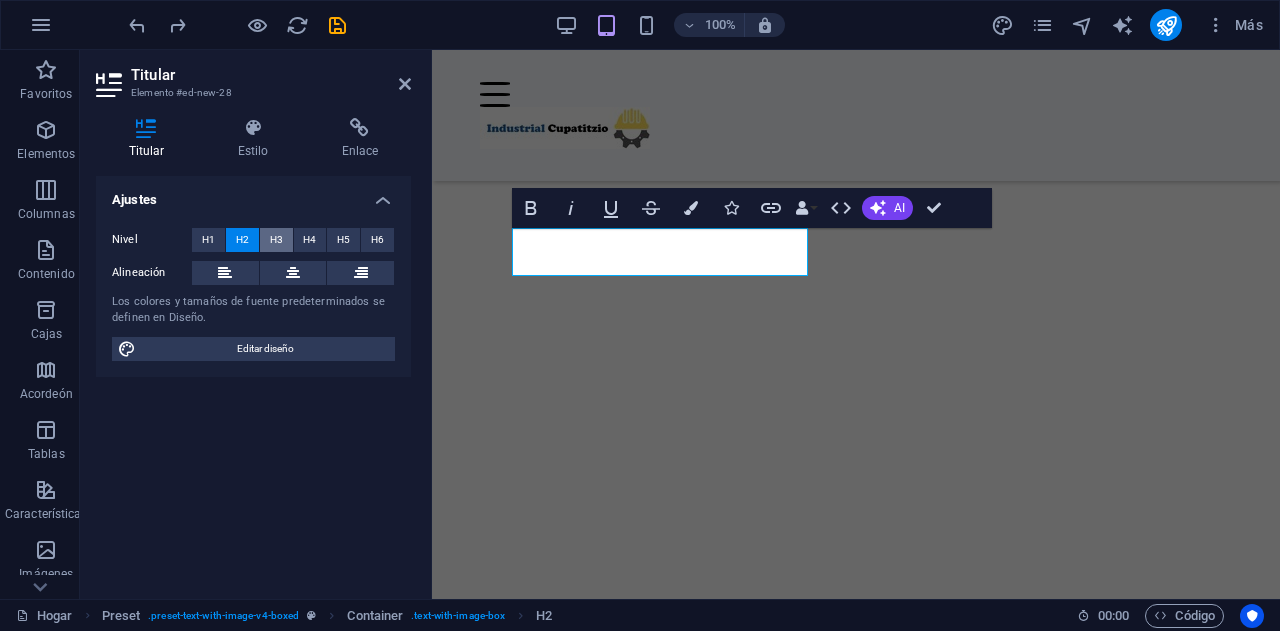 click on "H3" at bounding box center (276, 240) 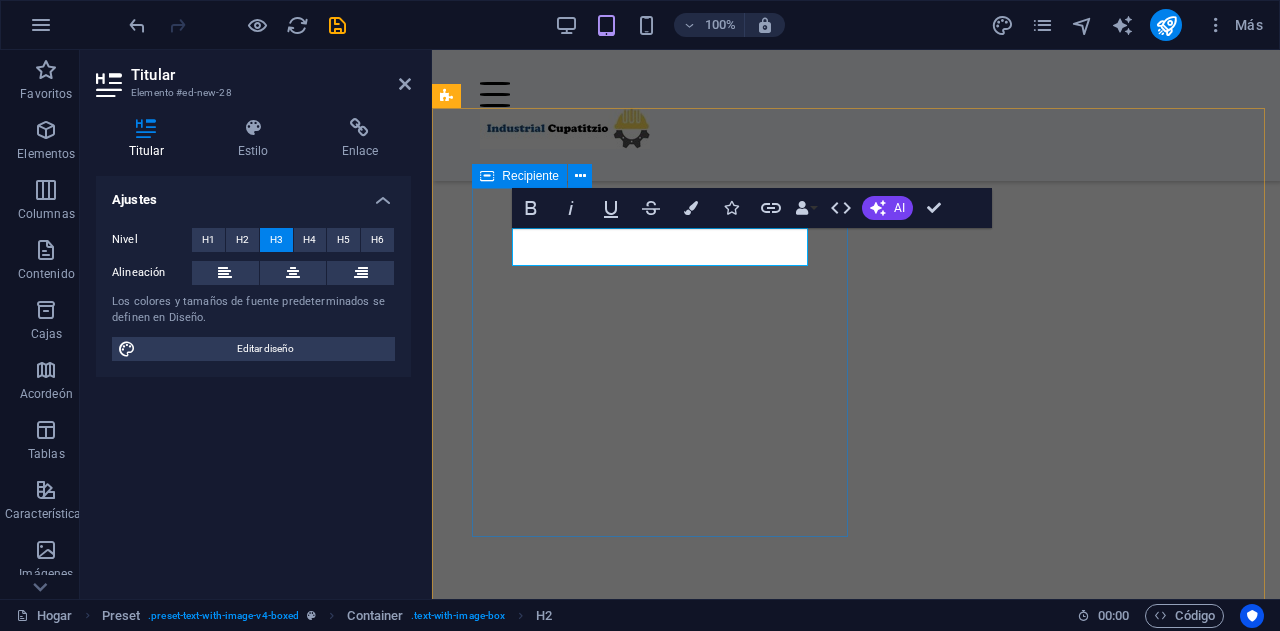 click on "Neumática La neumática es la tecnología que utiliza el aire comprimido como medio para transmitir energía o generar movimiento o controlar sistemas mecánicos. Se basa en la compresión y expansión del aire para realizar el trabajo." at bounding box center (832, 1310) 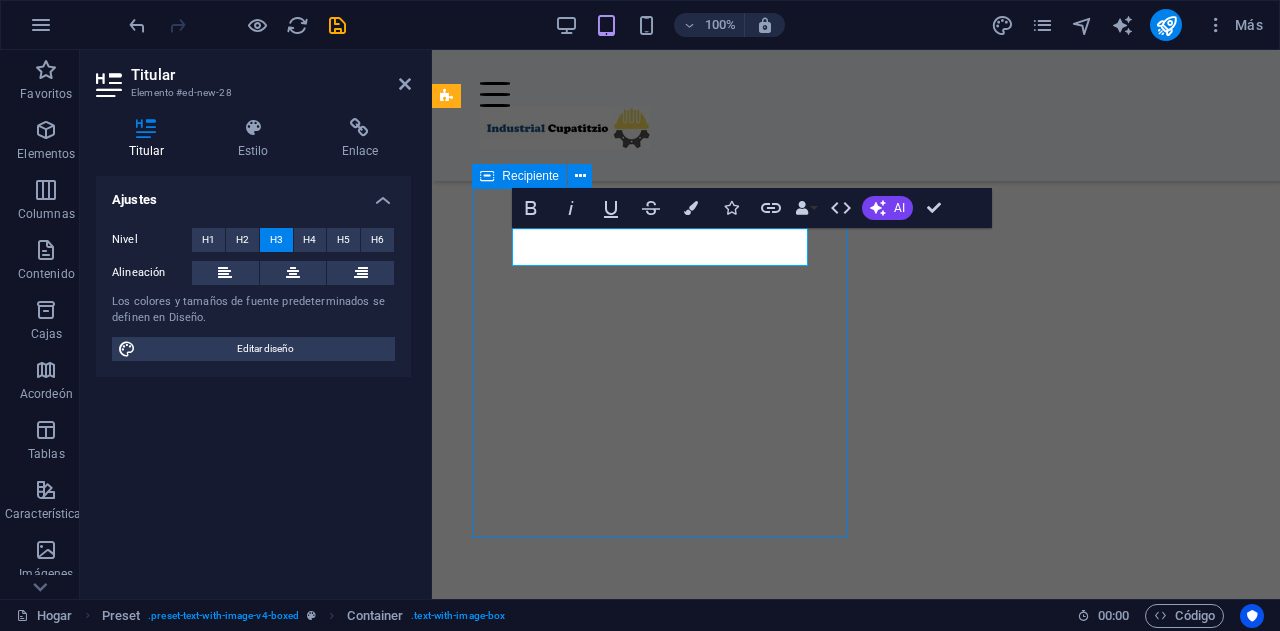 scroll, scrollTop: 648, scrollLeft: 0, axis: vertical 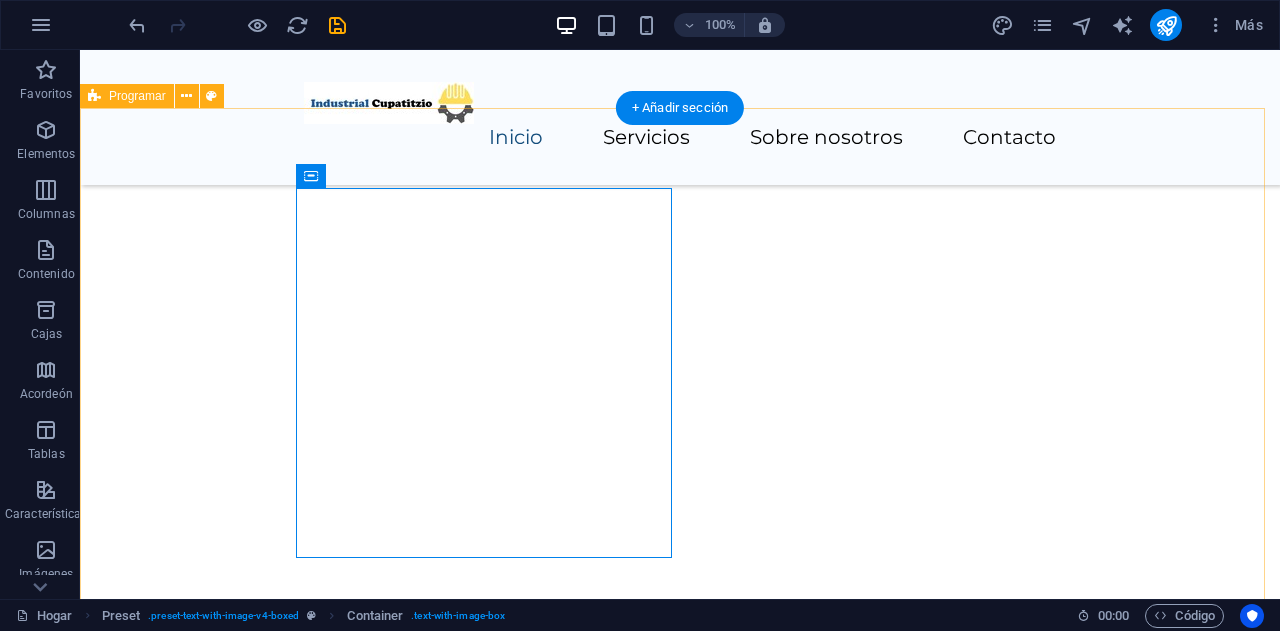 click on "Neumática La neumática es la tecnología que utiliza el aire comprimido como medio para transmitir energía o generar movimiento o controlar sistemas mecánicos. Se basa en la compresión y expansión del aire para realizar el trabajo. Suelta el contenido aquí o  Añadir elementos  Pegar portapapeles" at bounding box center [680, 2517] 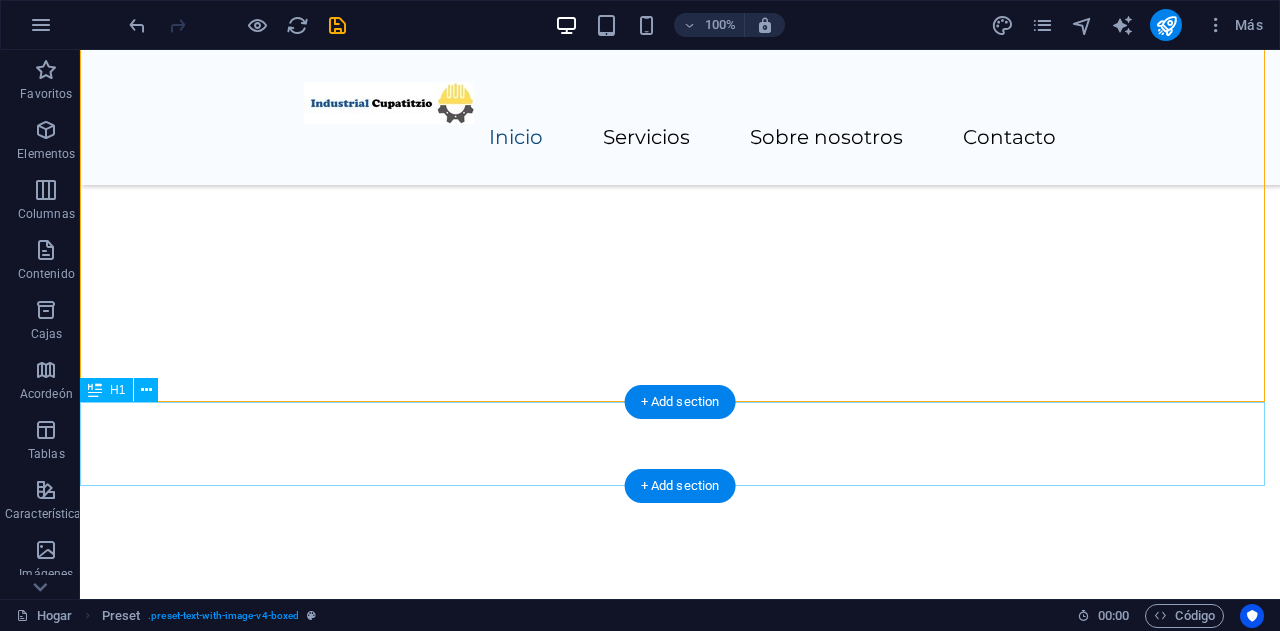 scroll, scrollTop: 888, scrollLeft: 0, axis: vertical 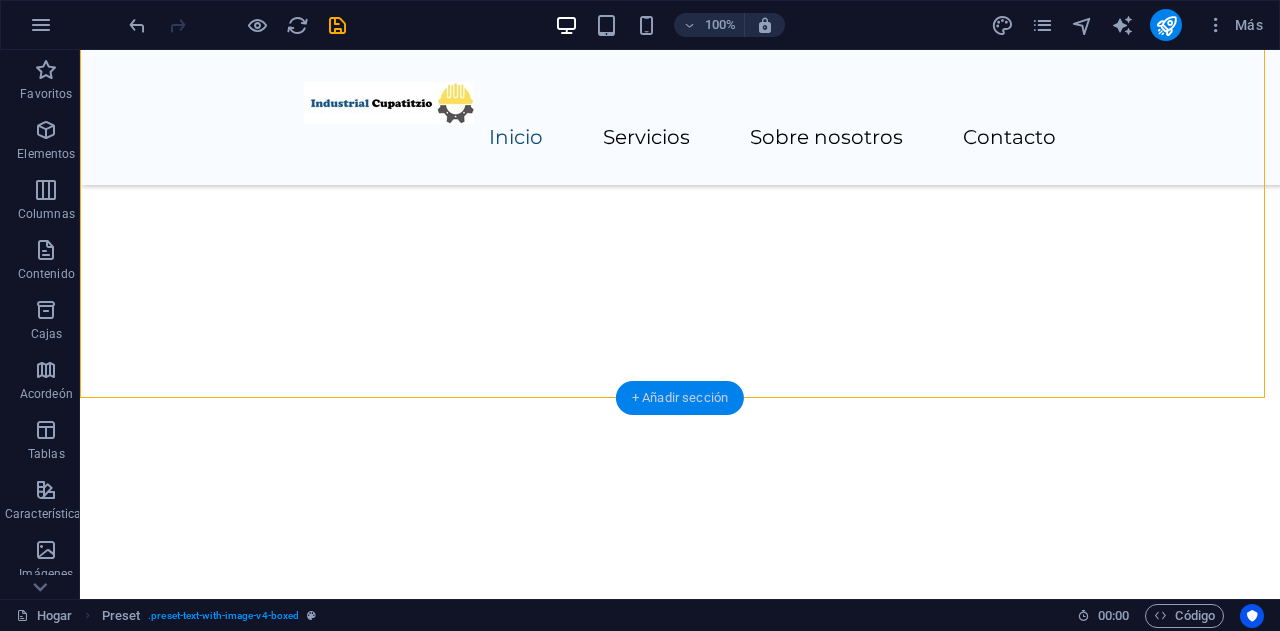 click on "+ Añadir sección" at bounding box center [680, 397] 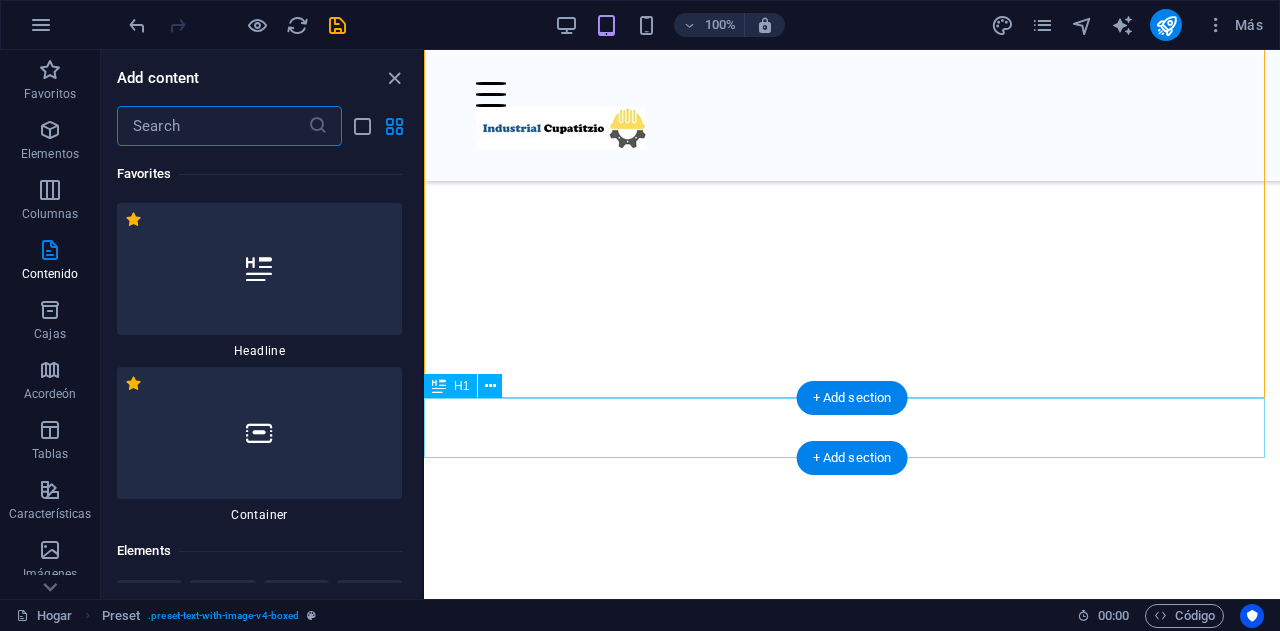 scroll, scrollTop: 794, scrollLeft: 0, axis: vertical 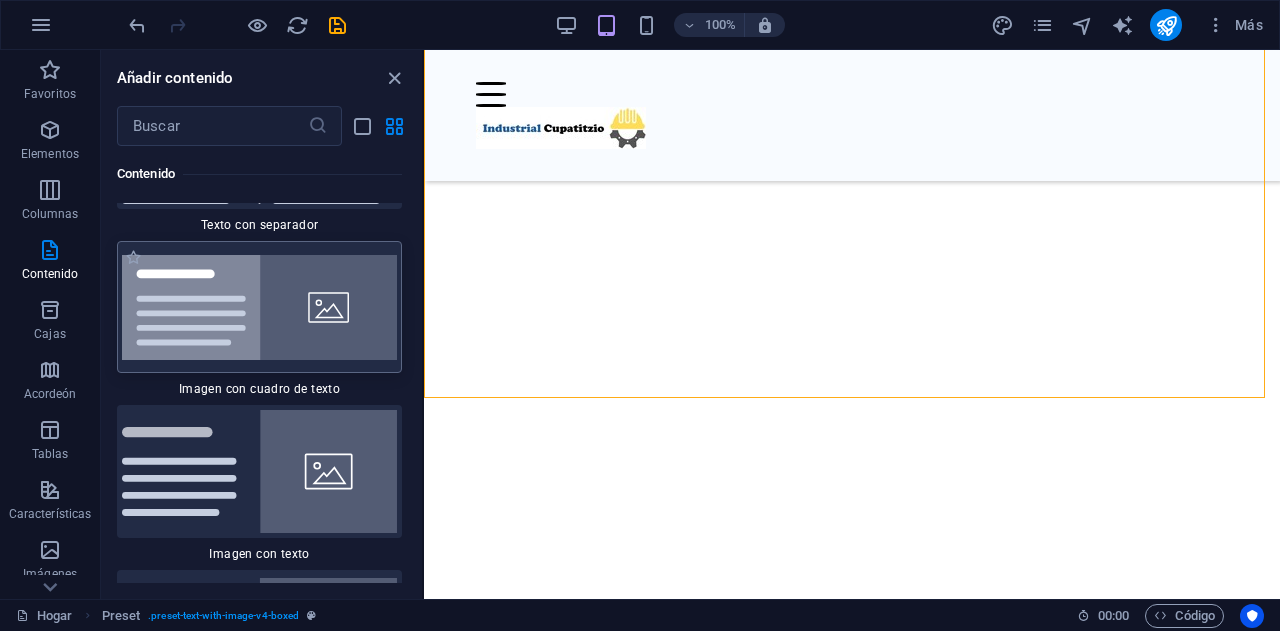 click at bounding box center (259, 307) 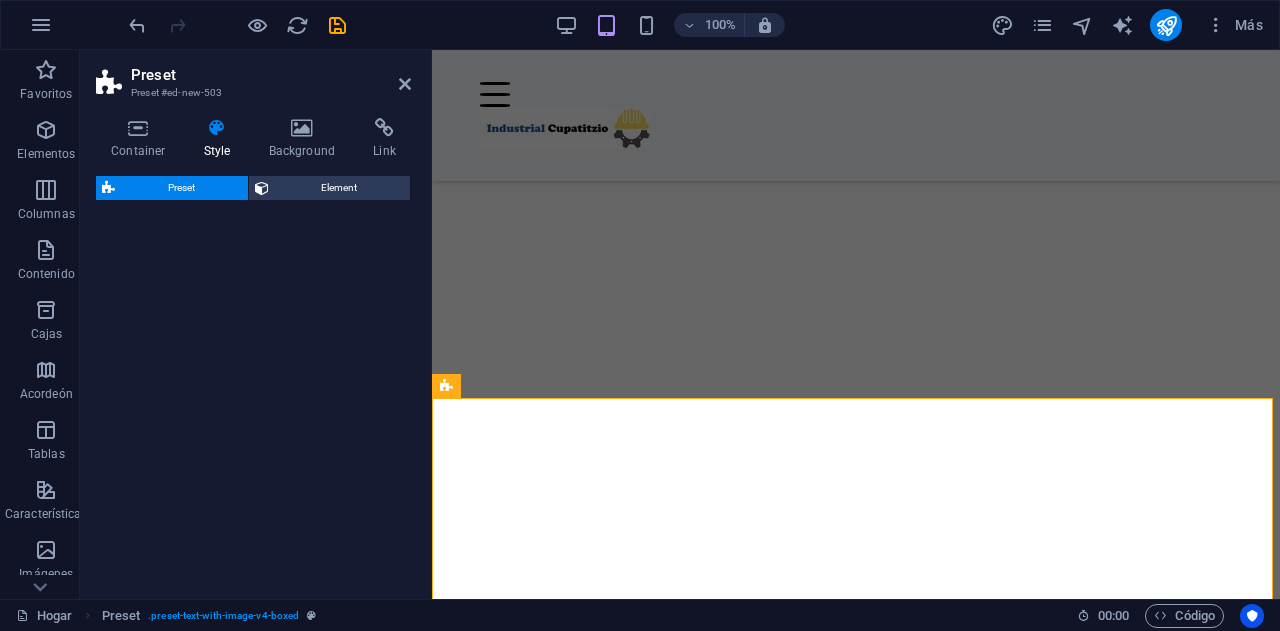 select on "rem" 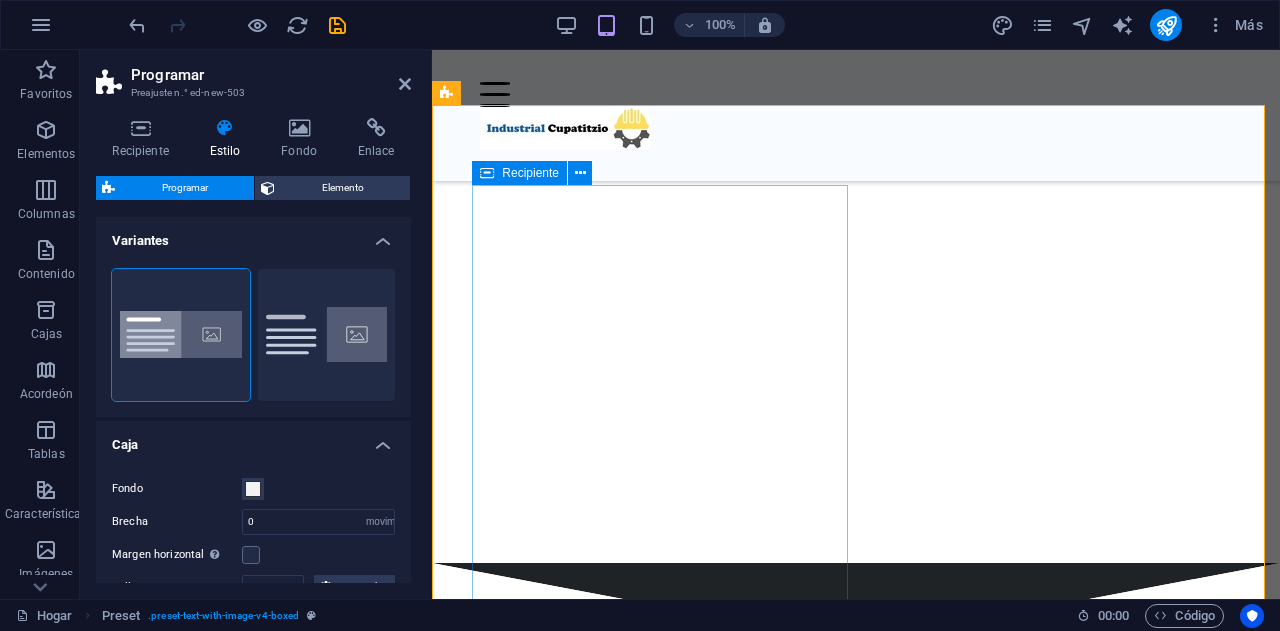 scroll, scrollTop: 1087, scrollLeft: 0, axis: vertical 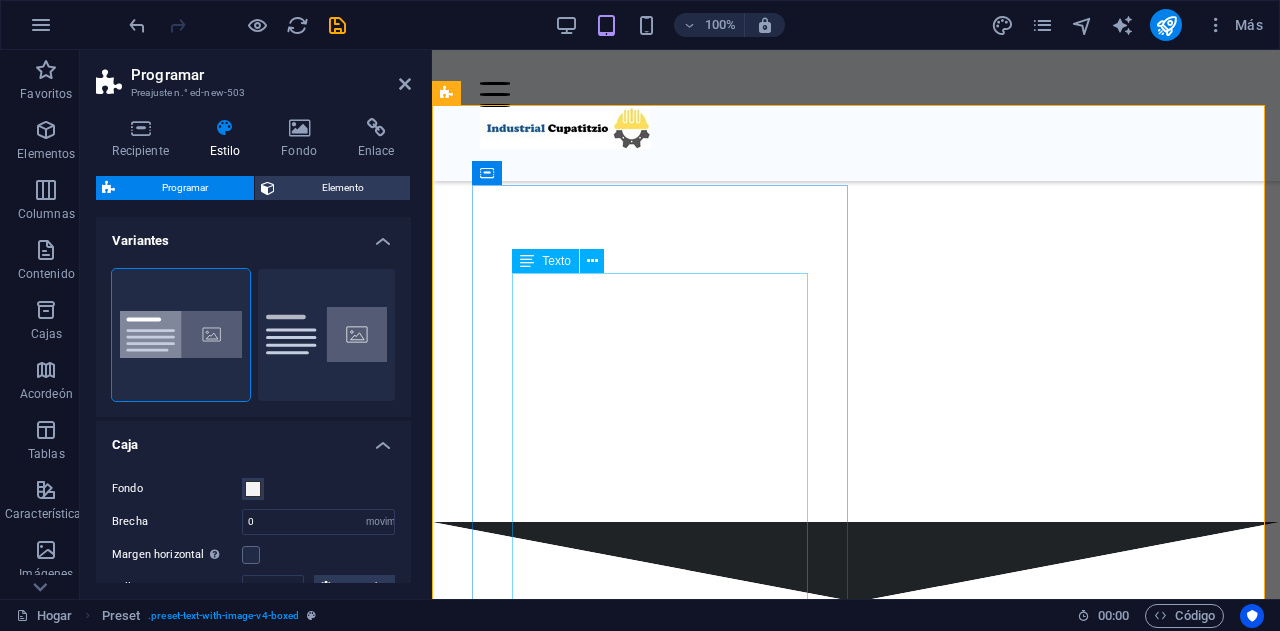 click on "Lorem ipsum dolor sit amet, consectetuer adipiscing elit. Enean commodo ligula eget dolor. Lorem ipsum dolor sit amet, consectetuer adipiscing elit leget dolor. Lorem ipsum dolor sit amet, consectetuer adipiscing elit. Enean commodo ligula eget dolor. Lorem ipsum dolor sit amet, consectetuer adipiscing elit dolor consectetuer adipiscing elit leget dolor. Lorem elit saget ipsum dolor sit amet, consectetuer." at bounding box center [832, 1740] 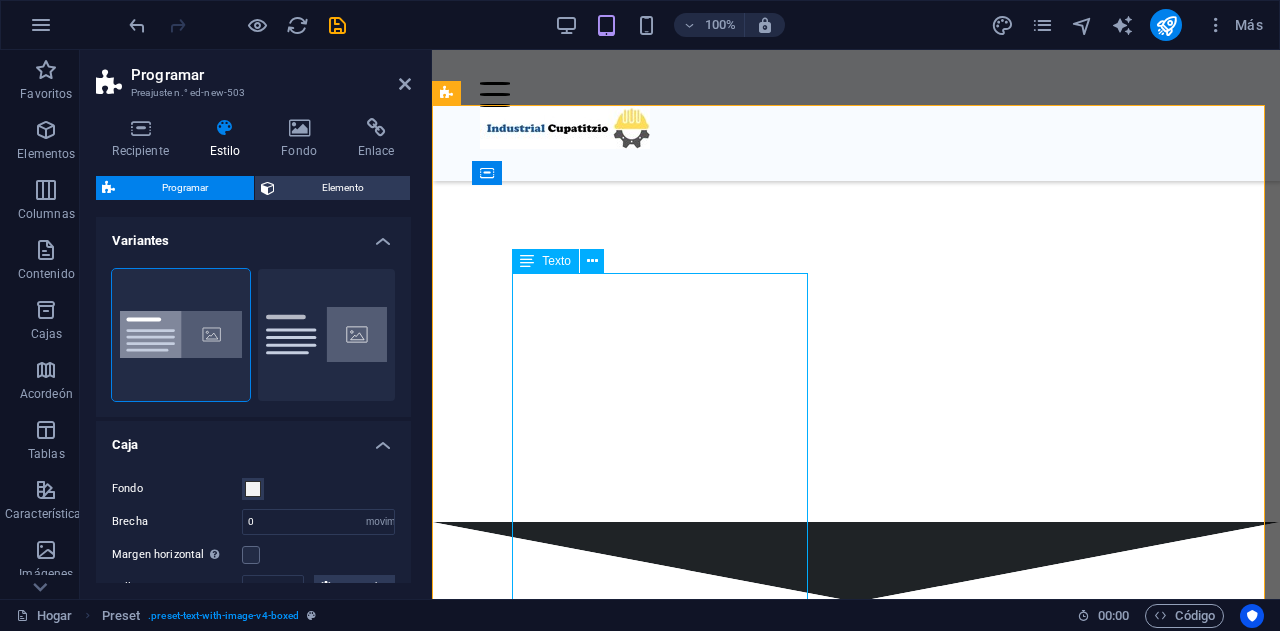 click on "Lorem ipsum dolor sit amet, consectetuer adipiscing elit. Enean commodo ligula eget dolor. Lorem ipsum dolor sit amet, consectetuer adipiscing elit leget dolor. Lorem ipsum dolor sit amet, consectetuer adipiscing elit. Enean commodo ligula eget dolor. Lorem ipsum dolor sit amet, consectetuer adipiscing elit dolor consectetuer adipiscing elit leget dolor. Lorem elit saget ipsum dolor sit amet, consectetuer." at bounding box center [832, 1740] 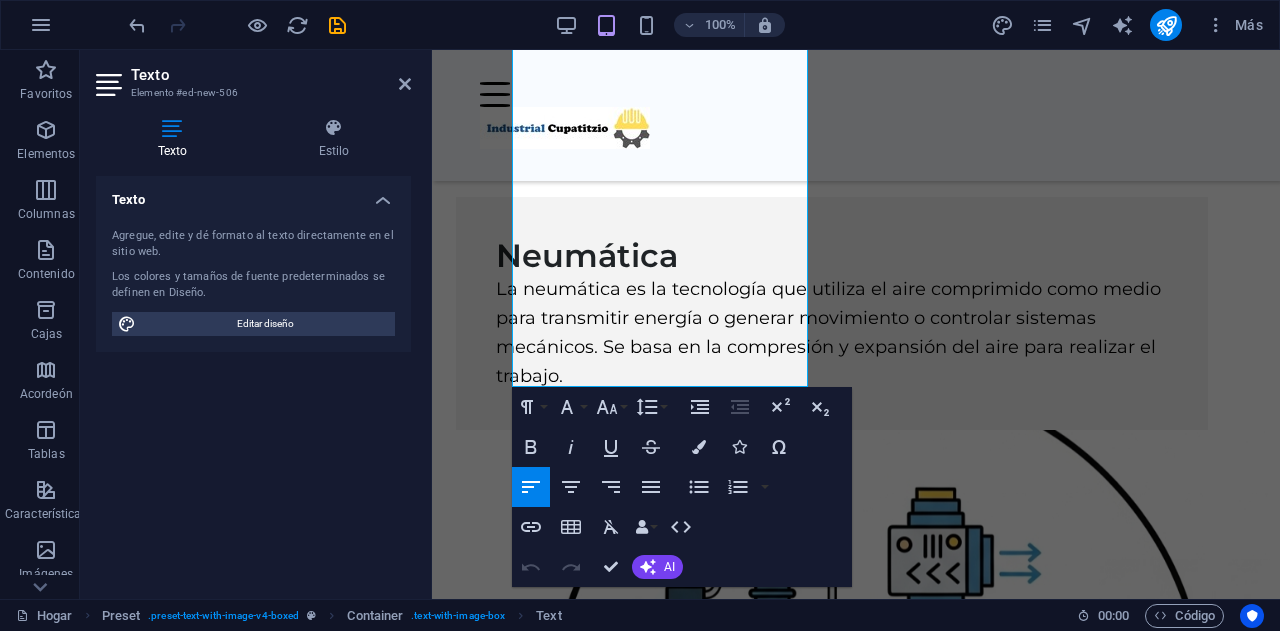 scroll, scrollTop: 1405, scrollLeft: 0, axis: vertical 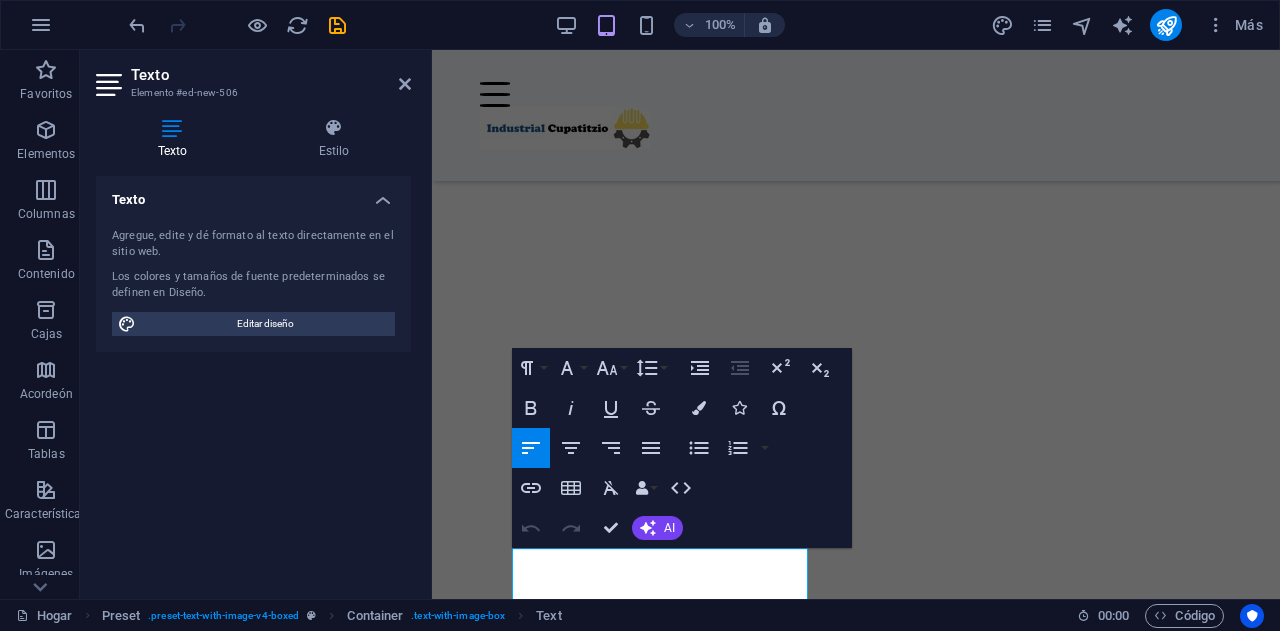 drag, startPoint x: 671, startPoint y: 372, endPoint x: 413, endPoint y: 455, distance: 271.02213 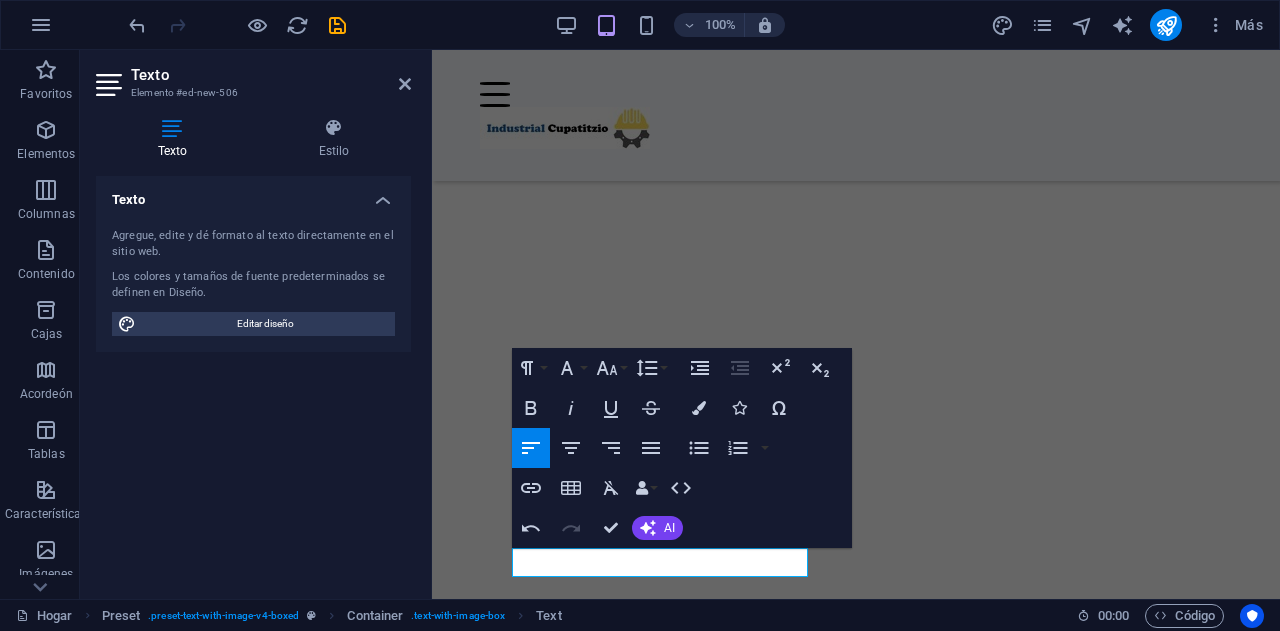 type 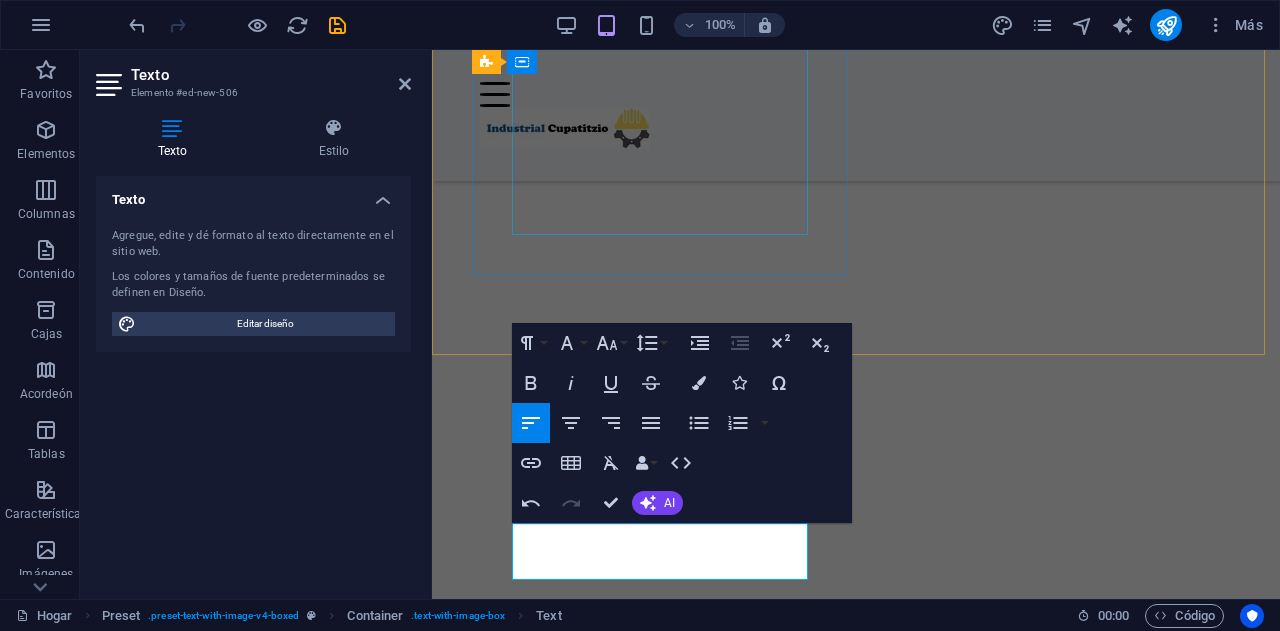 scroll, scrollTop: 838, scrollLeft: 0, axis: vertical 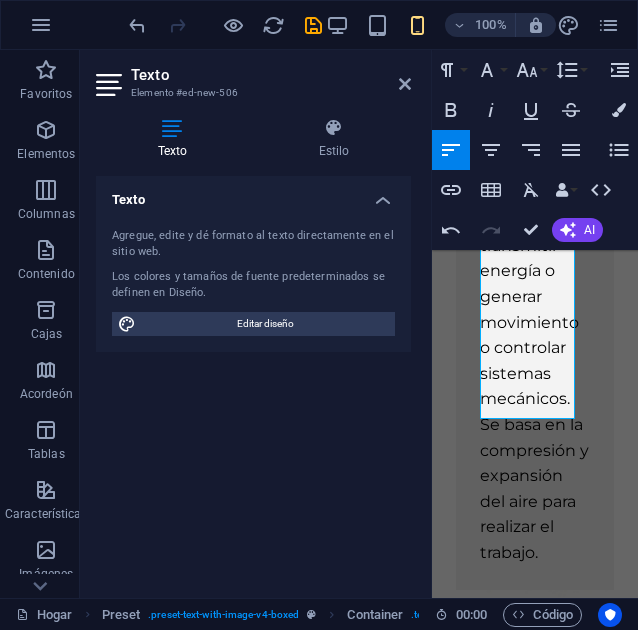 click on "Texto Elemento #ed-new-506 Texto Estilo Texto Agregue, edite y dé formato al texto directamente en el sitio web. Los colores y tamaños de fuente predeterminados se definen en Diseño. Editar diseño Alineación Alineado a la izquierda Centrado Alineado a la derecha Programar Elemento Layout How this element expands within the layout (Flexbox). Size Default auto px % 1/1 1/2 1/3 1/4 1/5 1/6 1/7 1/8 1/9 1/10 Grow Shrink Order Container layout Visible Visible Opacity 100 % Overflow Spacing Margin Default auto px % rem vw vh Custom Custom auto px % rem vw vh auto px % rem vw vh auto px % rem vw vh auto px % rem vw vh Padding Default px rem % vh vw Custom Custom px rem % vh vw px rem % vh vw px rem % vh vw px rem % vh vw Border Style              - Width 1 auto px rem % vh vw Custom Custom 1 auto px rem % vh vw 1 auto px rem % vh vw 1 auto px rem % vh vw 1 auto px rem % vh vw  - Color Round corners Default px rem % vh vw Custom Custom px rem % vh vw px rem % vh vw px rem % vh vw px rem % vh vw Shadow 0" at bounding box center (256, 324) 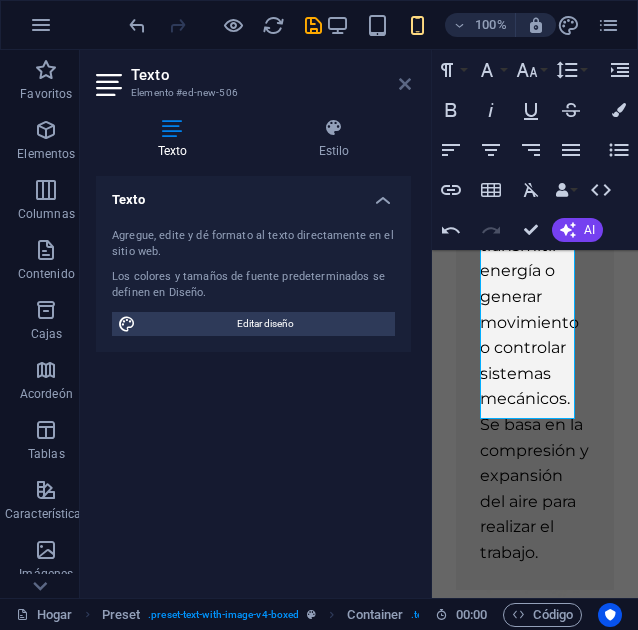 click at bounding box center [405, 84] 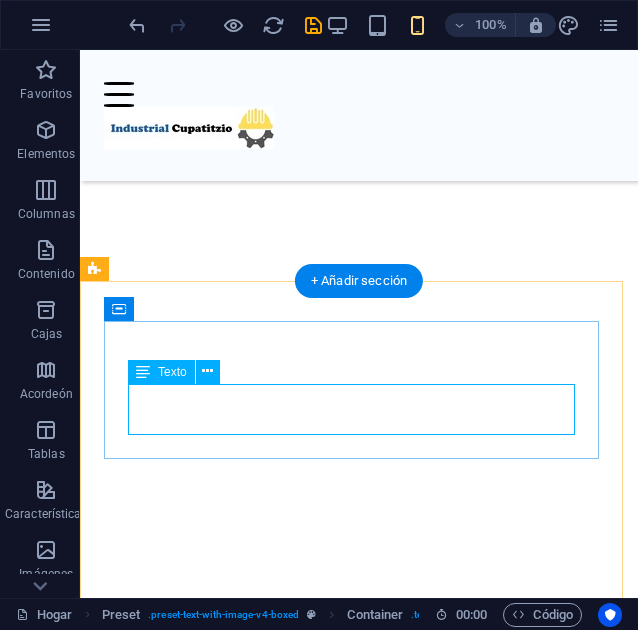 scroll, scrollTop: 643, scrollLeft: 0, axis: vertical 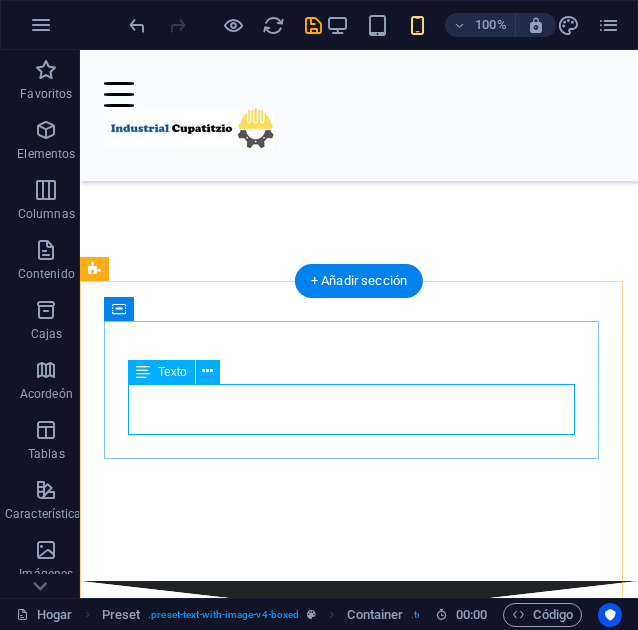 click on "La hidráulica se centra en como los líquidos se comportan en reposo." at bounding box center [359, 1308] 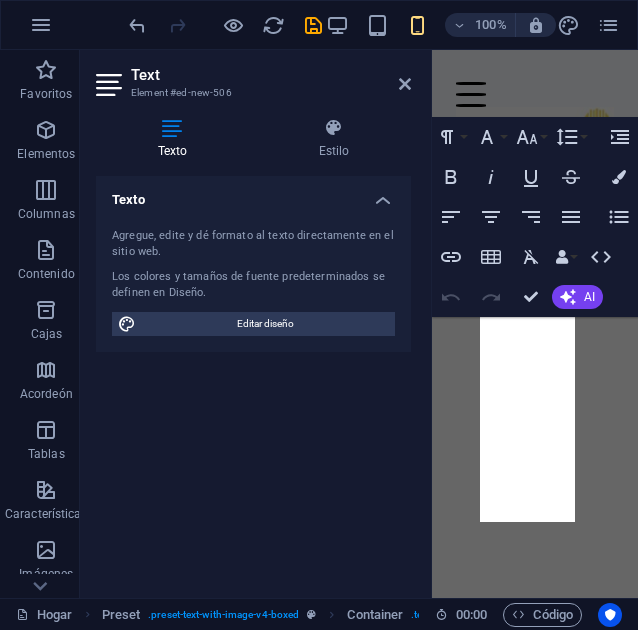 scroll, scrollTop: 1381, scrollLeft: 0, axis: vertical 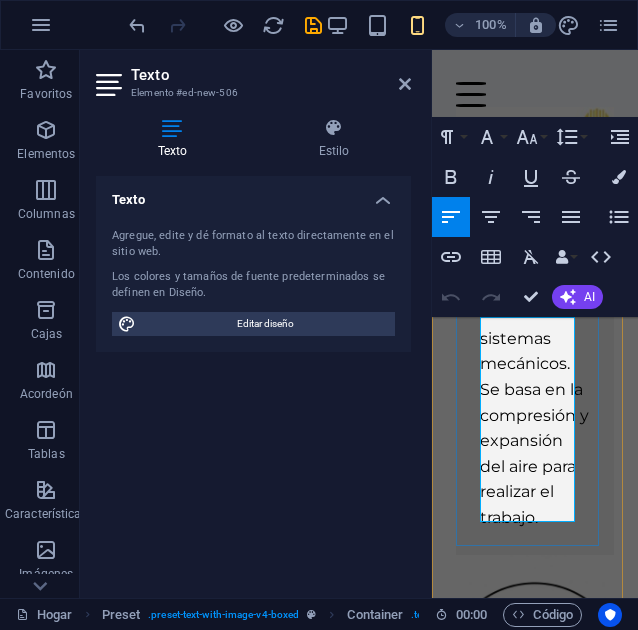click on "La hidráulica se centra en como los líquidos se comportan en reposo." at bounding box center (529, 1286) 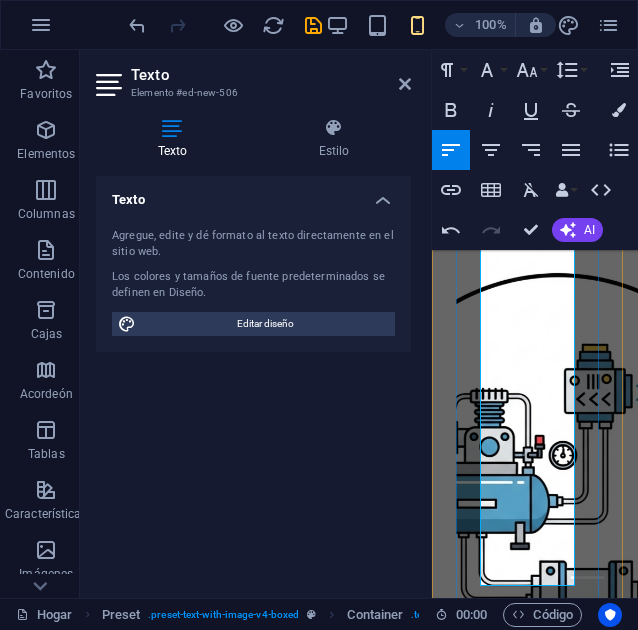 scroll, scrollTop: 1752, scrollLeft: 0, axis: vertical 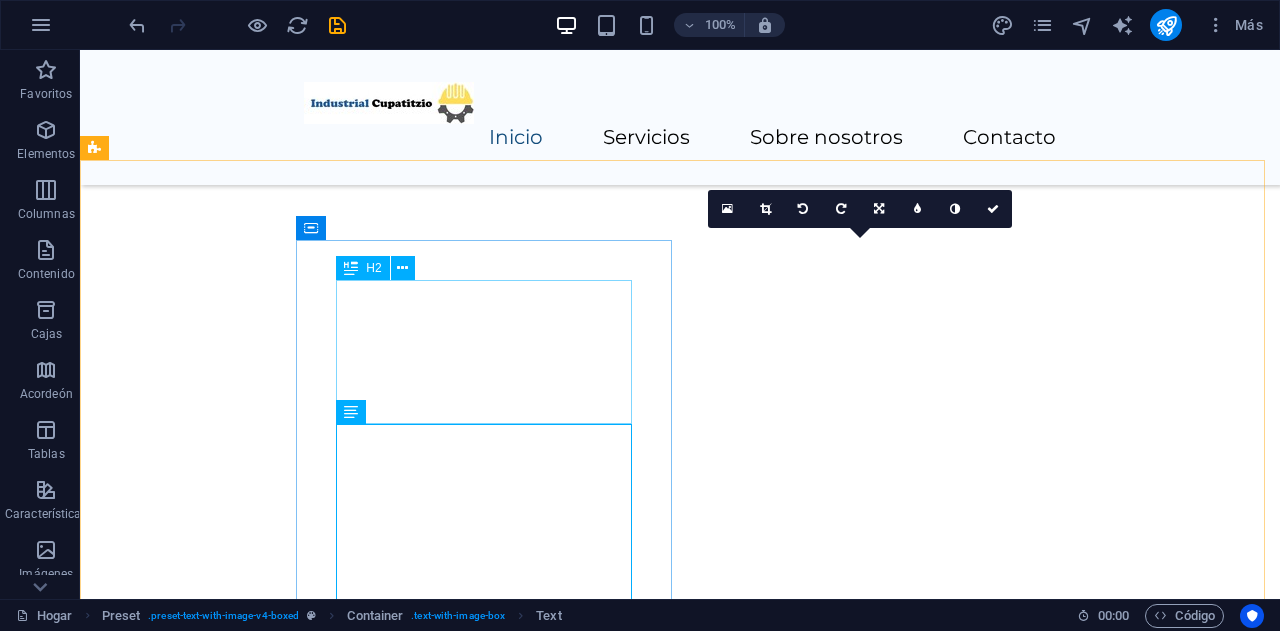 click on "Nuevo titular" at bounding box center [480, 2587] 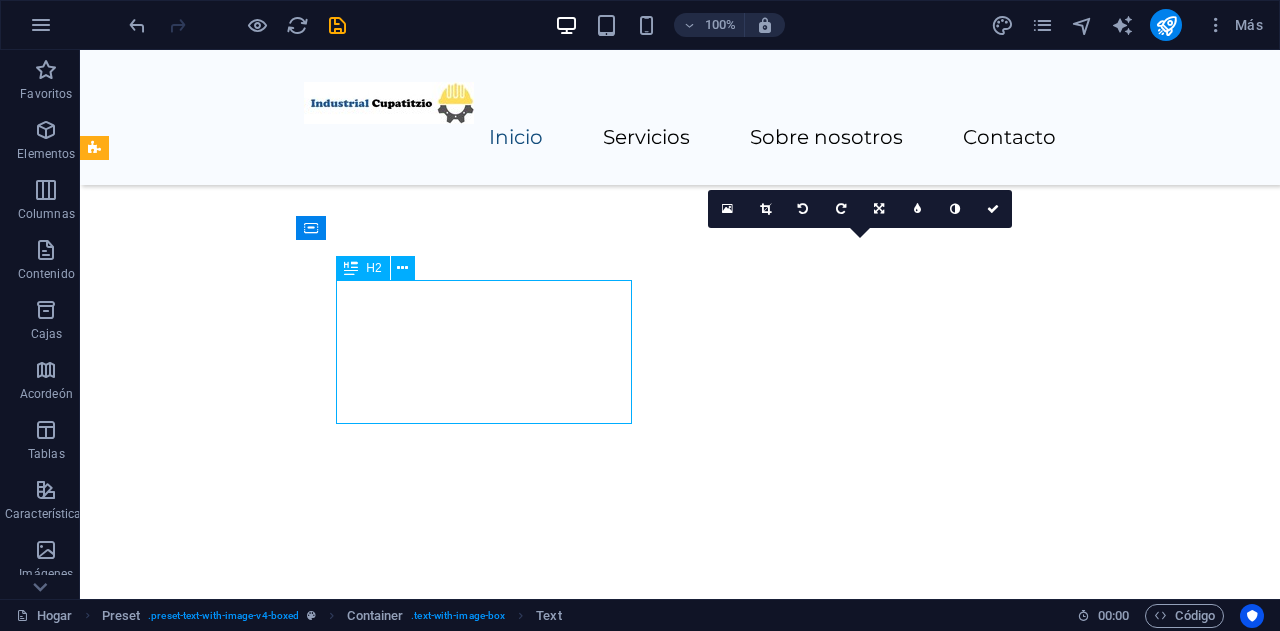 click on "Nuevo titular" at bounding box center [480, 2587] 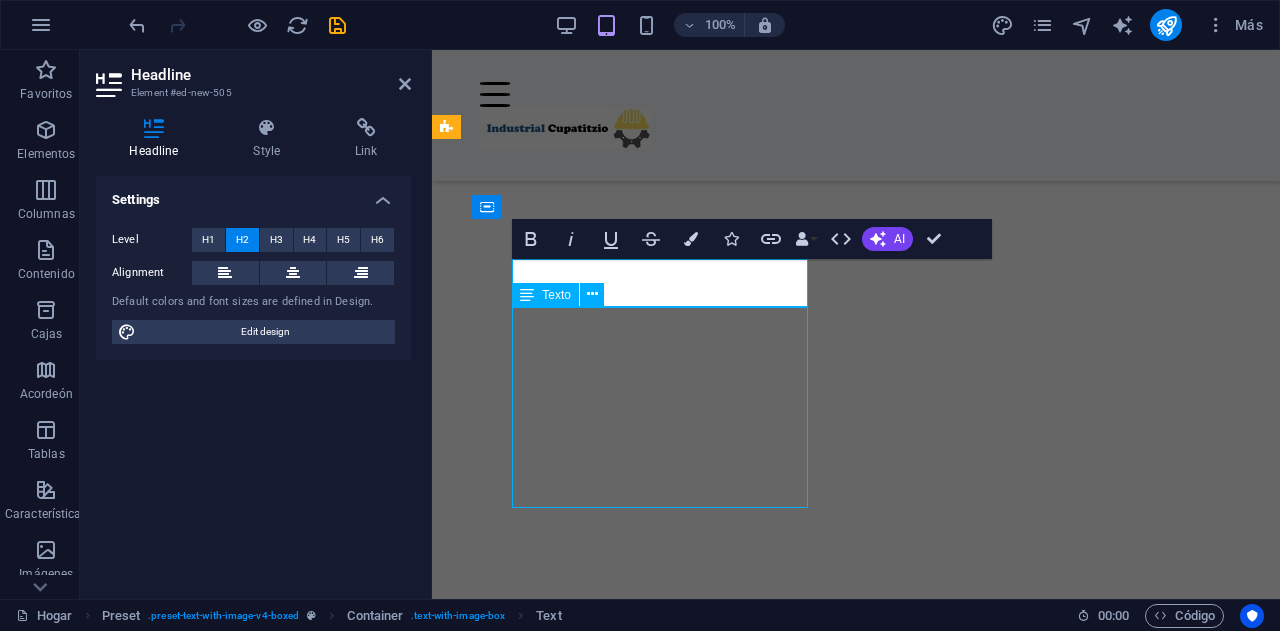 scroll, scrollTop: 1126, scrollLeft: 0, axis: vertical 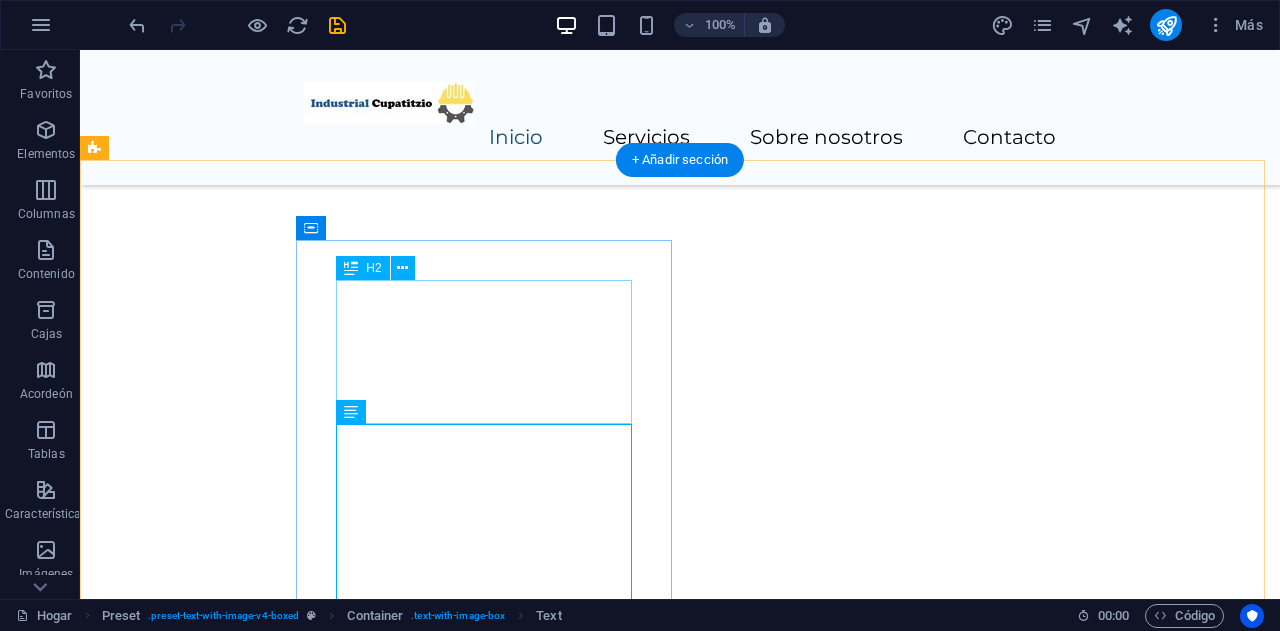 click on "Nuevo titular" at bounding box center (480, 2659) 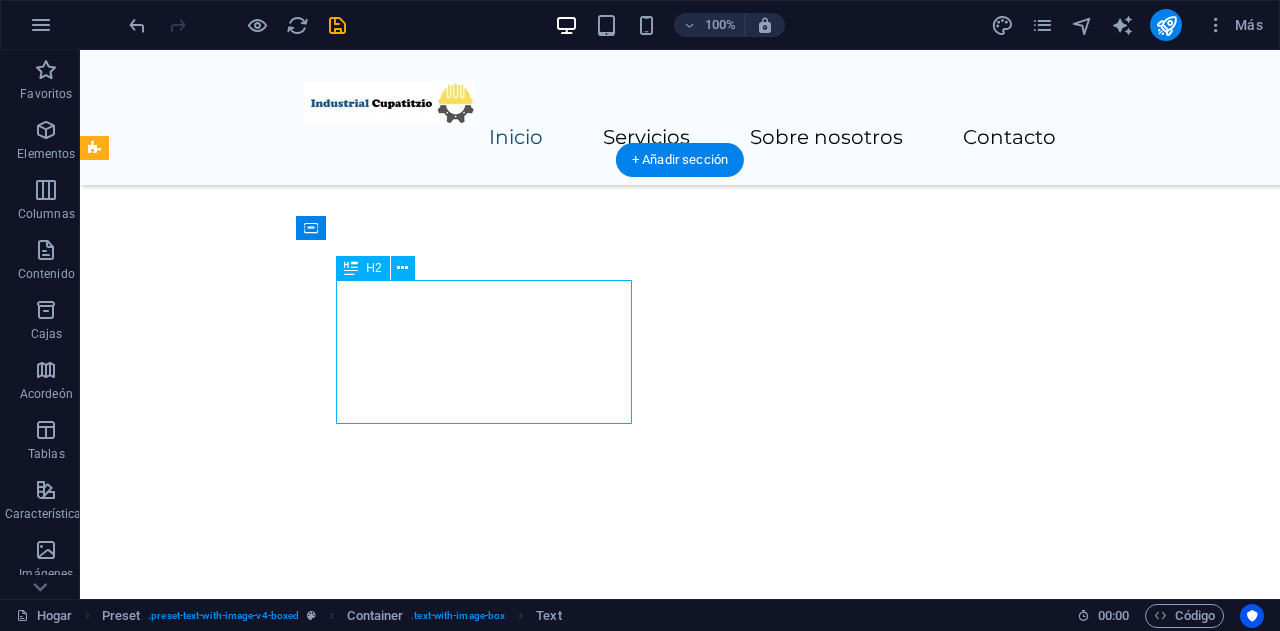 click on "Nuevo titular" at bounding box center [480, 2659] 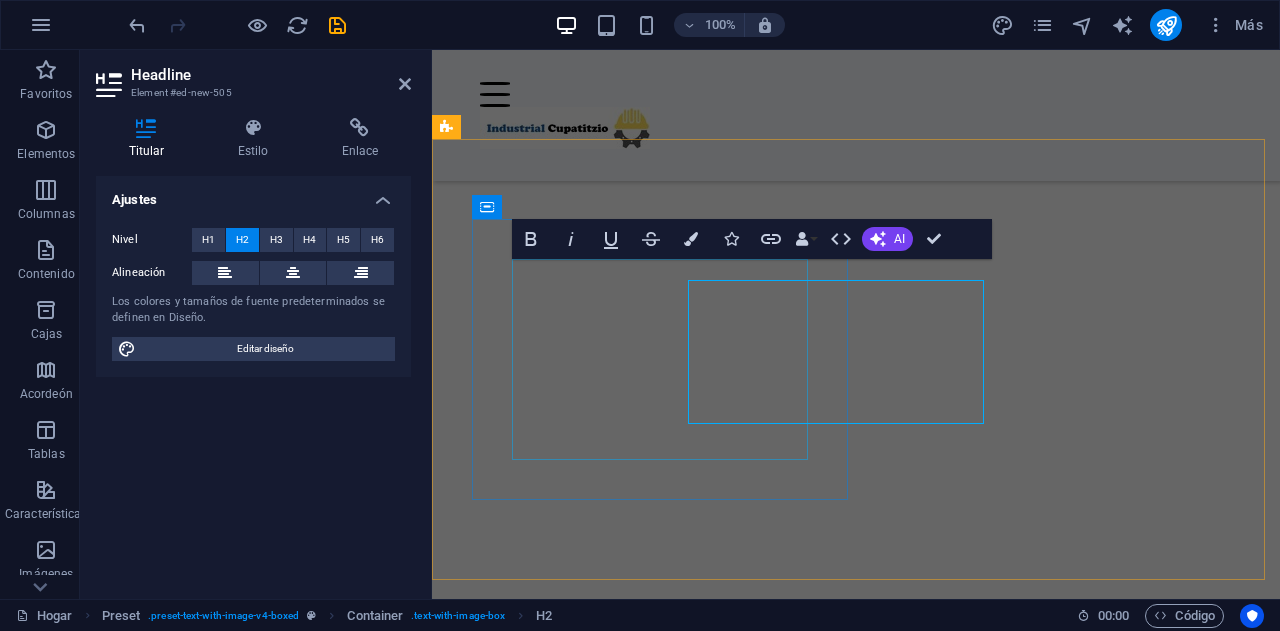 scroll, scrollTop: 1054, scrollLeft: 0, axis: vertical 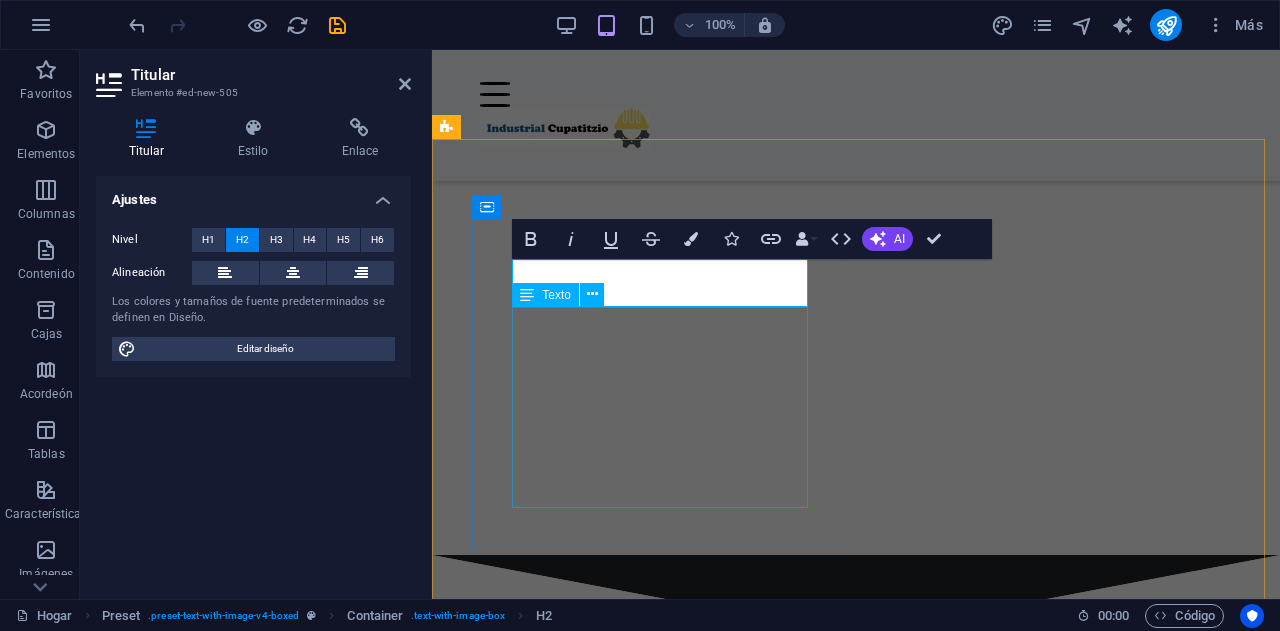 type 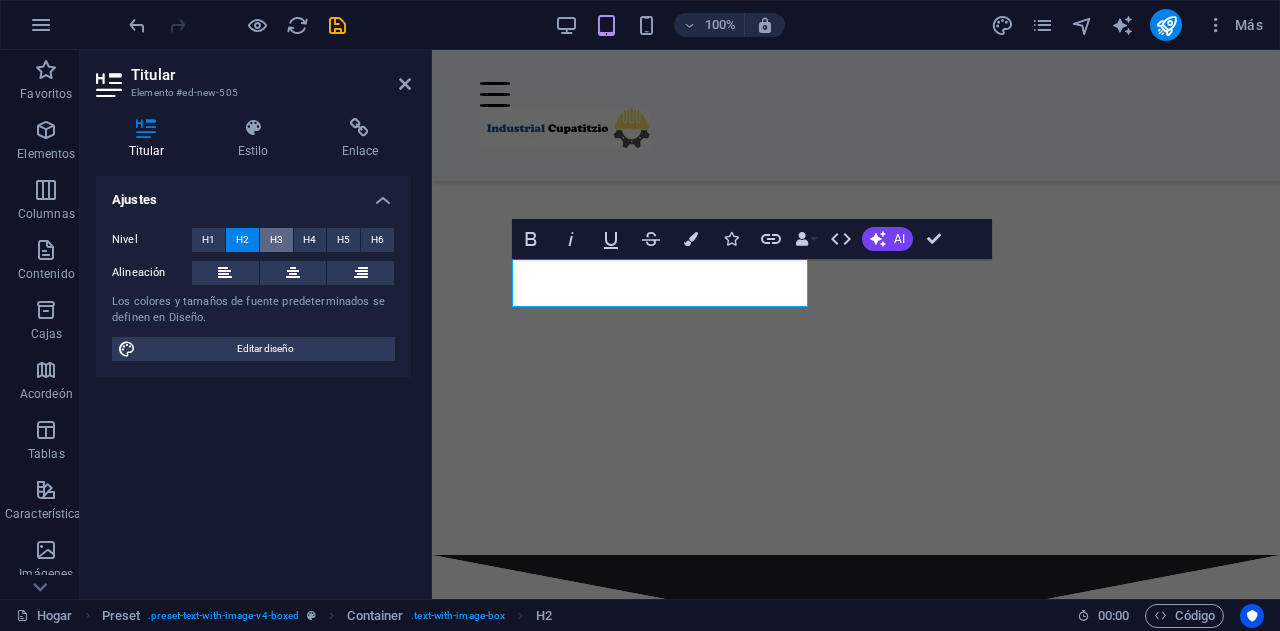 click on "H3" at bounding box center (276, 240) 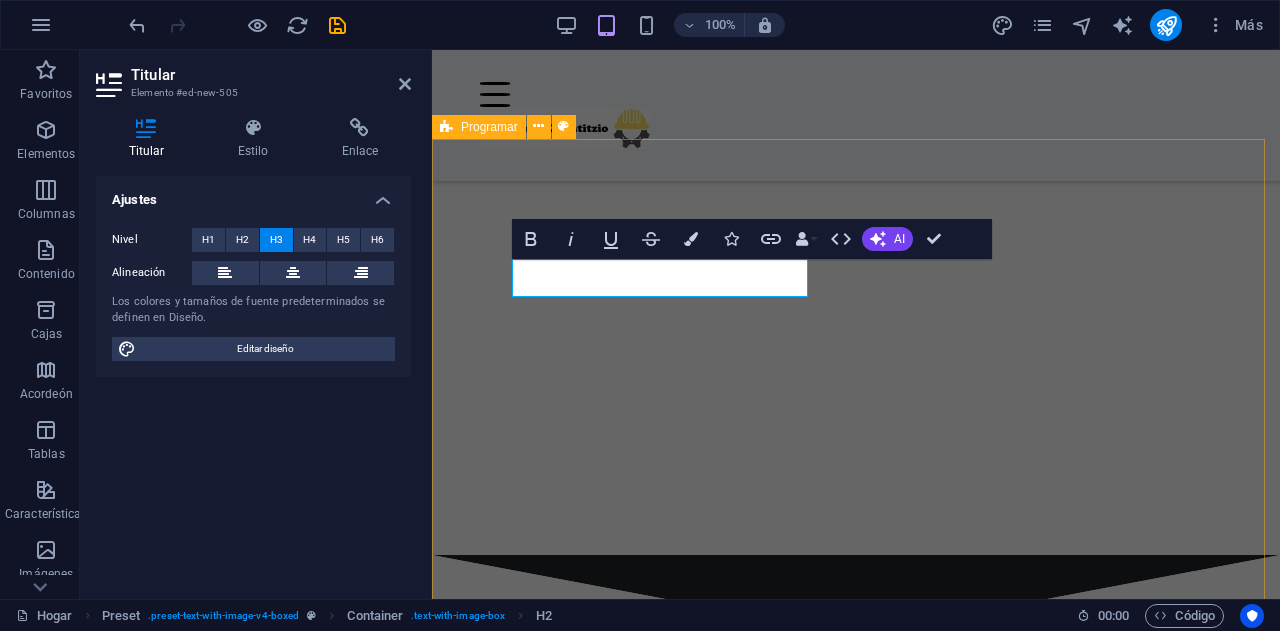 click on "Hidráulica La hidráulica se centra en como los líquidos se comportan en reposo y en movimiento. Se utiliza para generar y transmitir energía, controlar movimiento y realizar trabajo mecánico en una amplia gama de aplicaciones.   Suelta el contenido aquí o  Añadir elementos  Pegar portapapeles" at bounding box center (856, 1947) 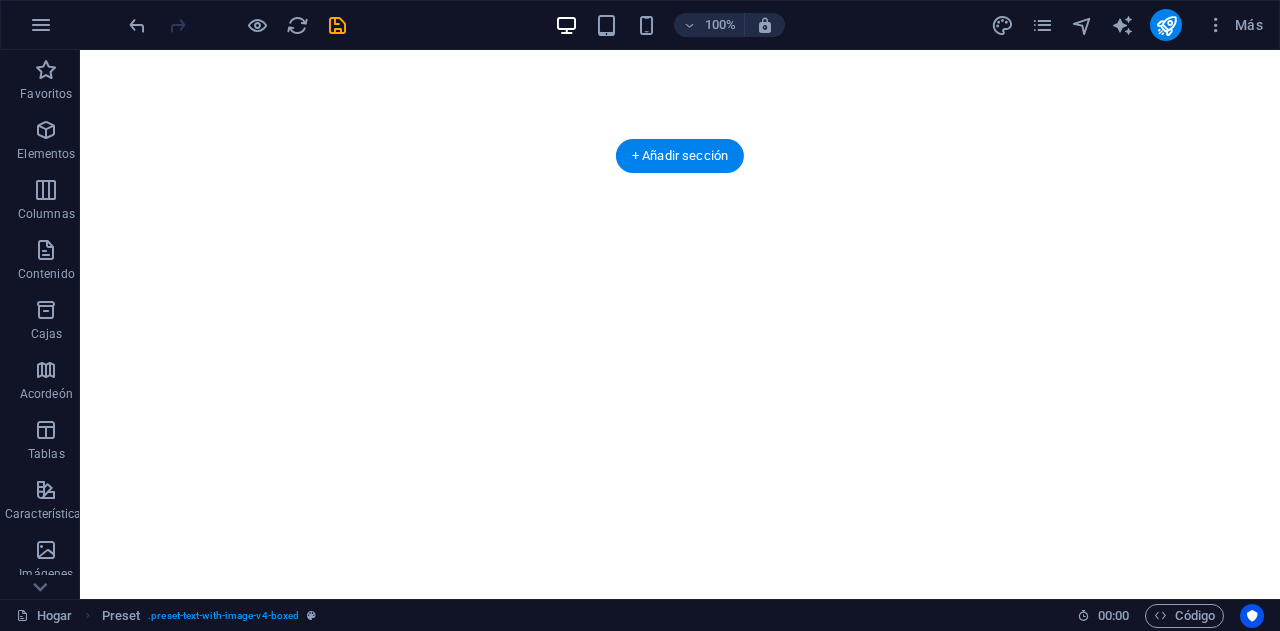scroll, scrollTop: 0, scrollLeft: 0, axis: both 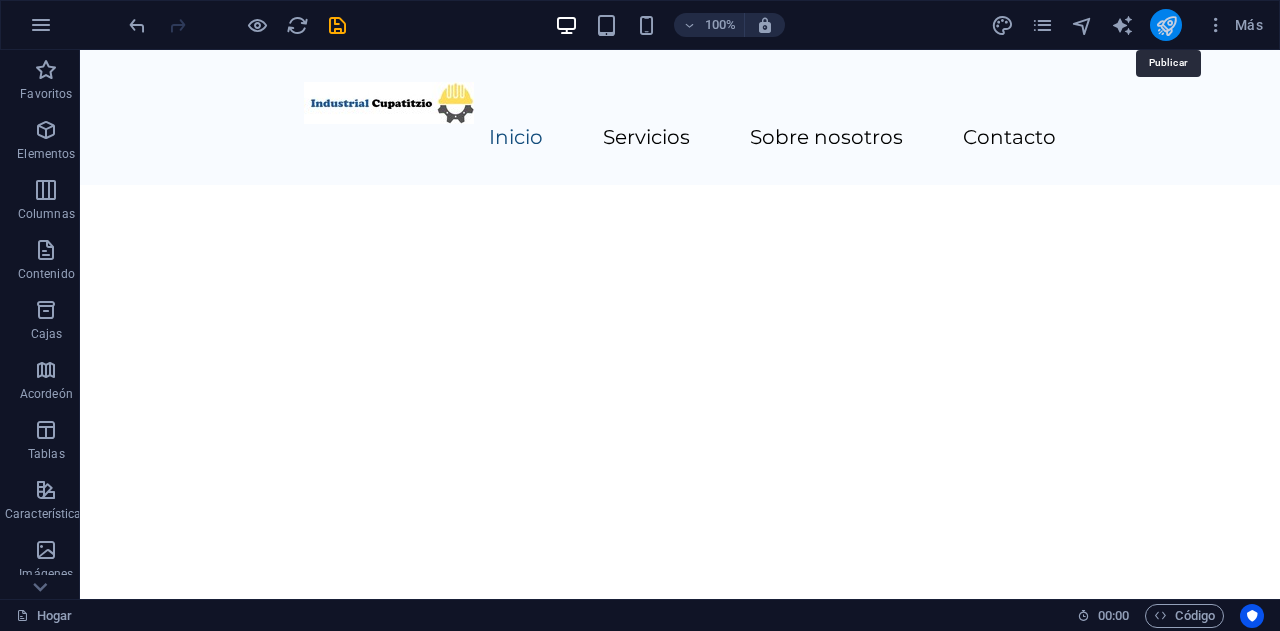 click at bounding box center [1166, 25] 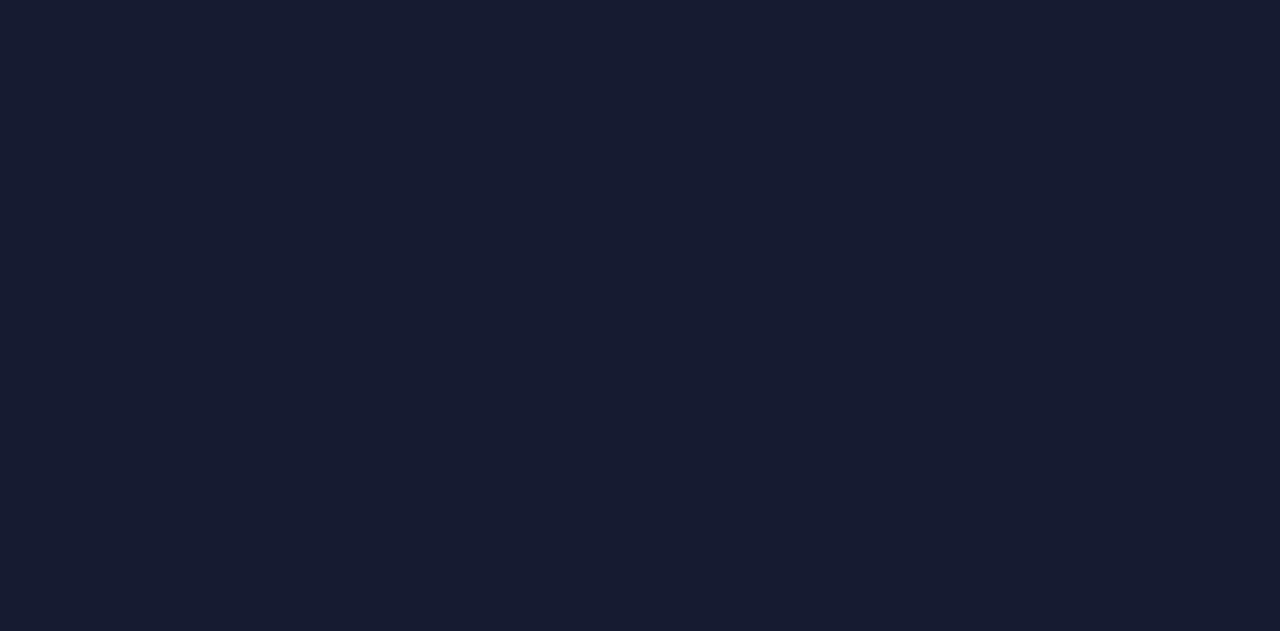 scroll, scrollTop: 0, scrollLeft: 0, axis: both 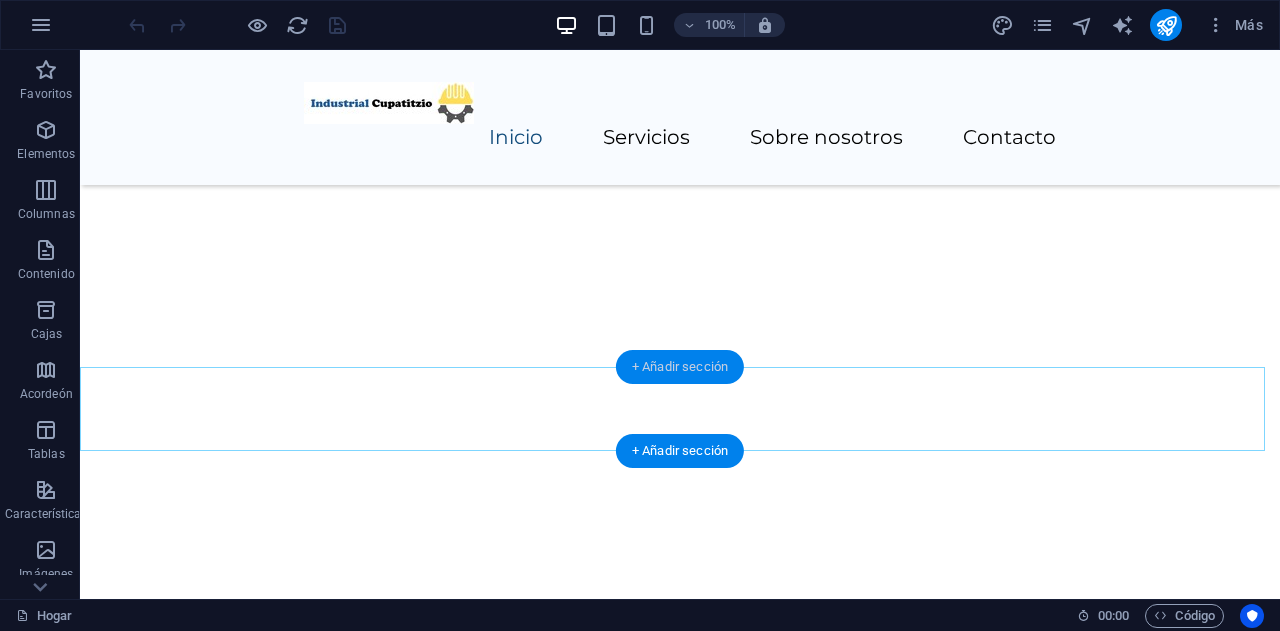 click on "+ Añadir sección" at bounding box center (680, 366) 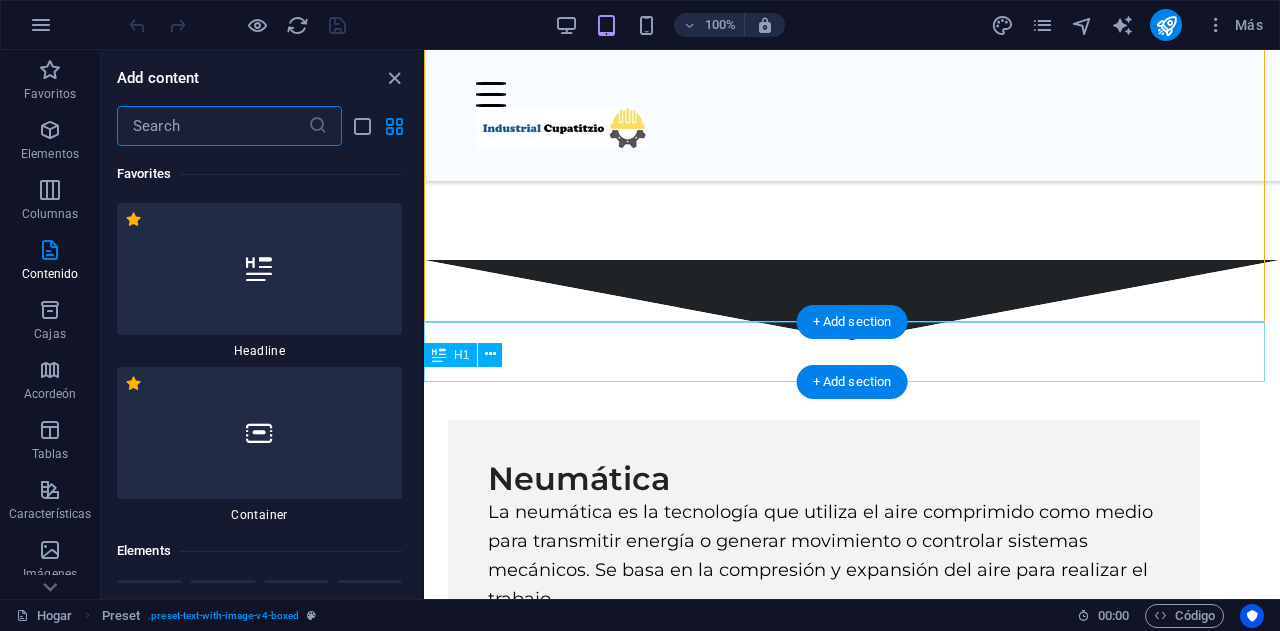scroll, scrollTop: 1306, scrollLeft: 0, axis: vertical 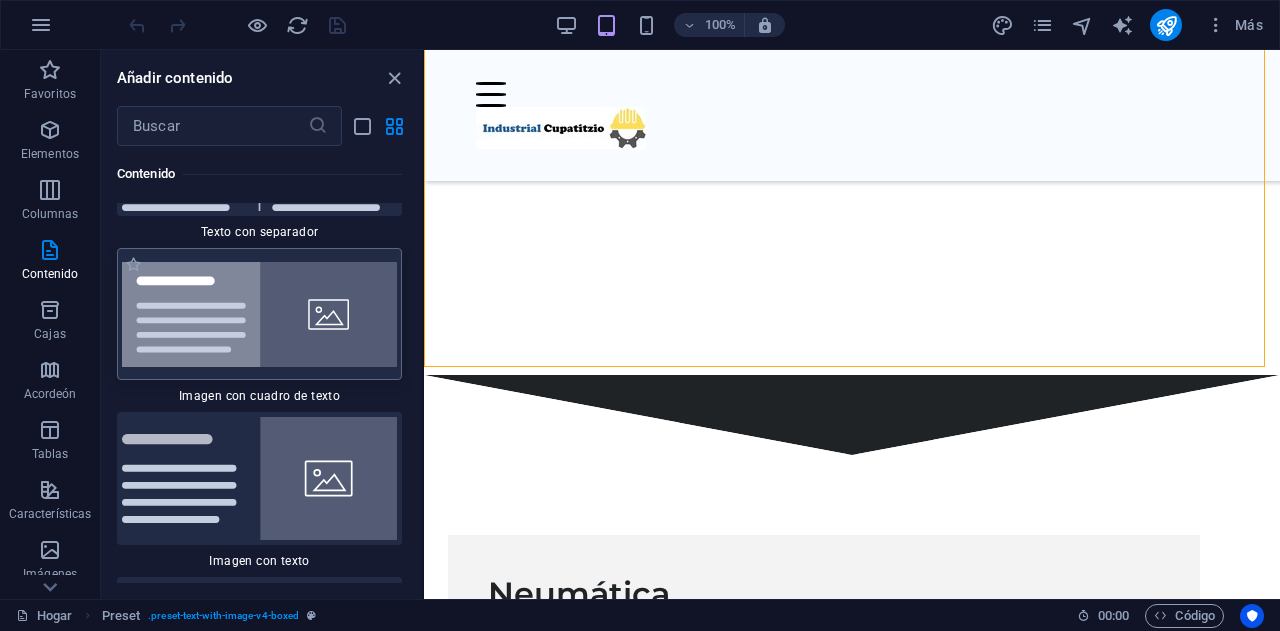 click at bounding box center [259, 314] 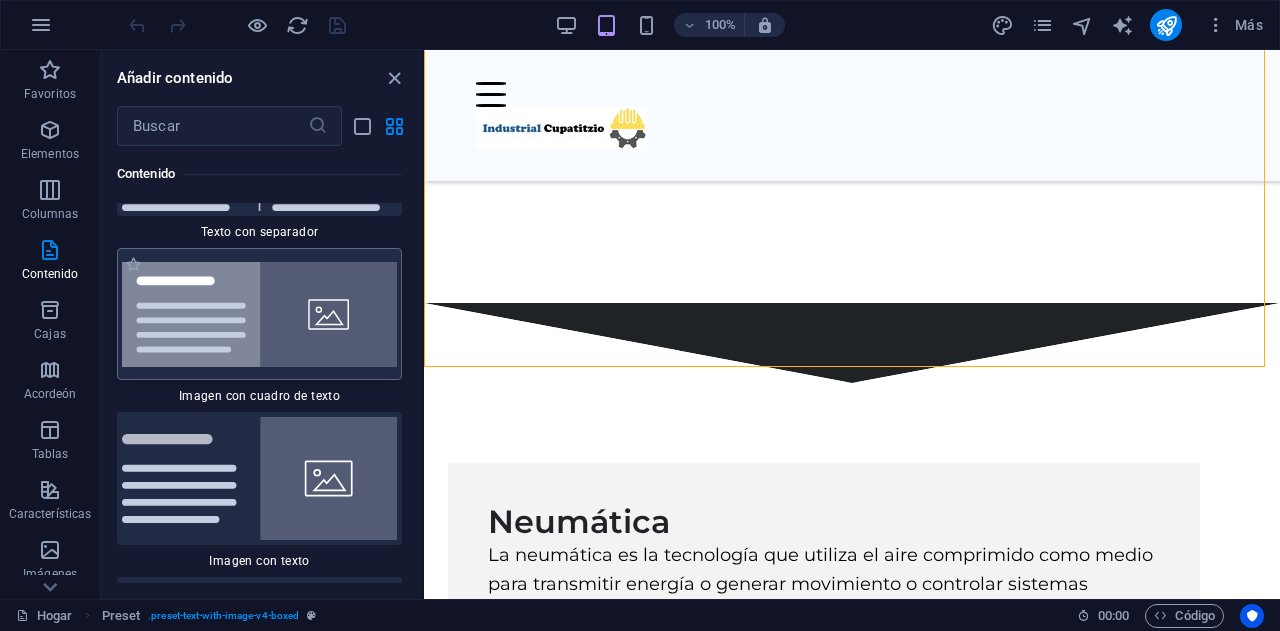 scroll, scrollTop: 1708, scrollLeft: 0, axis: vertical 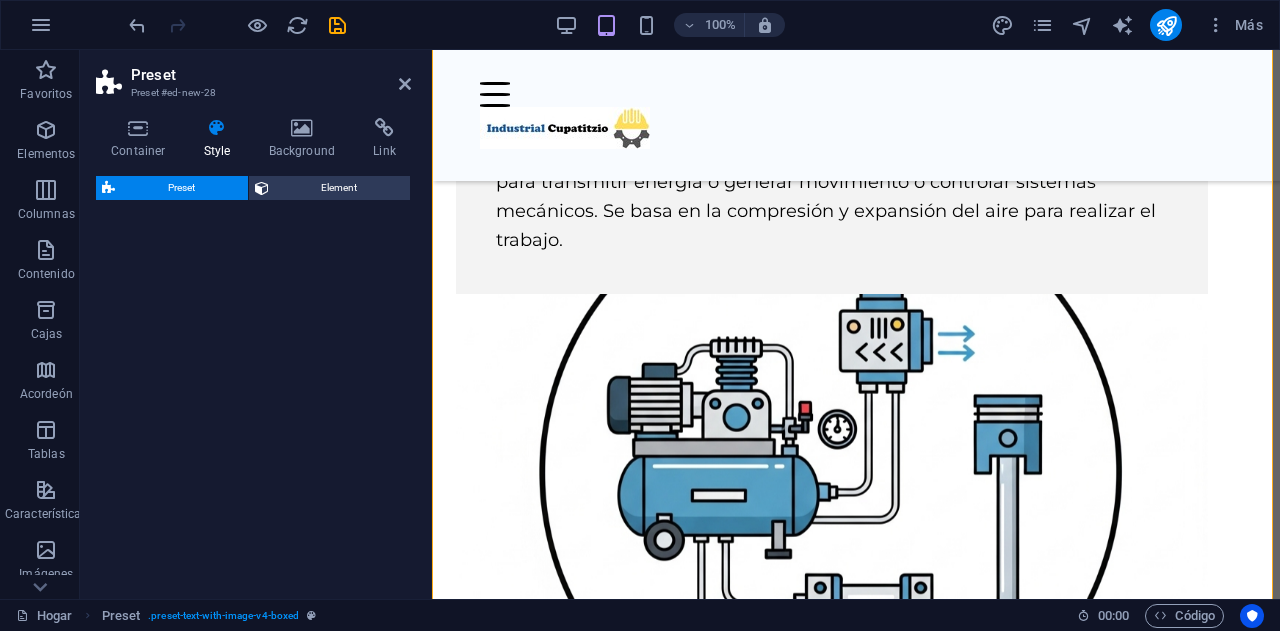select on "rem" 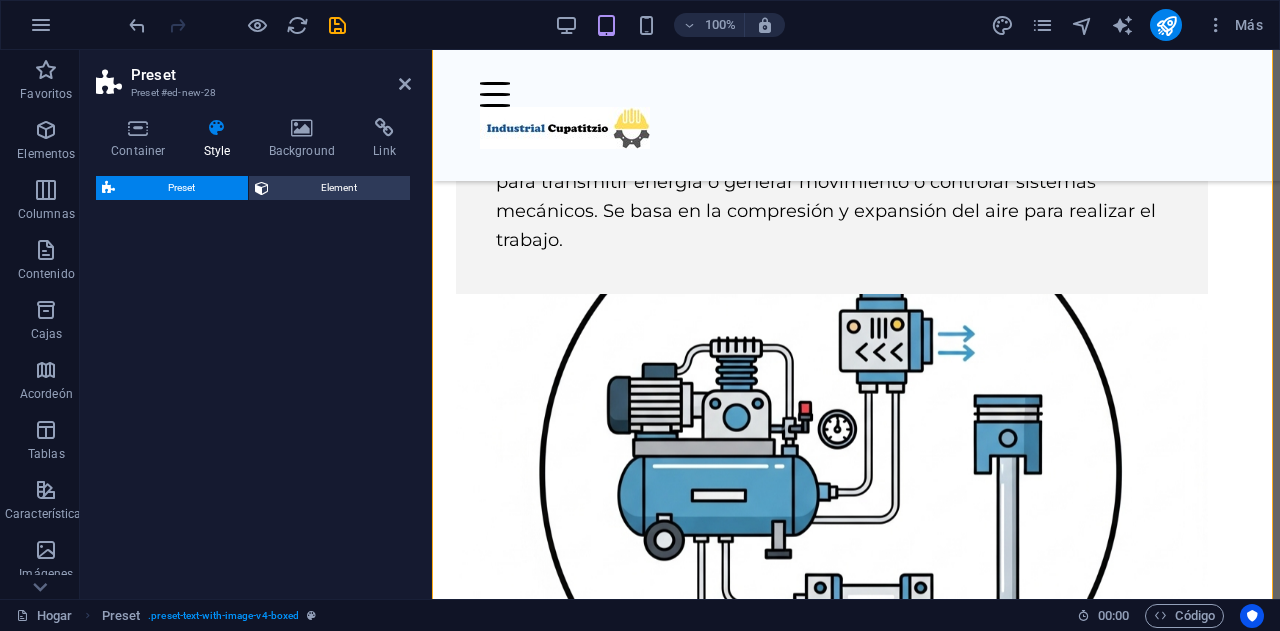 select on "rem" 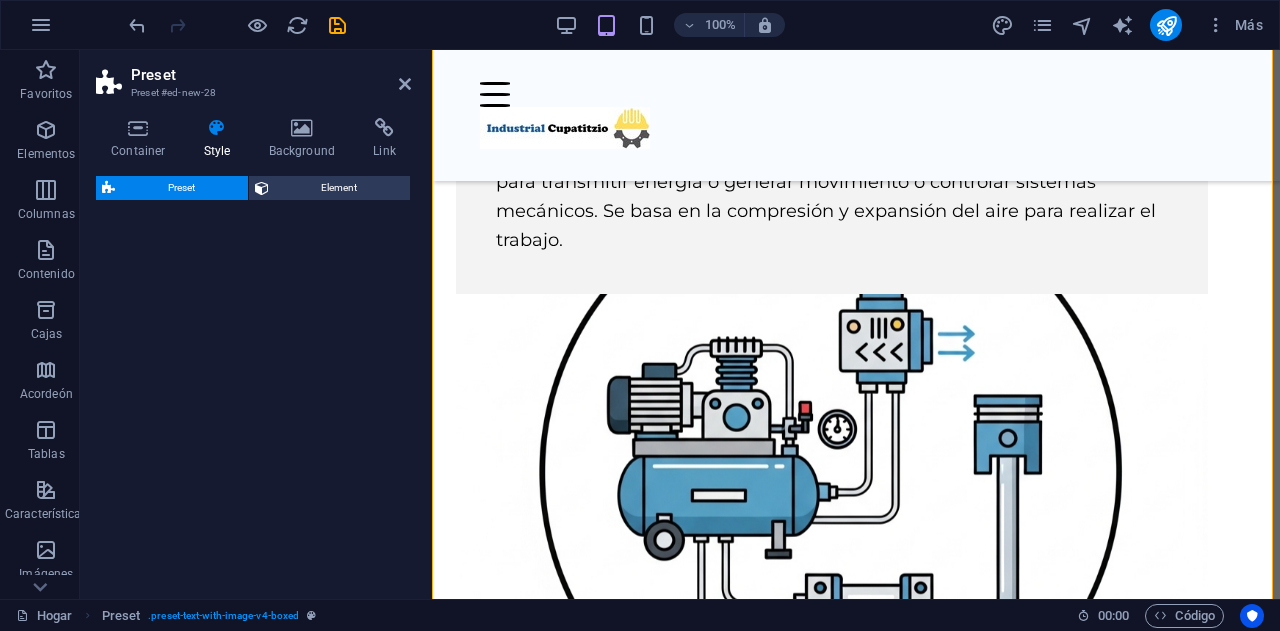 select on "px" 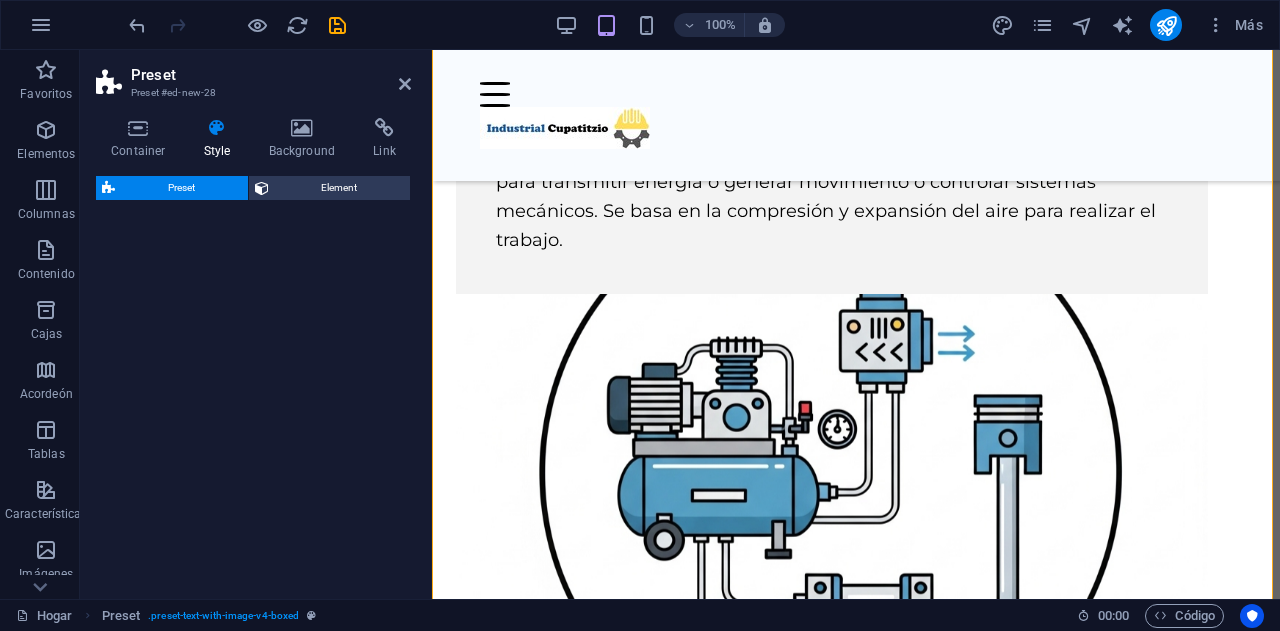select on "preset-text-with-image-v4-boxed" 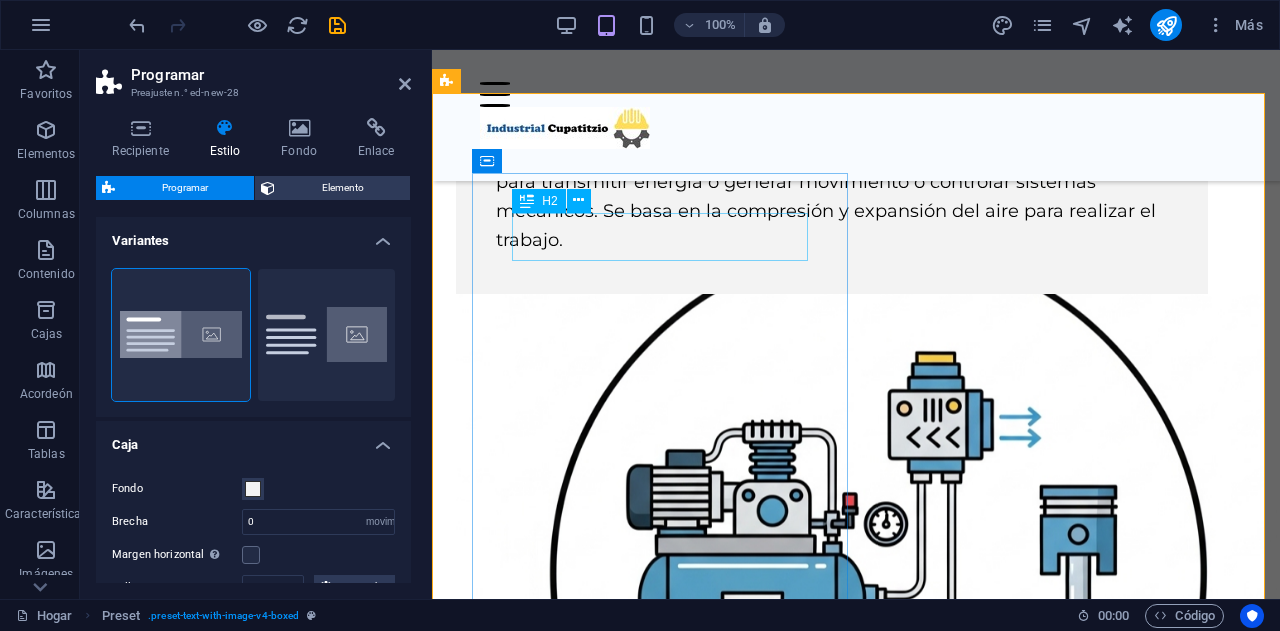 scroll, scrollTop: 1568, scrollLeft: 0, axis: vertical 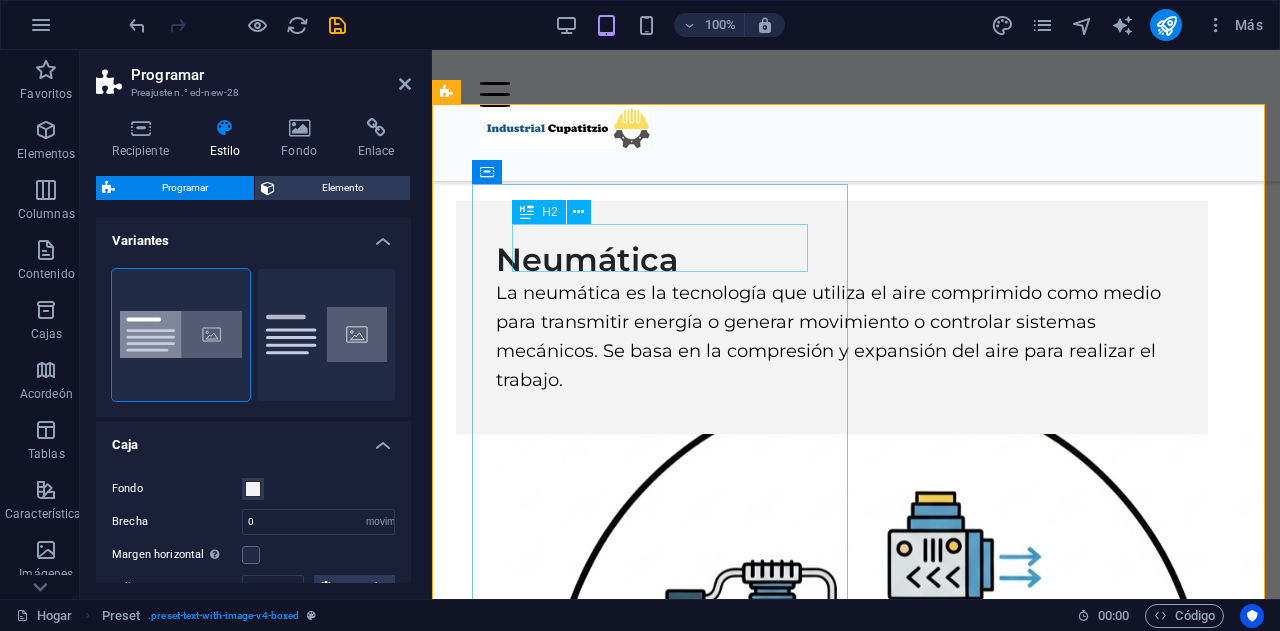click on "Nuevo titular" at bounding box center [832, 2005] 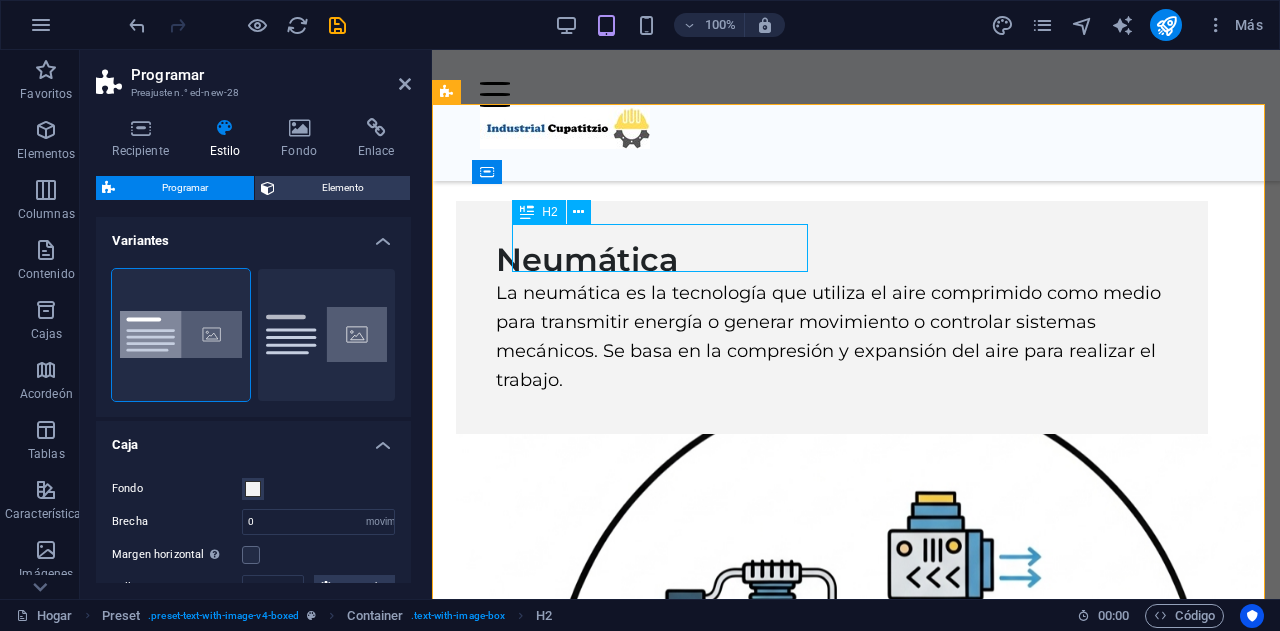 click on "Nuevo titular" at bounding box center [832, 2005] 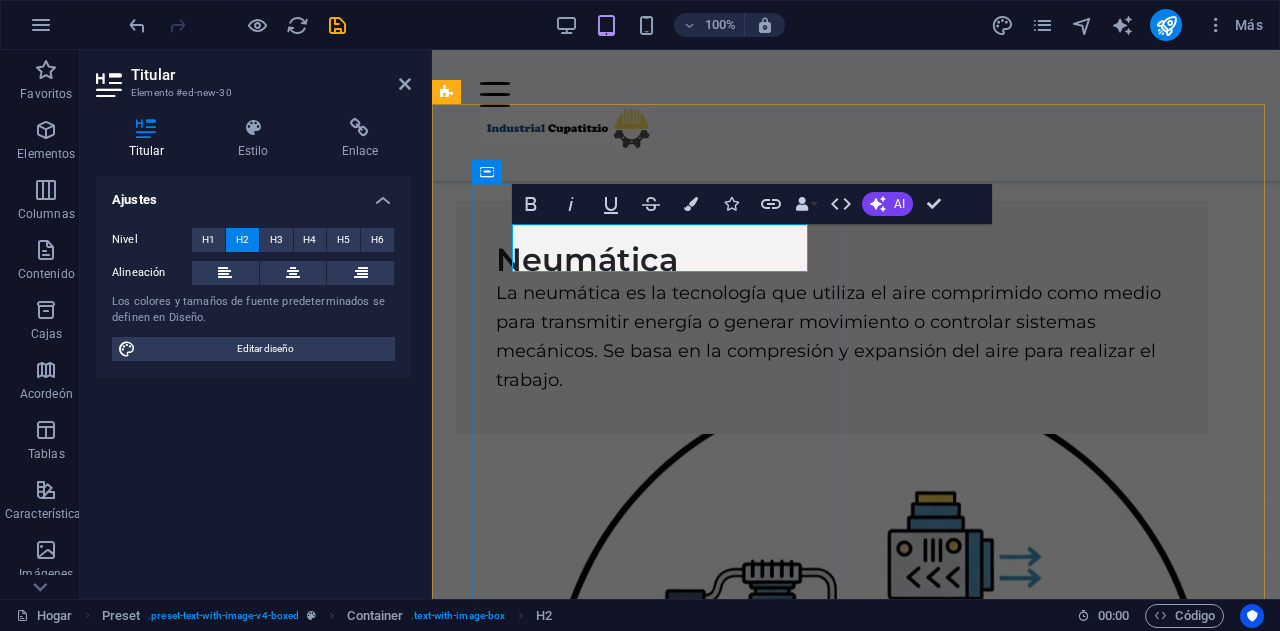 type 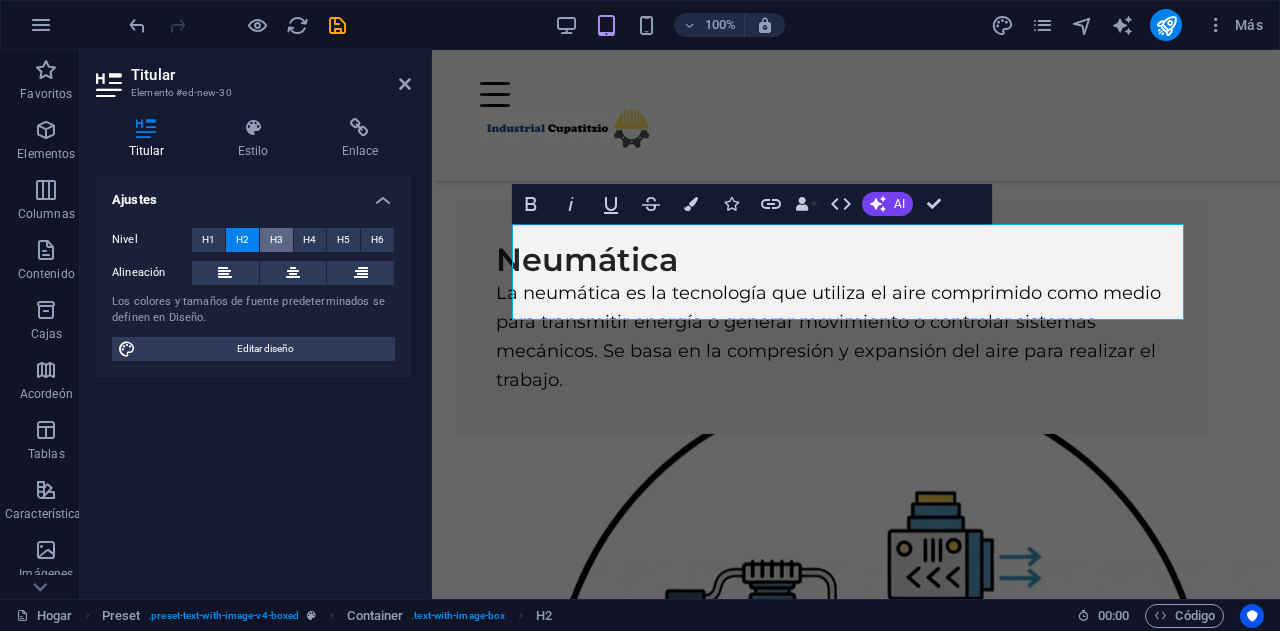 click on "H3" at bounding box center [276, 240] 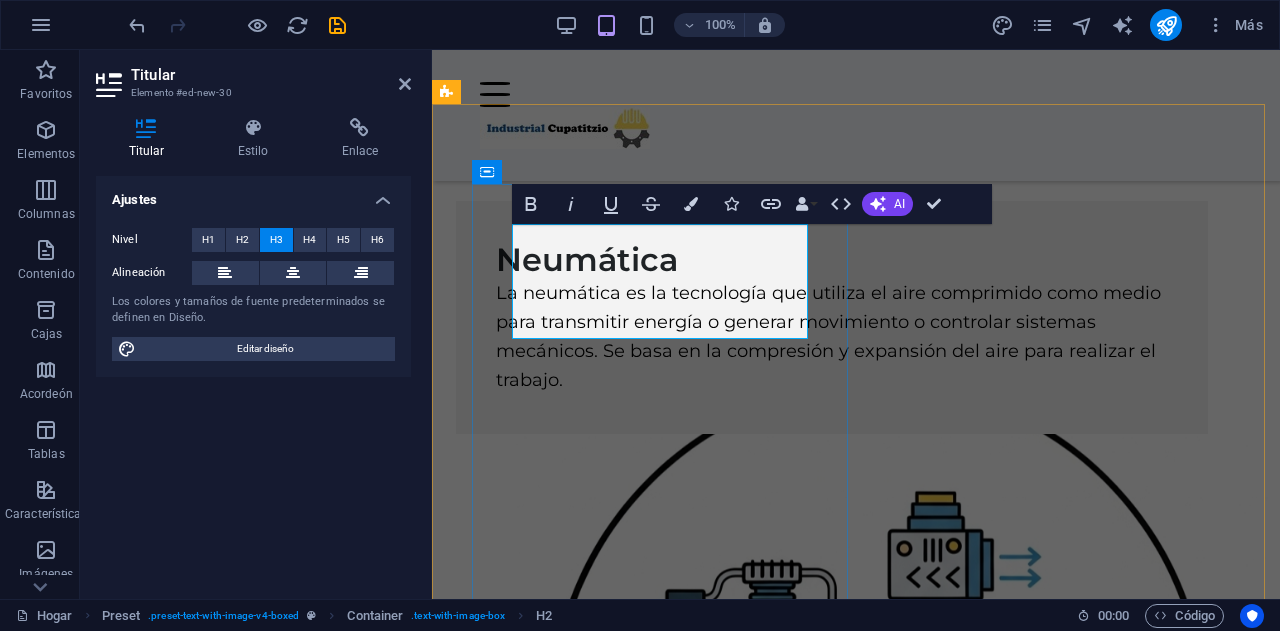click on "Instrumentación y control industrial." at bounding box center (798, 1999) 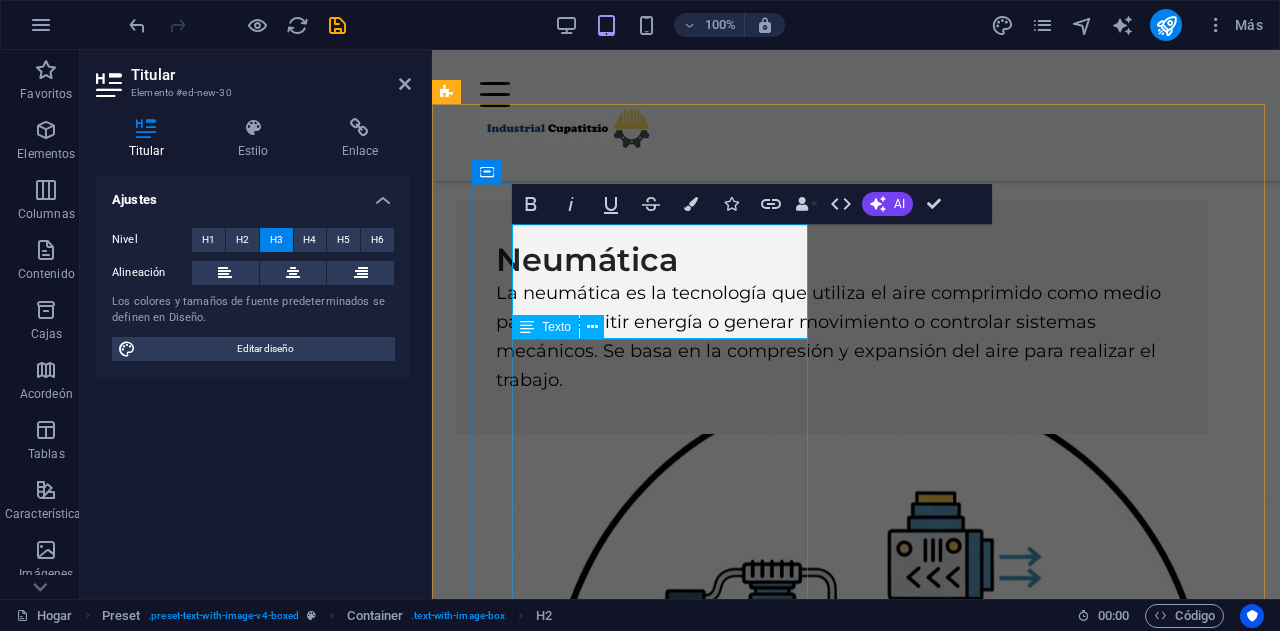 click on "Lorem ipsum dolor sit amet, consectetuer adipiscing elit. Enean commodo ligula eget dolor. Lorem ipsum dolor sit amet, consectetuer adipiscing elit leget dolor. Lorem ipsum dolor sit amet, consectetuer adipiscing elit. Enean commodo ligula eget dolor. Lorem ipsum dolor sit amet, consectetuer adipiscing elit dolor consectetuer adipiscing elit leget dolor. Lorem elit saget ipsum dolor sit amet, consectetuer." at bounding box center [832, 2105] 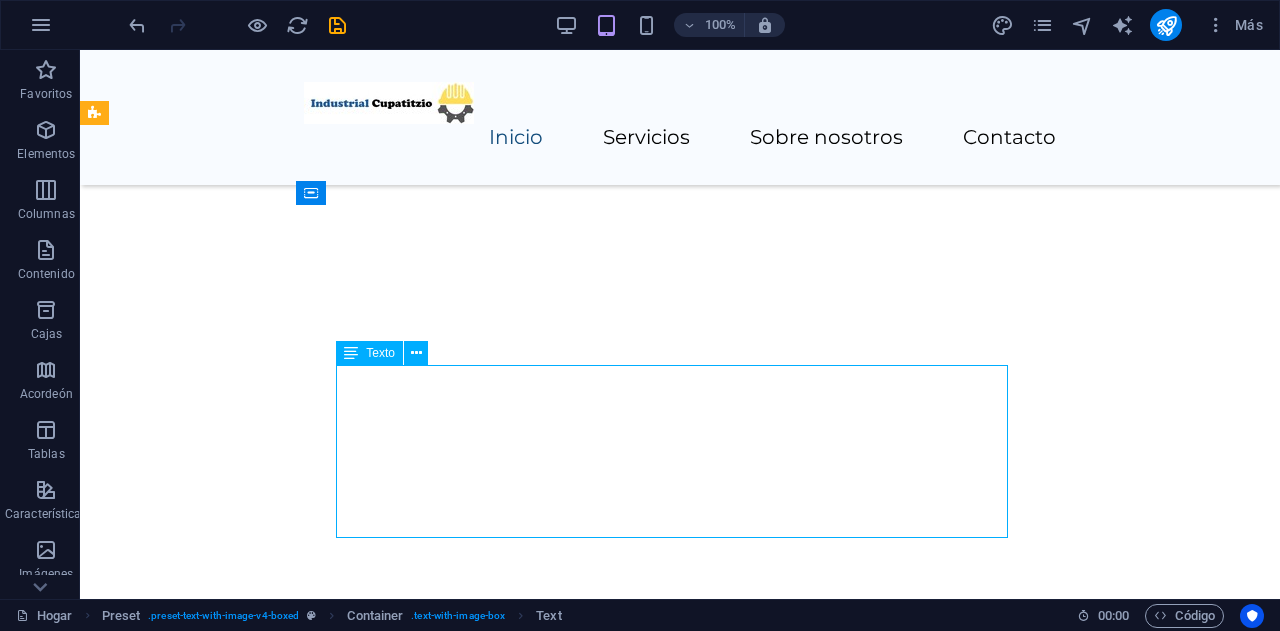scroll, scrollTop: 1662, scrollLeft: 0, axis: vertical 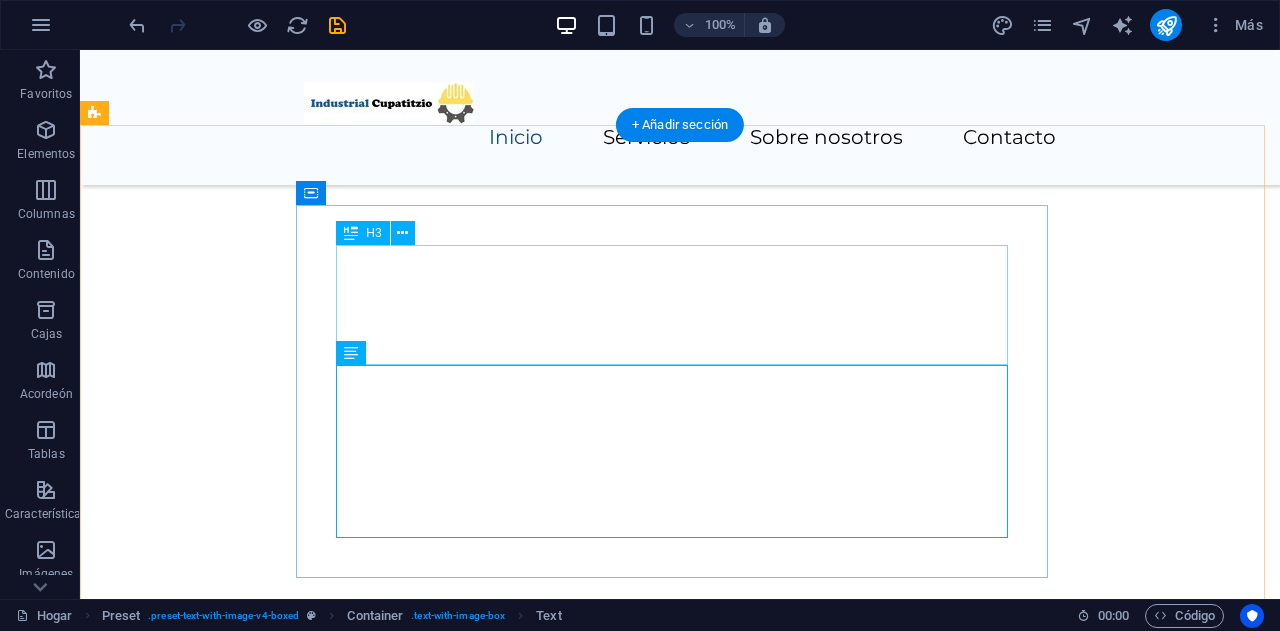 click on "Instrumentación y Control Industrial." at bounding box center (480, 3046) 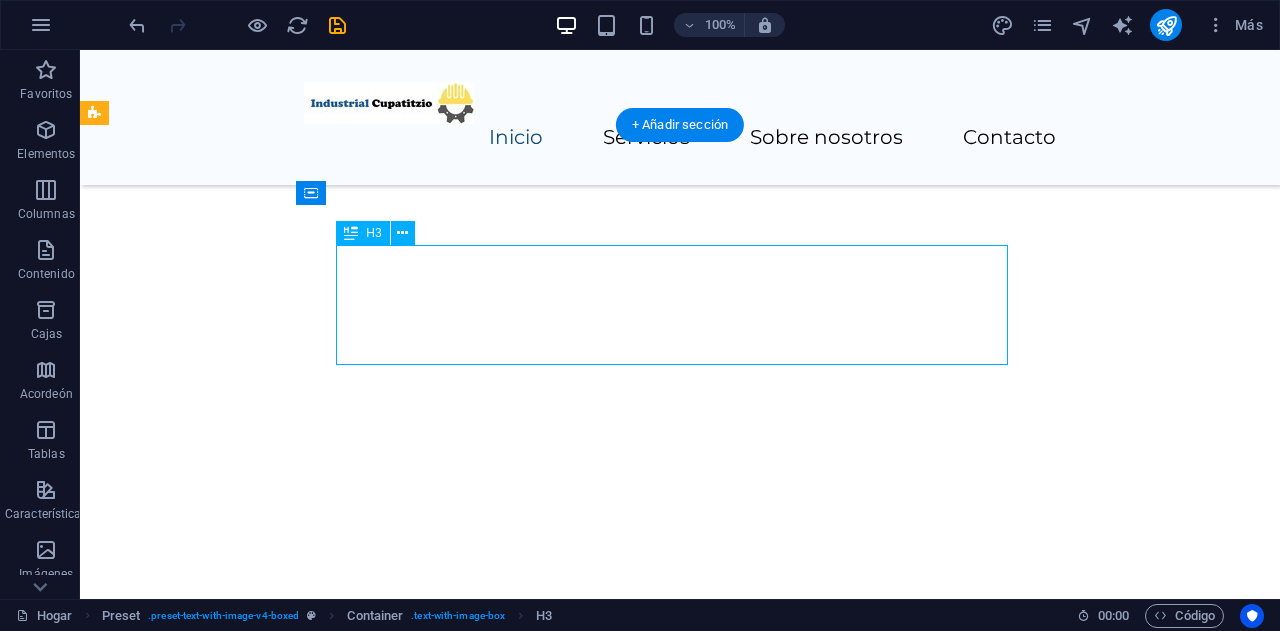 click on "Instrumentación y Control Industrial." at bounding box center [480, 3046] 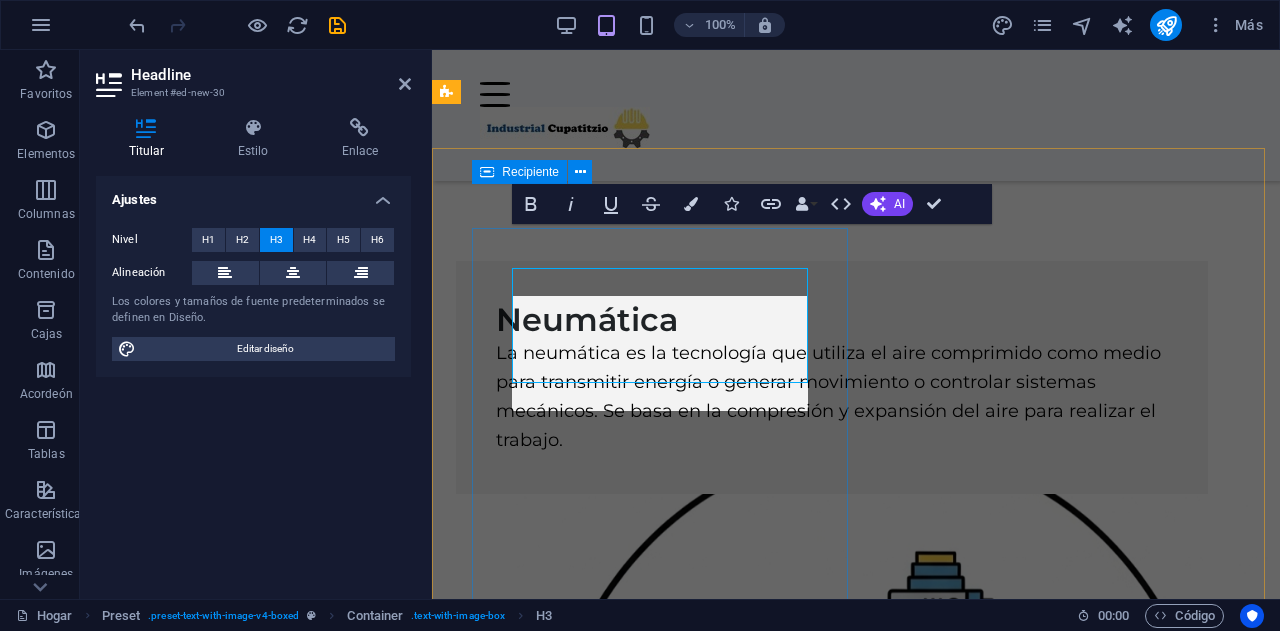 scroll, scrollTop: 1568, scrollLeft: 0, axis: vertical 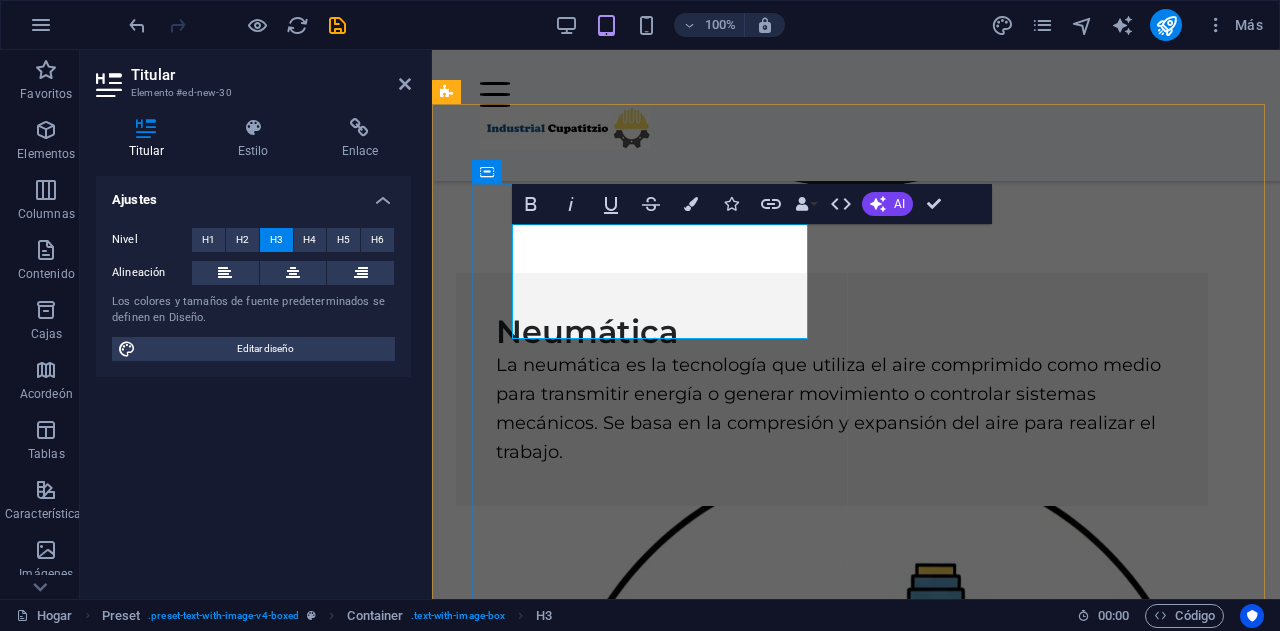 click on "Instrumentación y Control Industrial." at bounding box center (800, 2071) 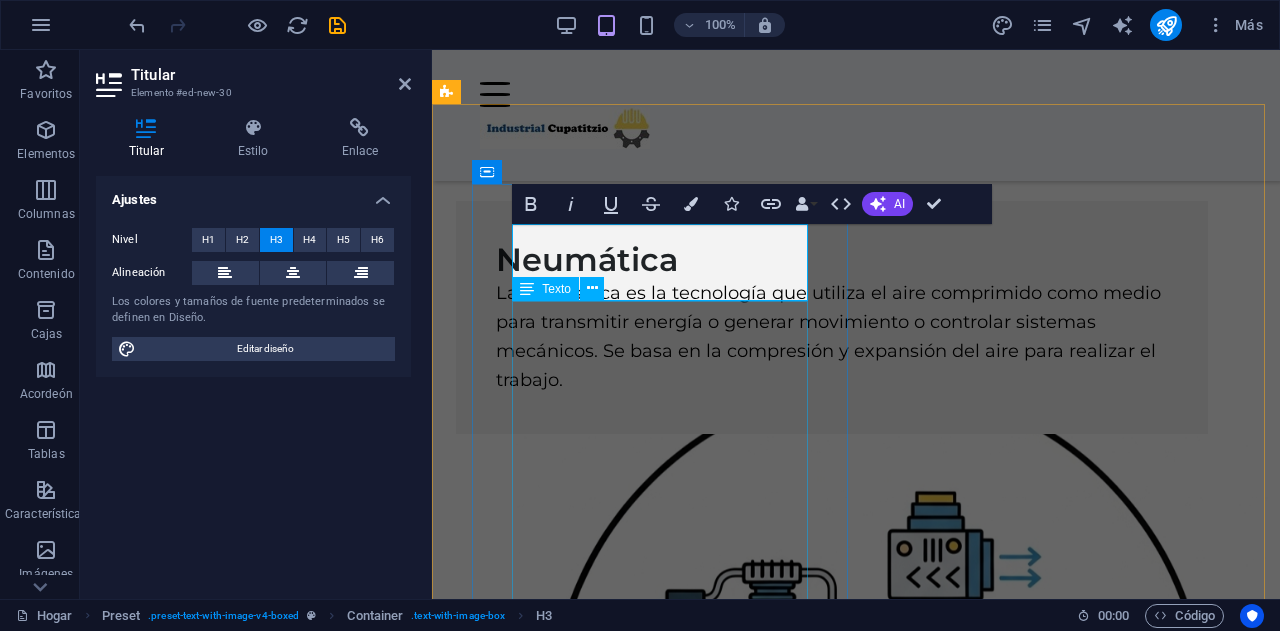 click on "Lorem ipsum dolor sit amet, consectetuer adipiscing elit. Enean commodo ligula eget dolor. Lorem ipsum dolor sit amet, consectetuer adipiscing elit leget dolor. Lorem ipsum dolor sit amet, consectetuer adipiscing elit. Enean commodo ligula eget dolor. Lorem ipsum dolor sit amet, consectetuer adipiscing elit dolor consectetuer adipiscing elit leget dolor. Lorem elit saget ipsum dolor sit amet, consectetuer." at bounding box center [832, 2105] 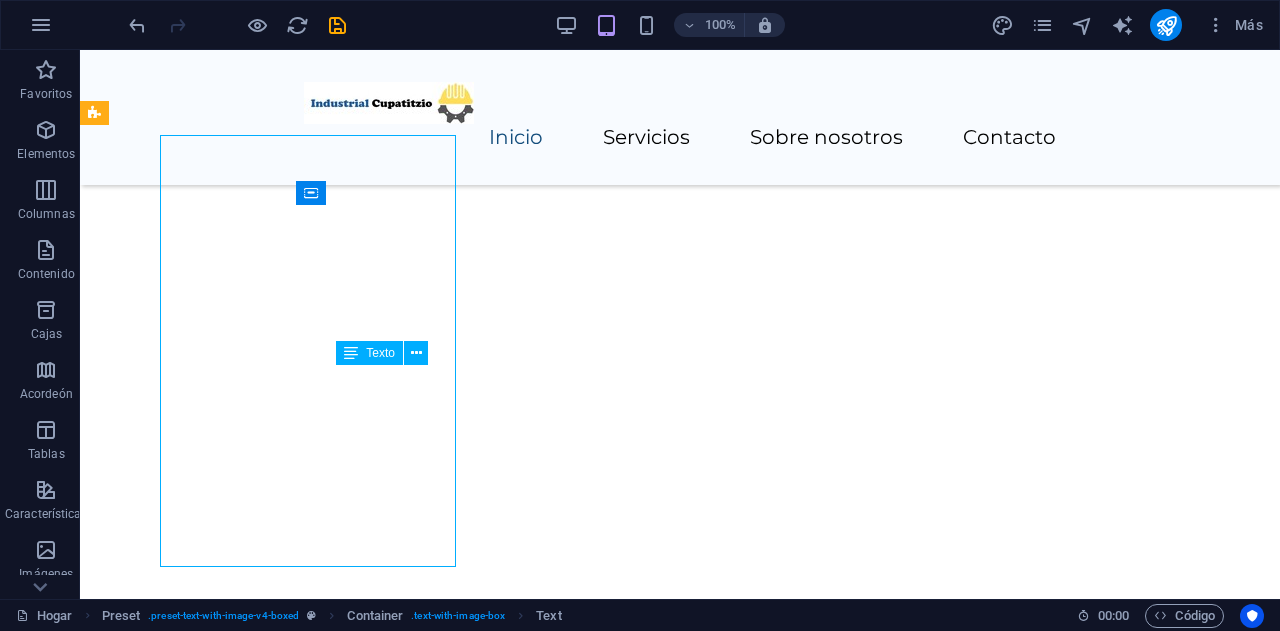 scroll, scrollTop: 1662, scrollLeft: 0, axis: vertical 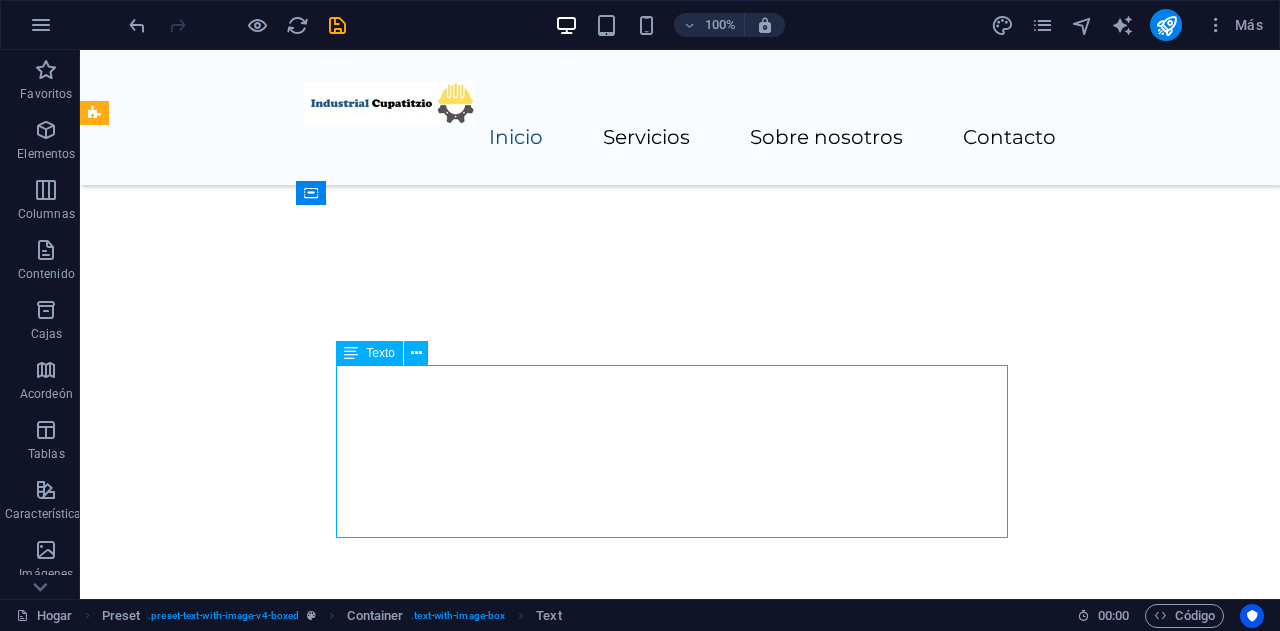 click on "Lorem ipsum dolor sit amet, consectetuer adipiscing elit. Enean commodo ligula eget dolor. Lorem ipsum dolor sit amet, consectetuer adipiscing elit leget dolor. Lorem ipsum dolor sit amet, consectetuer adipiscing elit. Enean commodo ligula eget dolor. Lorem ipsum dolor sit amet, consectetuer adipiscing elit dolor consectetuer adipiscing elit leget dolor. Lorem elit saget ipsum dolor sit amet, consectetuer." at bounding box center (480, 3192) 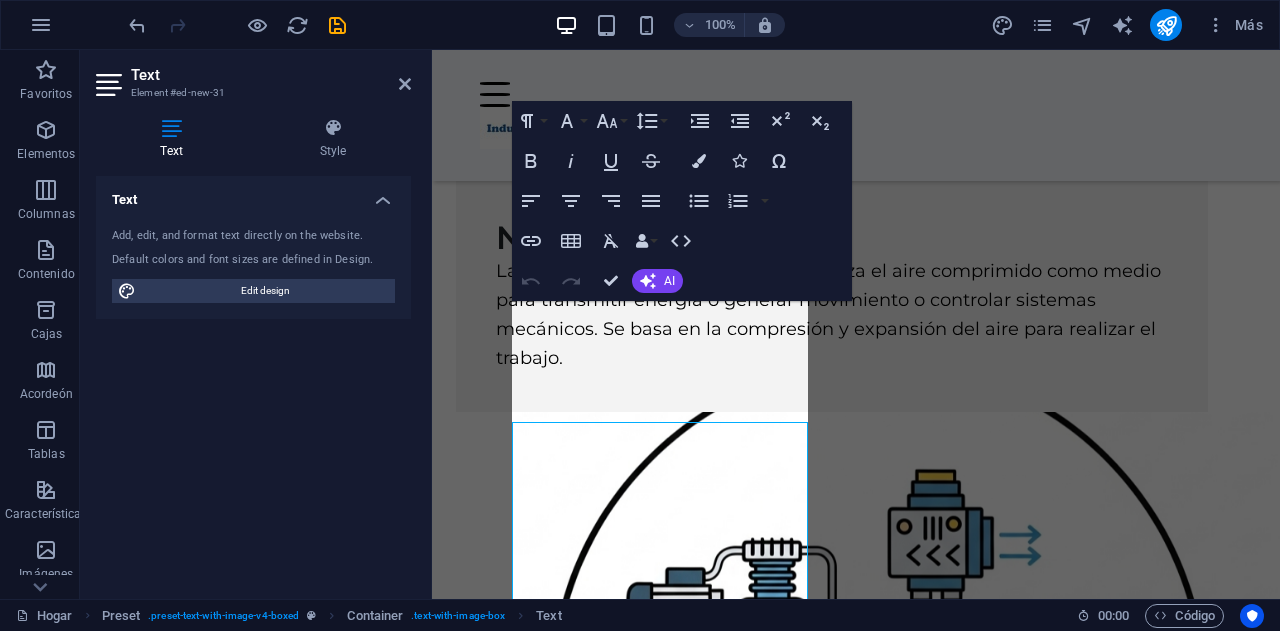 click on "Lorem ipsum dolor sit amet, consectetuer adipiscing elit. Enean commodo ligula eget dolor. Lorem ipsum dolor sit amet, consectetuer adipiscing elit leget dolor. Lorem ipsum dolor sit amet, consectetuer adipiscing elit. Enean commodo ligula eget dolor. Lorem ipsum dolor sit amet, consectetuer adipiscing elit dolor consectetuer adipiscing elit leget dolor. Lorem elit saget ipsum dolor sit amet, consectetuer." at bounding box center (832, 2083) 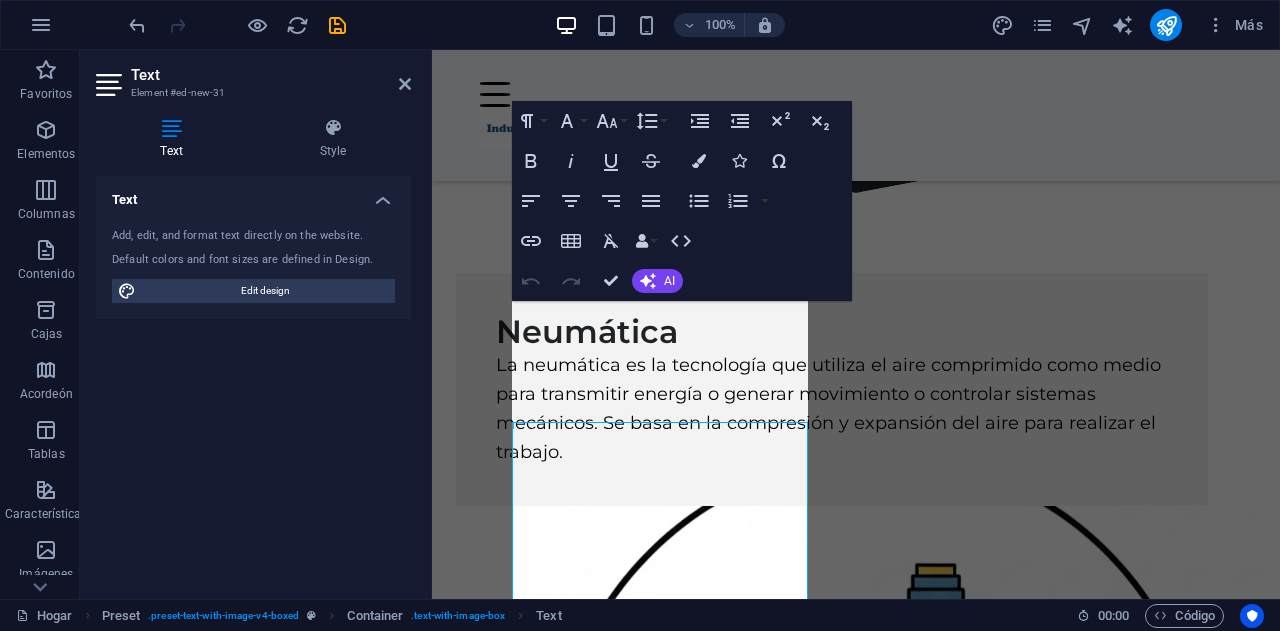 click on "Lorem ipsum dolor sit amet, consectetuer adipiscing elit. Enean commodo ligula eget dolor. Lorem ipsum dolor sit amet, consectetuer adipiscing elit leget dolor. Lorem ipsum dolor sit amet, consectetuer adipiscing elit. Enean commodo ligula eget dolor. Lorem ipsum dolor sit amet, consectetuer adipiscing elit dolor consectetuer adipiscing elit leget dolor. Lorem elit saget ipsum dolor sit amet, consectetuer." at bounding box center (832, 2177) 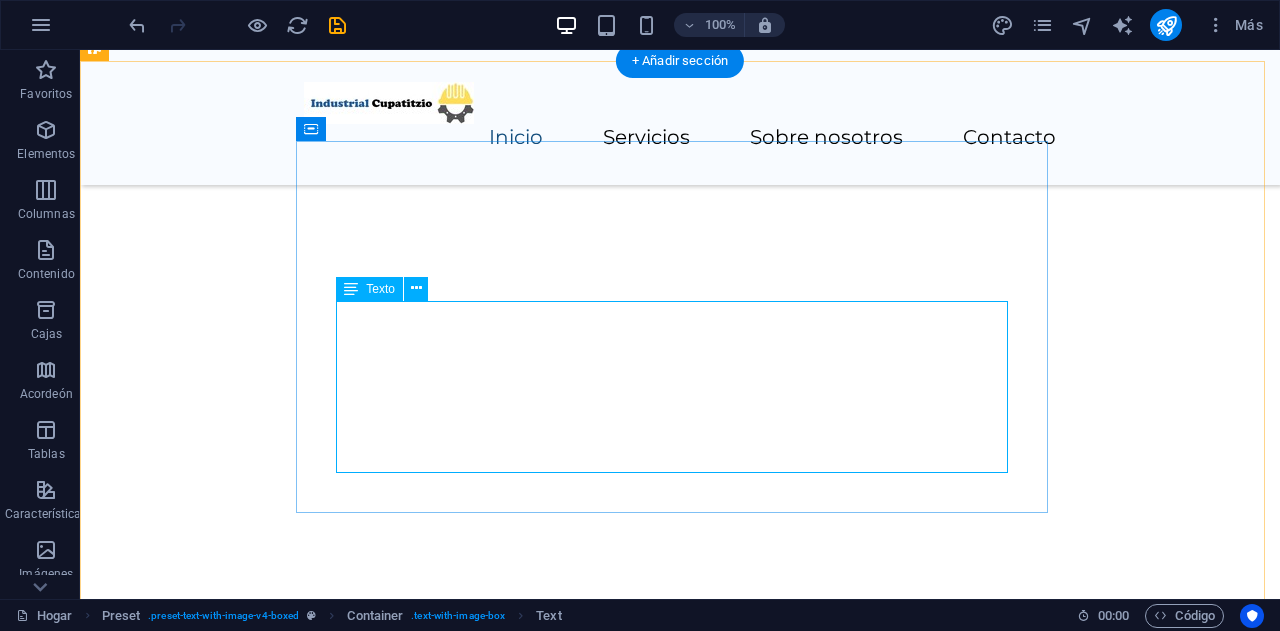click on "Lorem ipsum dolor sit amet, consectetuer adipiscing elit. Enean commodo ligula eget dolor. Lorem ipsum dolor sit amet, consectetuer adipiscing elit leget dolor. Lorem ipsum dolor sit amet, consectetuer adipiscing elit. Enean commodo ligula eget dolor. Lorem ipsum dolor sit amet, consectetuer adipiscing elit dolor consectetuer adipiscing elit leget dolor. Lorem elit saget ipsum dolor sit amet, consectetuer." at bounding box center [480, 3127] 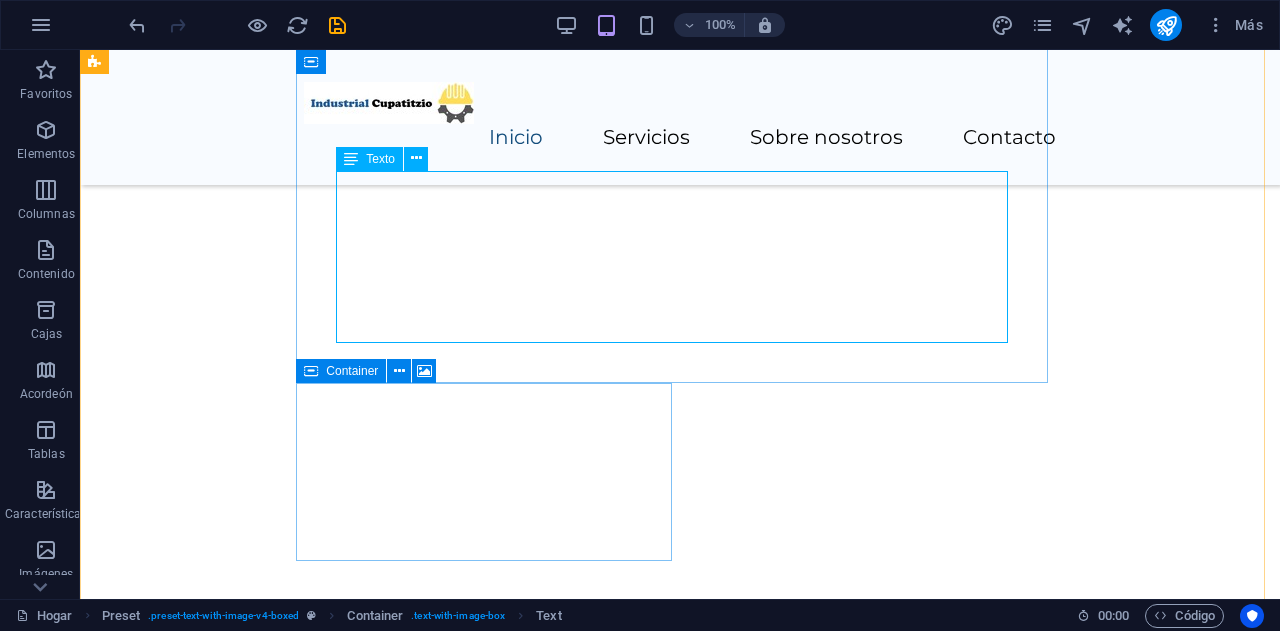 scroll, scrollTop: 1857, scrollLeft: 0, axis: vertical 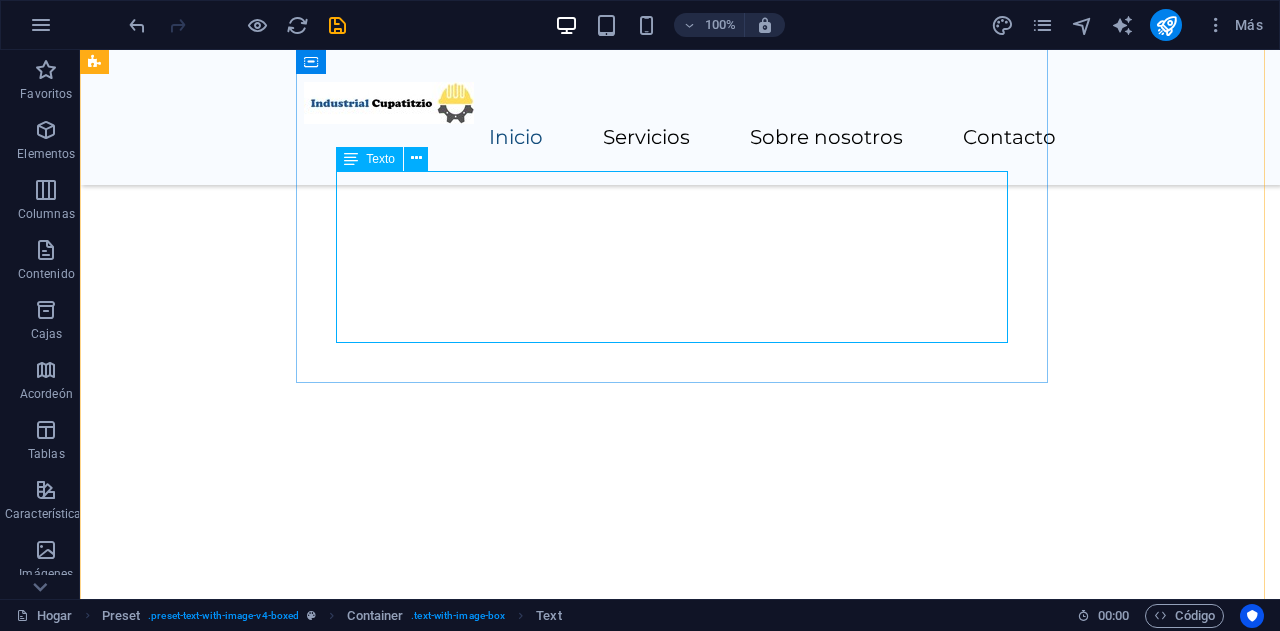 click on "Lorem ipsum dolor sit amet, consectetuer adipiscing elit. Enean commodo ligula eget dolor. Lorem ipsum dolor sit amet, consectetuer adipiscing elit leget dolor. Lorem ipsum dolor sit amet, consectetuer adipiscing elit. Enean commodo ligula eget dolor. Lorem ipsum dolor sit amet, consectetuer adipiscing elit dolor consectetuer adipiscing elit leget dolor. Lorem elit saget ipsum dolor sit amet, consectetuer.|" at bounding box center (480, 2997) 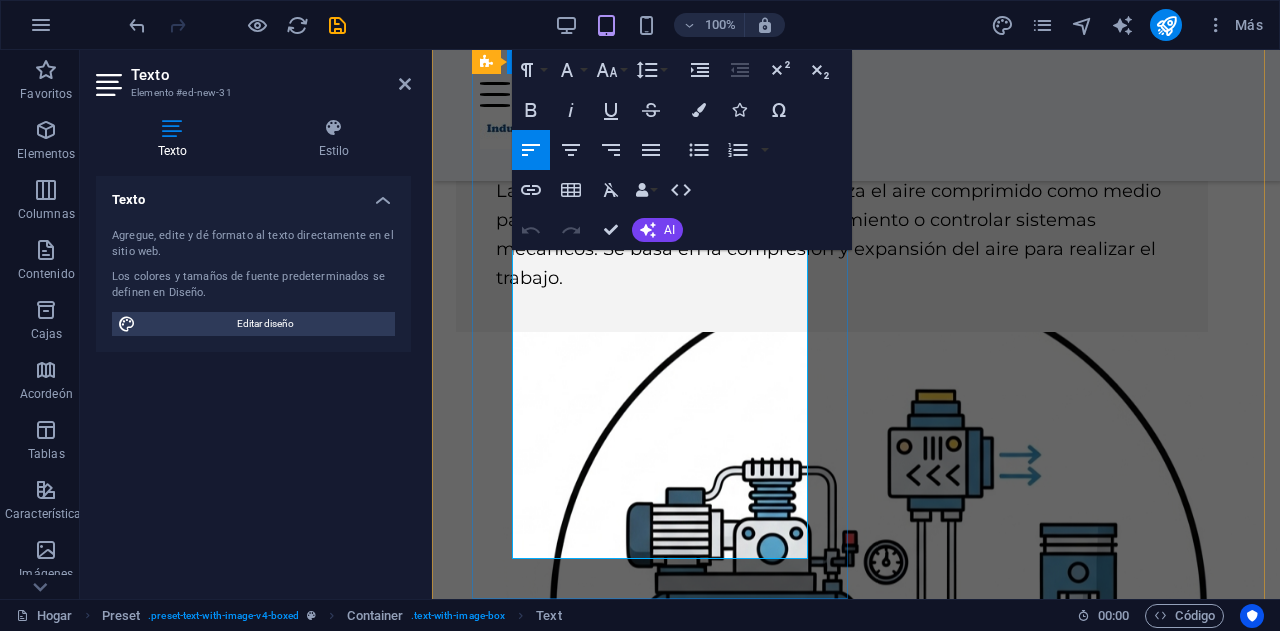 click on "Lorem ipsum dolor sit amet, consectetuer adipiscing elit. Enean commodo ligula eget dolor. Lorem ipsum dolor sit amet, consectetuer adipiscing elit leget dolor. Lorem ipsum dolor sit amet, consectetuer adipiscing elit. Enean commodo ligula eget dolor. Lorem ipsum dolor sit amet, consectetuer adipiscing elit dolor consectetuer adipiscing elit leget dolor. Lorem elit saget ipsum dolor sit amet, consectetuer.|" at bounding box center [827, 2003] 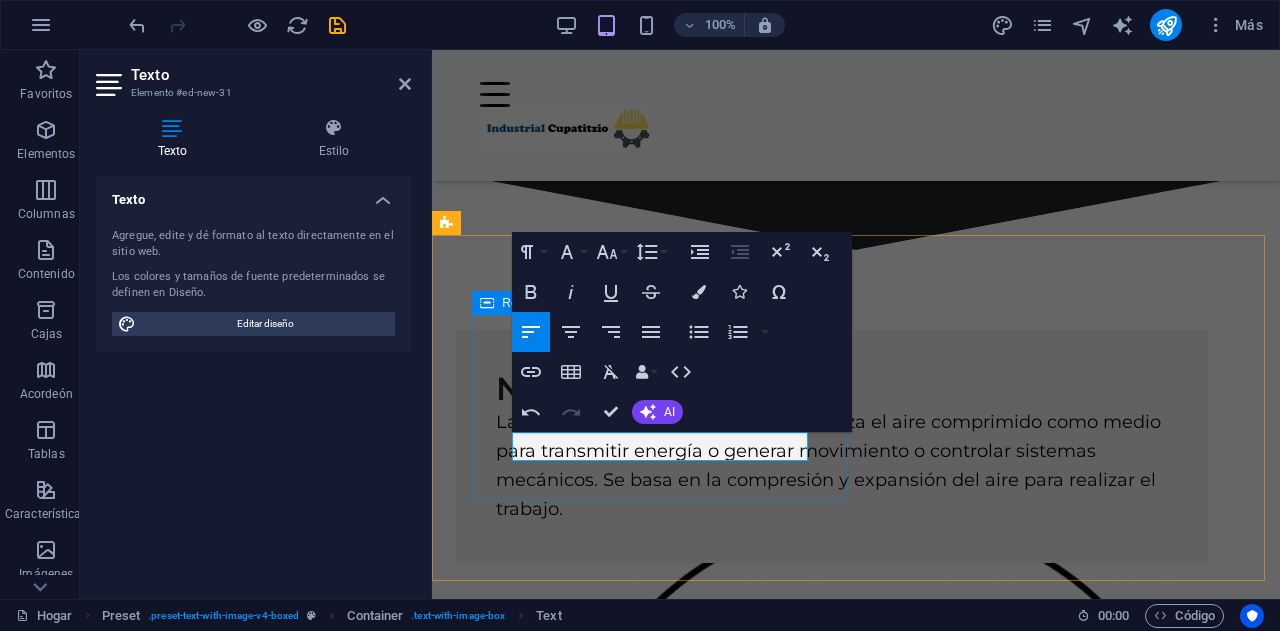scroll, scrollTop: 1436, scrollLeft: 0, axis: vertical 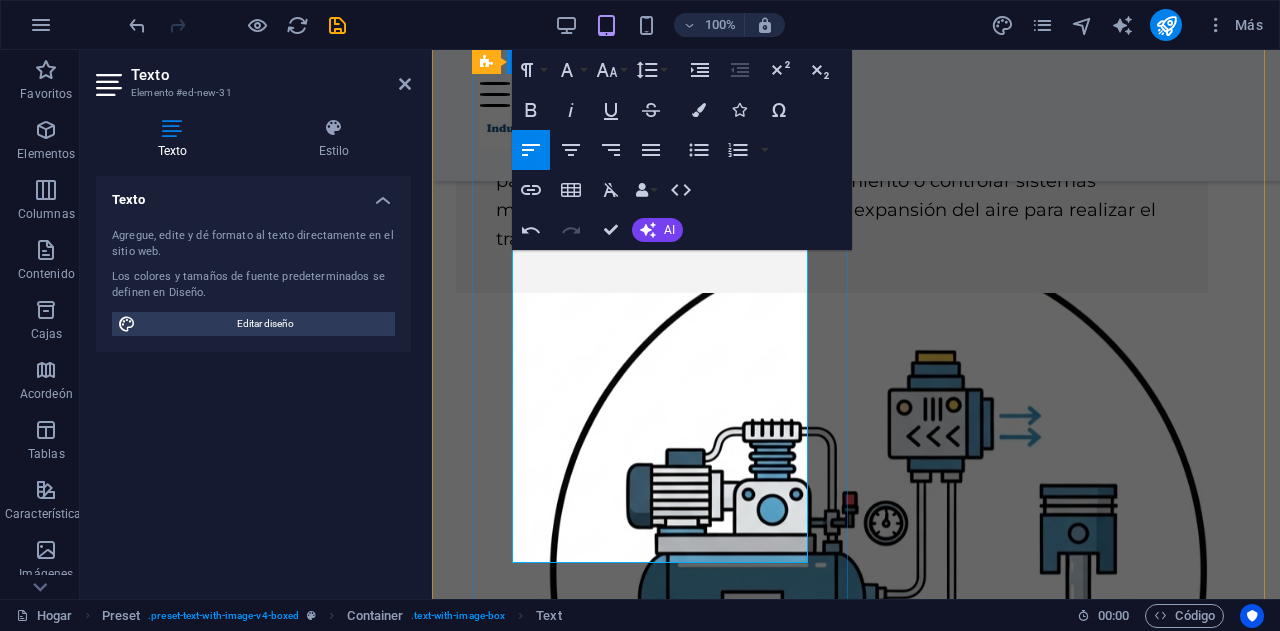 drag, startPoint x: 741, startPoint y: 343, endPoint x: 788, endPoint y: 570, distance: 231.81458 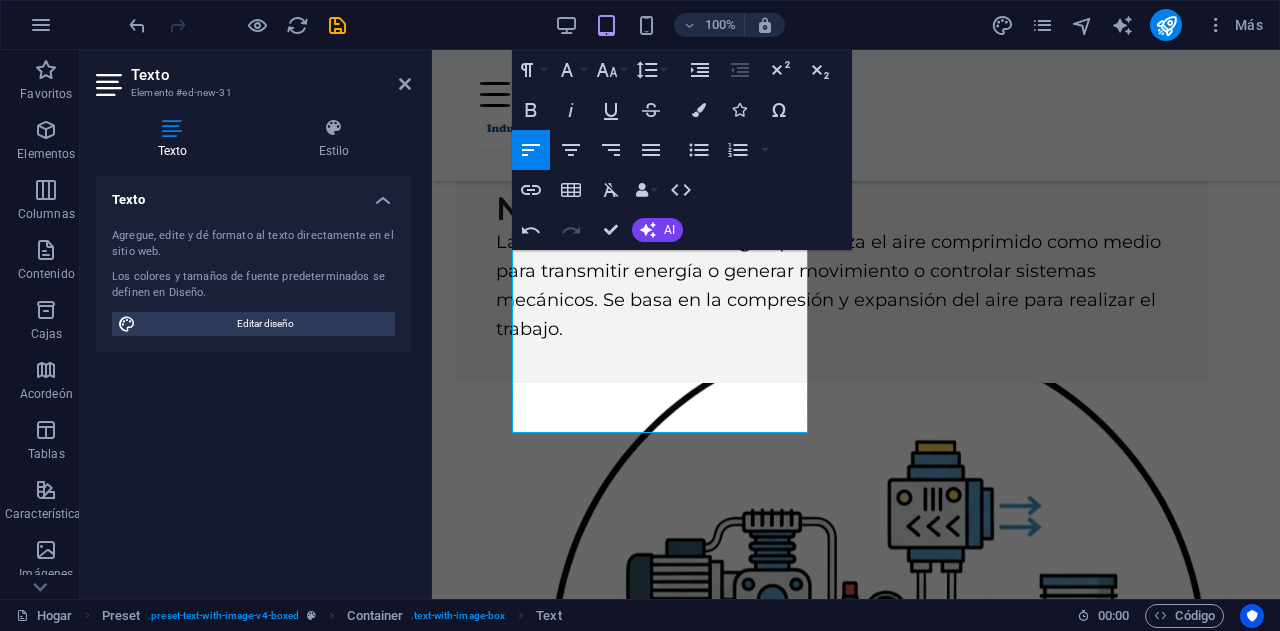 scroll, scrollTop: 1606, scrollLeft: 0, axis: vertical 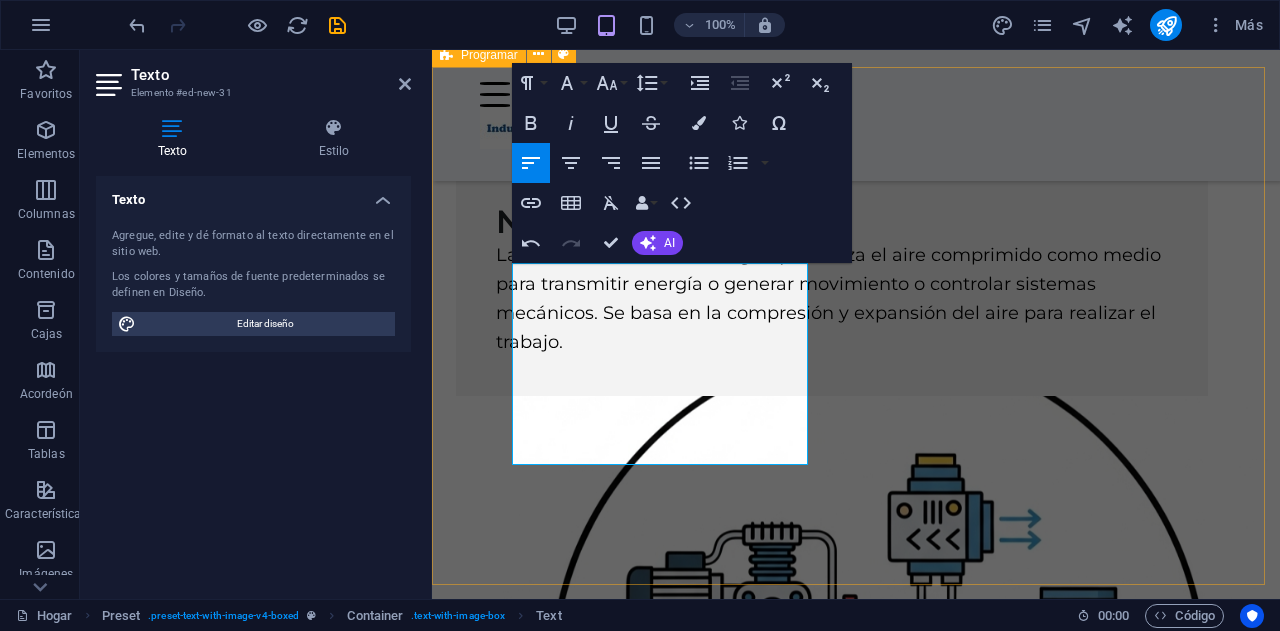 click on "Instrumentación y Control La instrumentación y control de procesos industriales es una disciplina que se enfoca en el diseño, implementación y gestión de sistemas para medir, controlar y optimizar variables en procesos industriales.  La instrumentación y control de procesos industriales es una disciplina que se enfoca en el diseño, implementación y gestión de sistemas para medir, controlar y optimizar variables en procesos industriales. Estos sistemas utilizan dispositivos y sensores para medir parámetros como temperatura, presión, flujo, nivel y otros, y emplean técnicas de control para mantenerlos dentro de los rangos deseados. Suelta el contenido aquí o  Añadir elementos  Pegar portapapeles" at bounding box center (856, 2255) 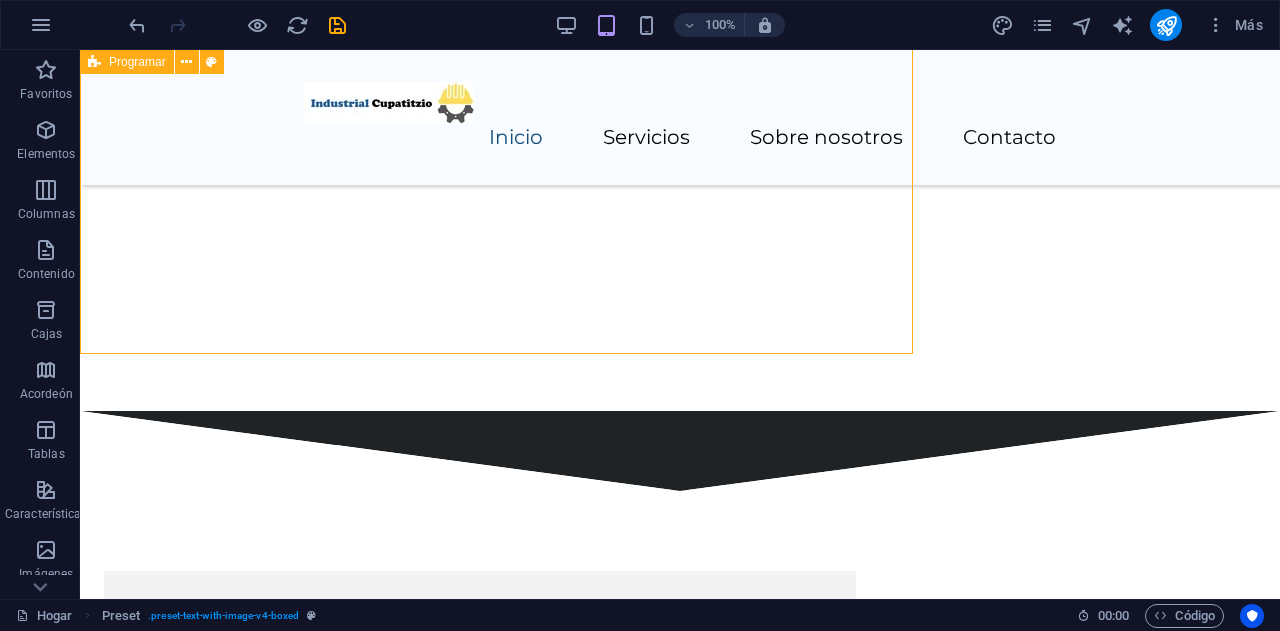 scroll, scrollTop: 1764, scrollLeft: 0, axis: vertical 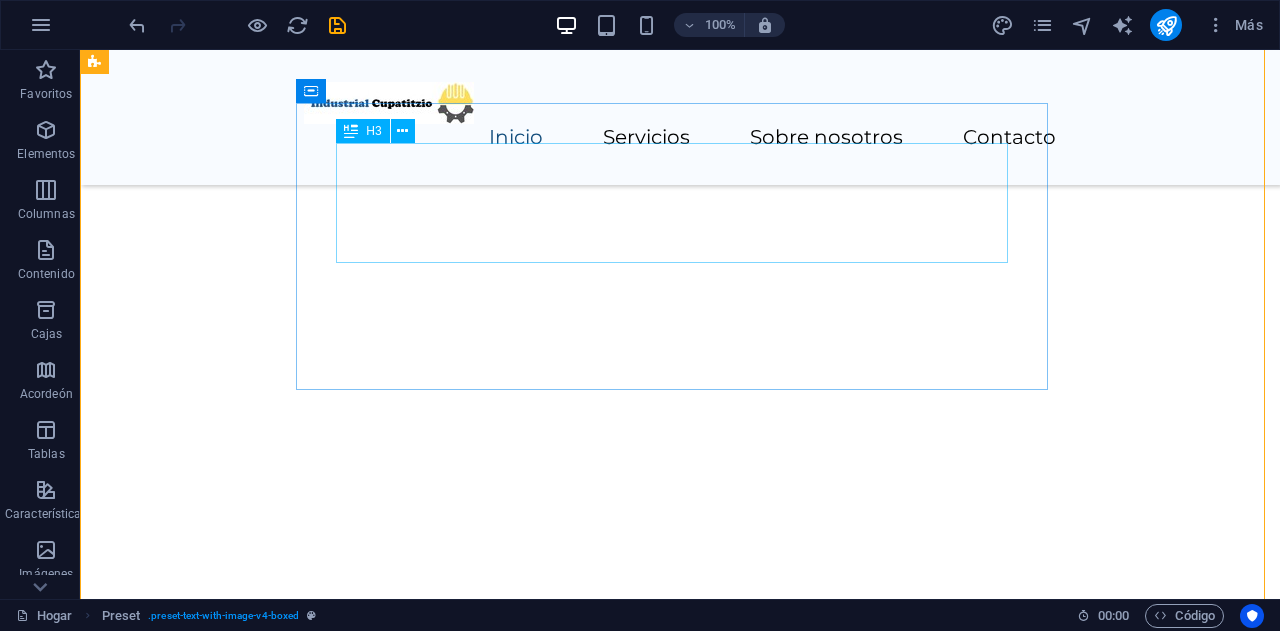 click on "Instrumentación y Control" at bounding box center (480, 2944) 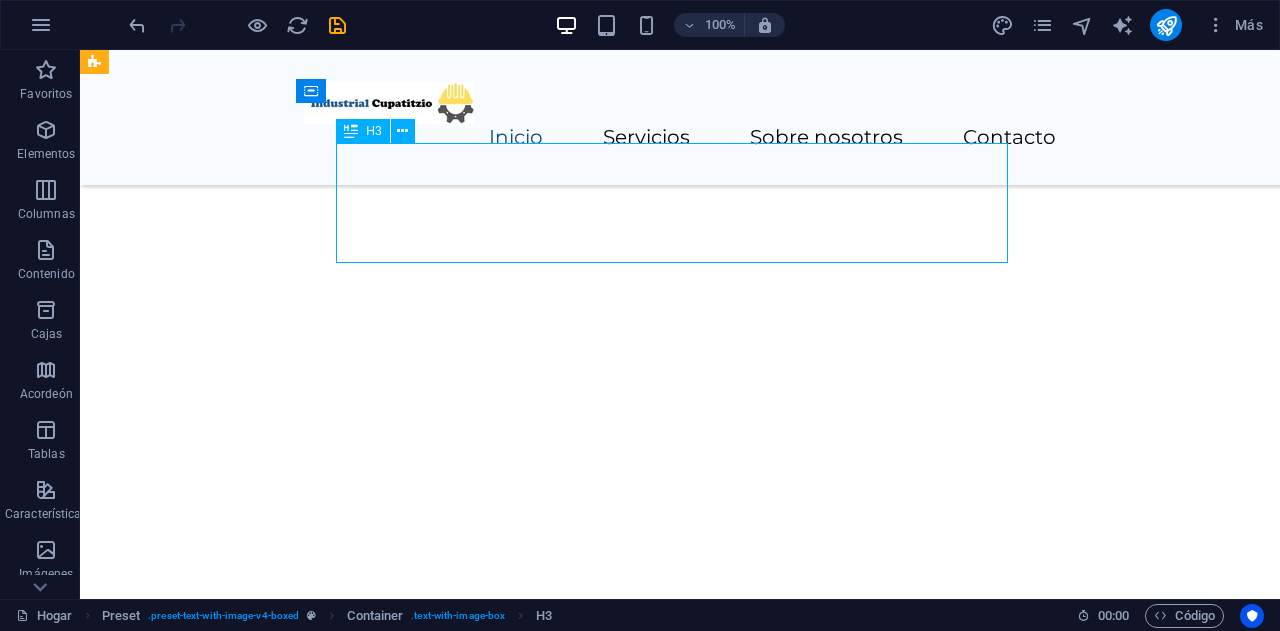 click on "Instrumentación y Control" at bounding box center (480, 2944) 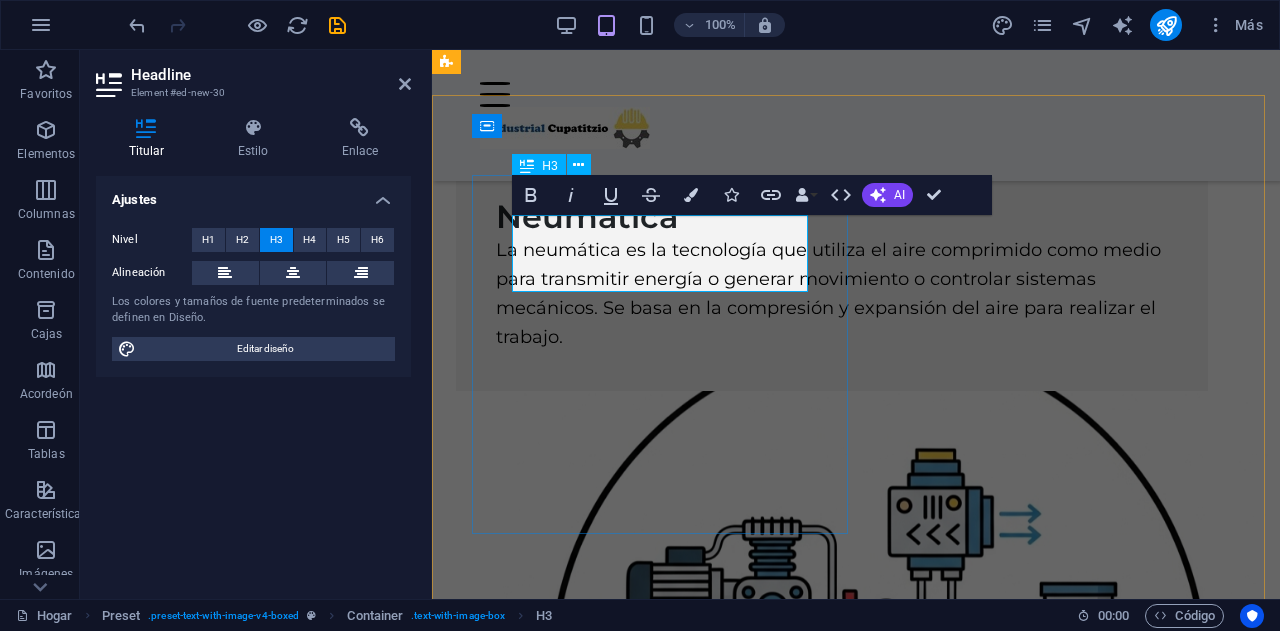 scroll, scrollTop: 1649, scrollLeft: 0, axis: vertical 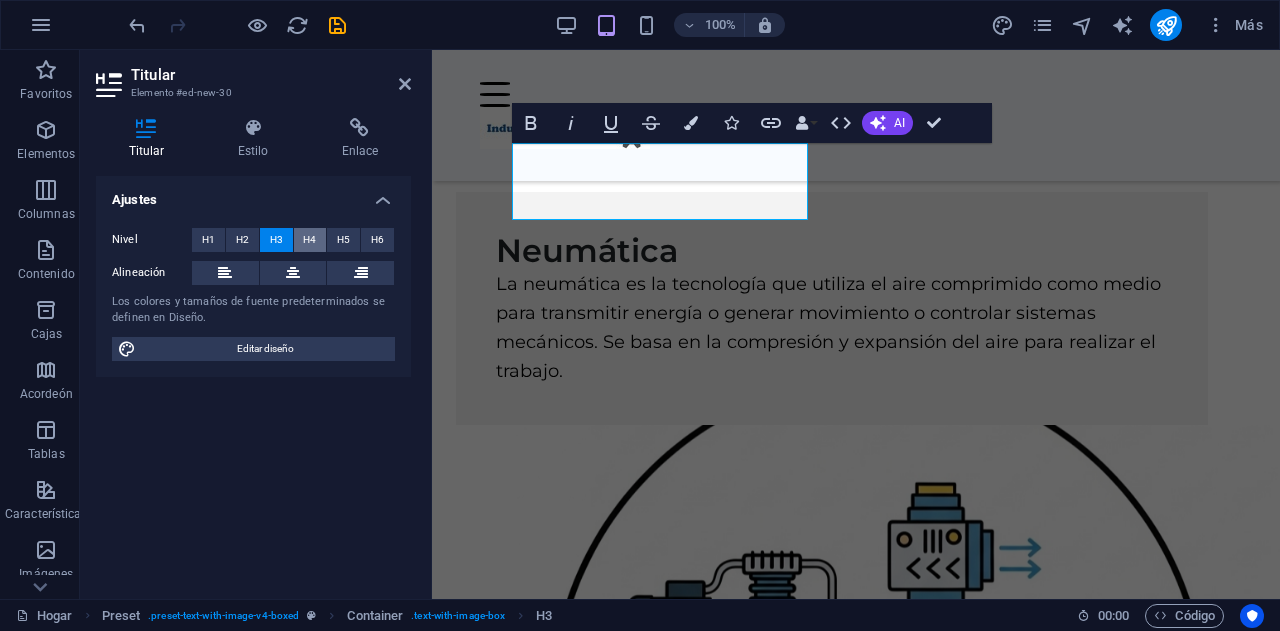 click on "H4" at bounding box center [310, 240] 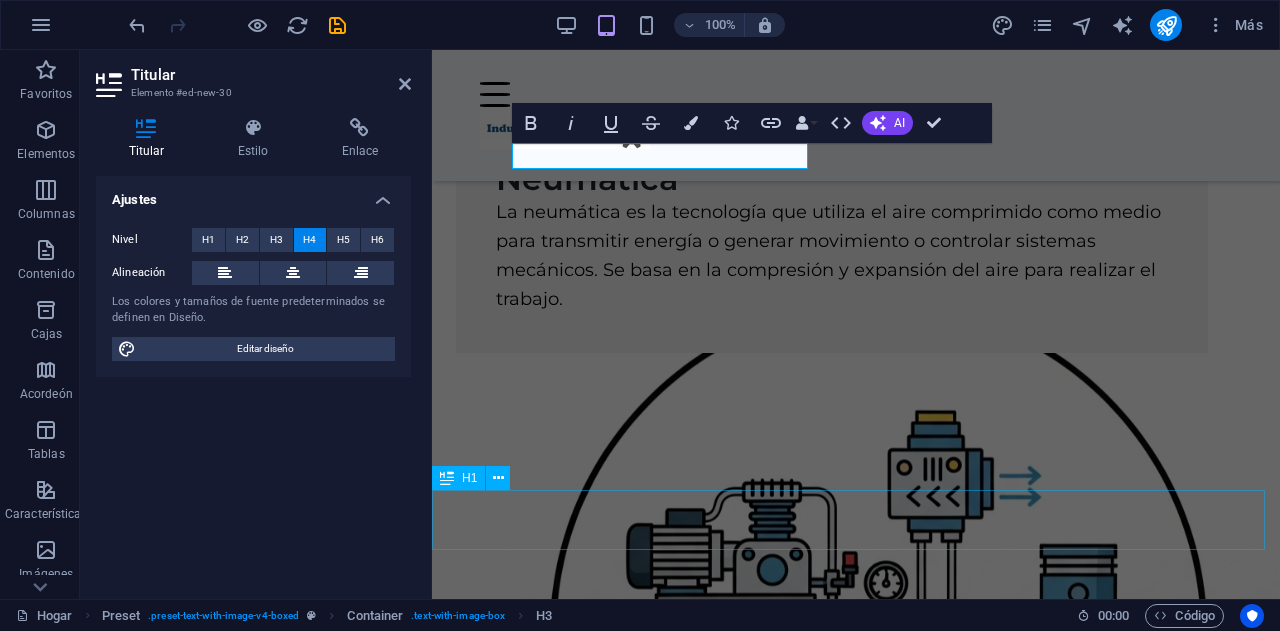 click on "SERVICIOS" at bounding box center (856, 2611) 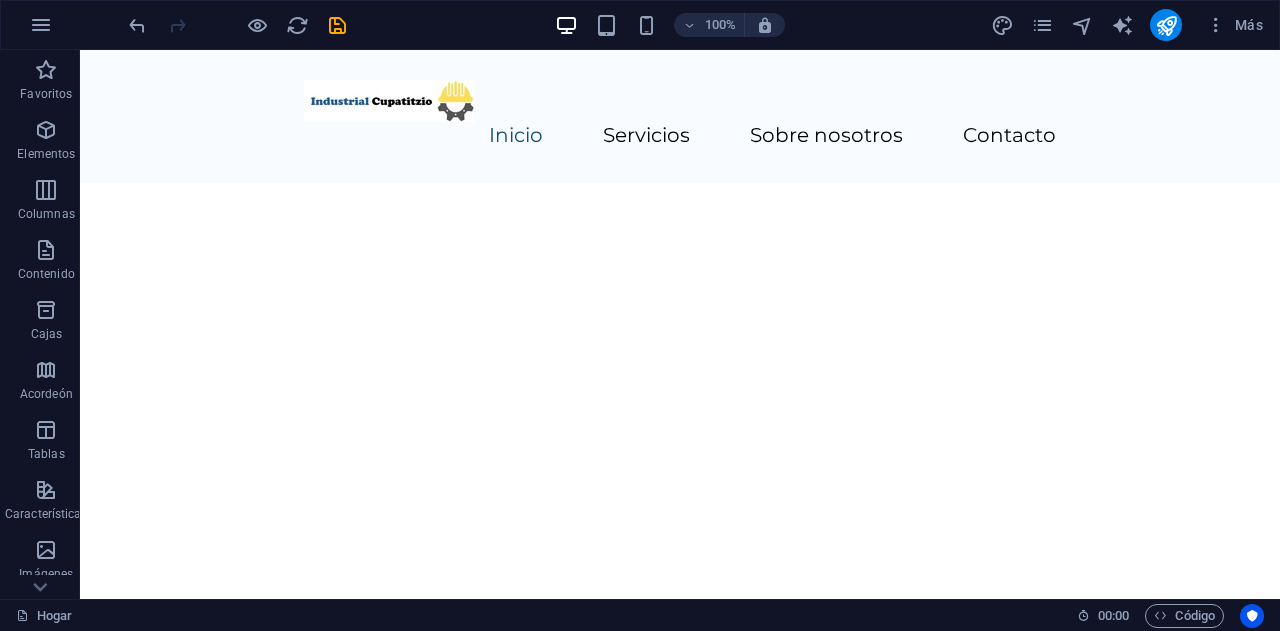 scroll, scrollTop: 0, scrollLeft: 0, axis: both 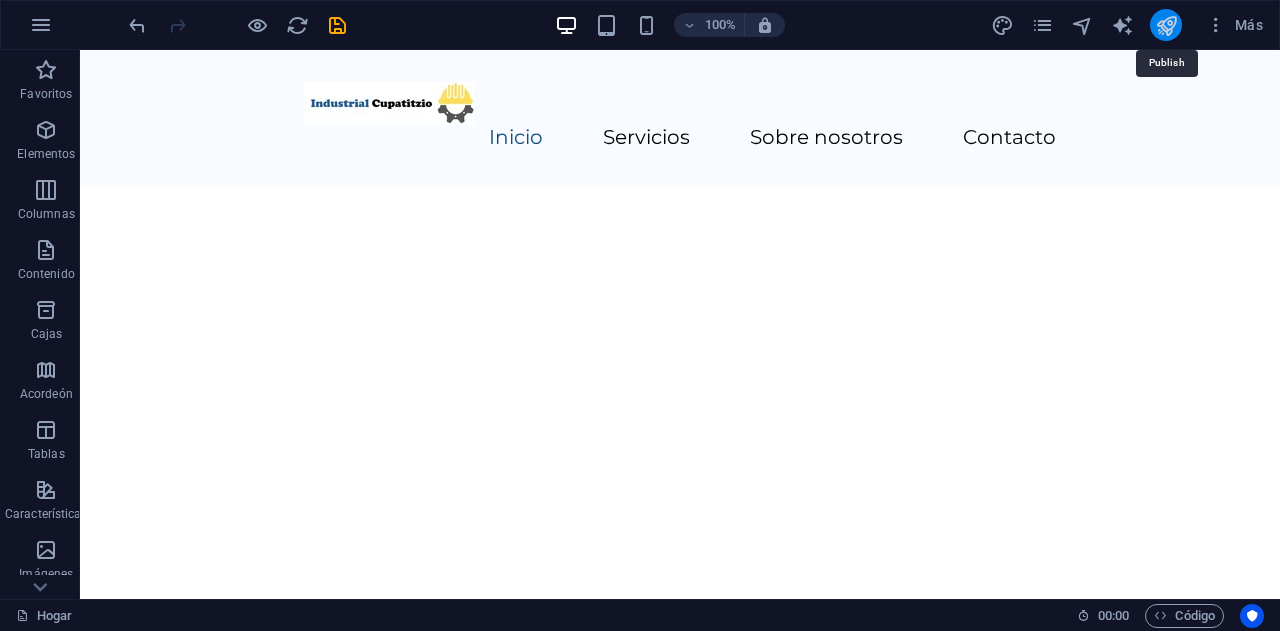 click at bounding box center (1166, 25) 